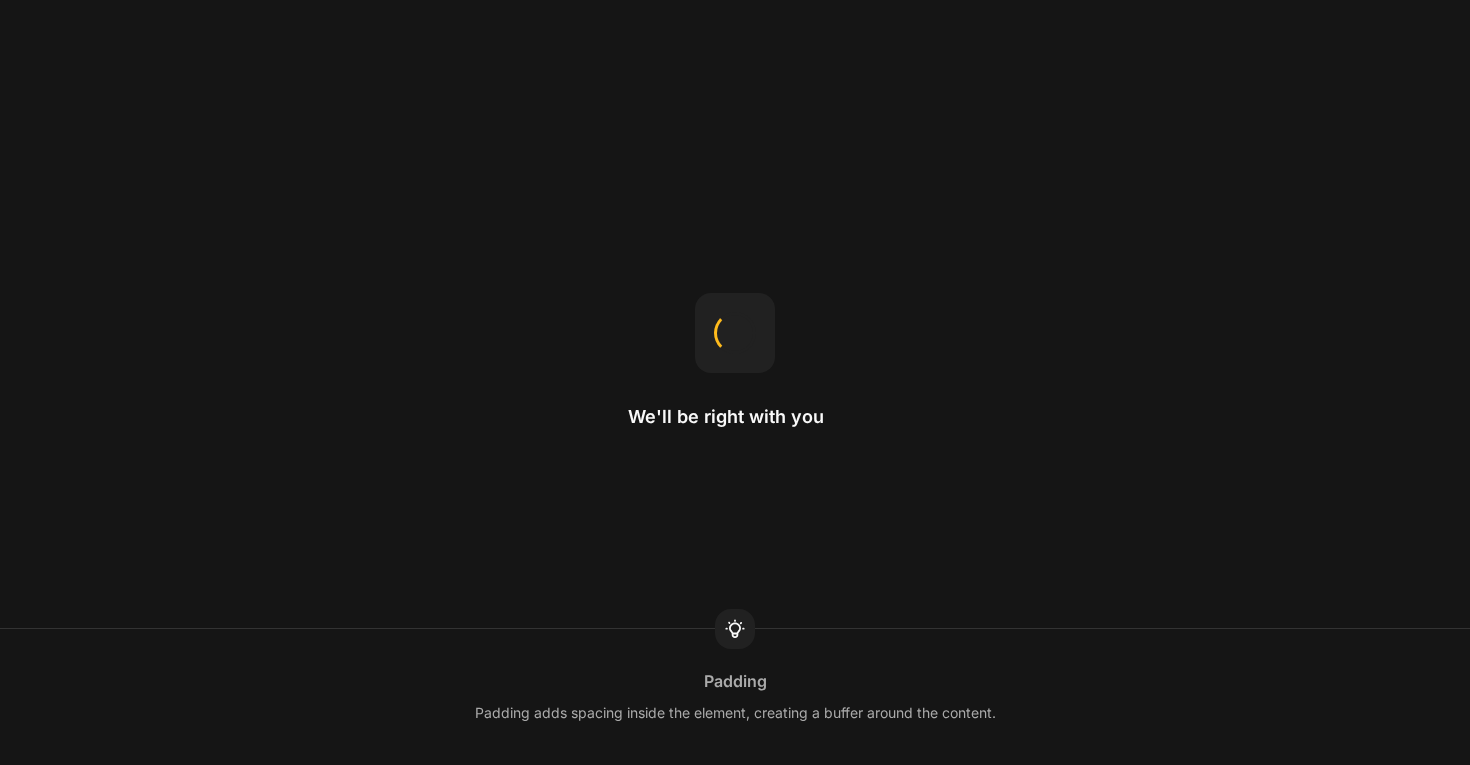 scroll, scrollTop: 0, scrollLeft: 0, axis: both 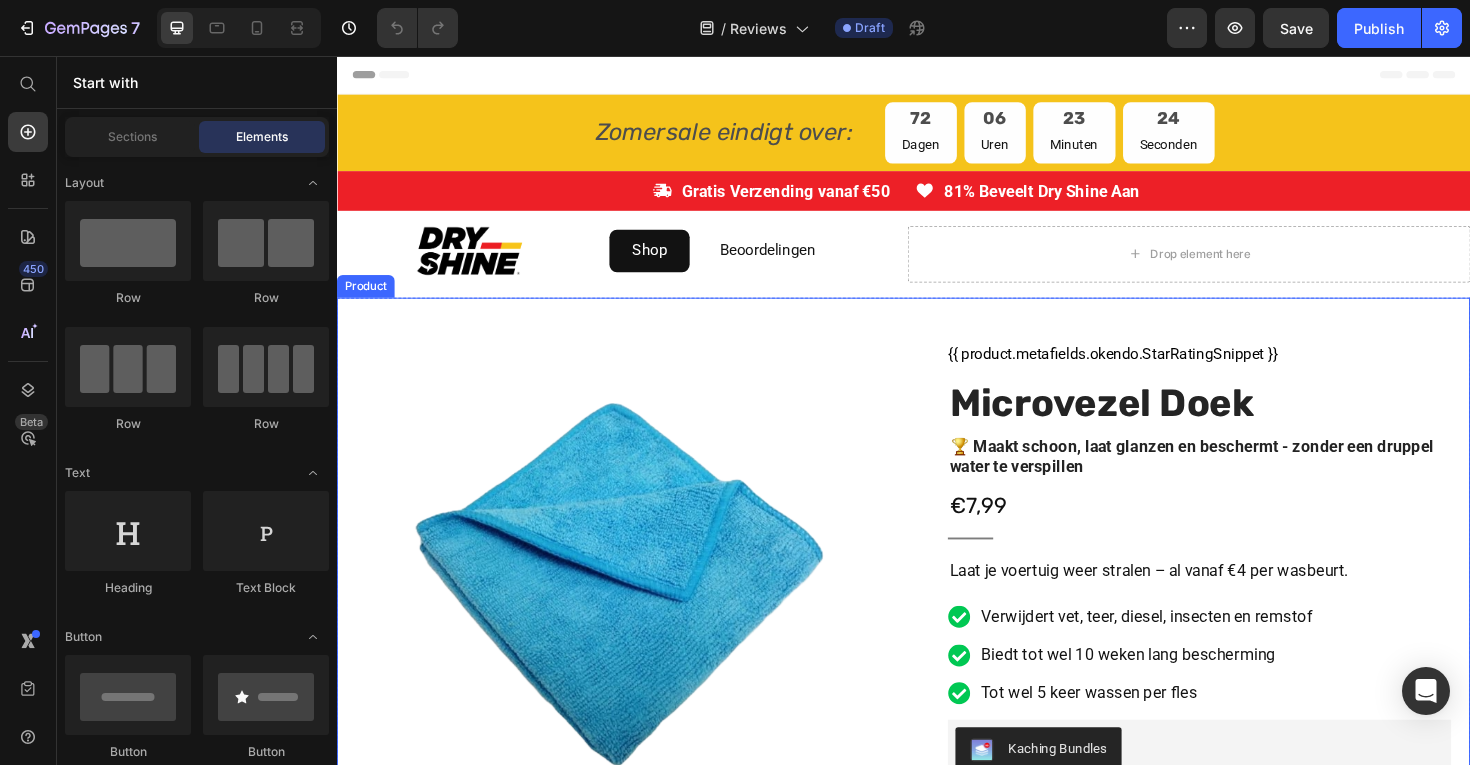 click on "Product Images Row {{ product.metafields.okendo.StarRatingSnippet }}
Custom Code Microvezel Doek Product Title 🏆 Maakt schoon, laat glanzen en beschermt - zonder een druppel water te verspillen Text Block €[NUMBER],[NUMBER] Product Price Title Line Laat je voertuig weer stralen – al vanaf €[NUMBER] per wasbeurt. Text Block Verwijdert vet, teer, diesel, insecten en remstof Biedt tot wel [NUMBER] weken lang bescherming Tot wel [NUMBER] keer wassen per fles Item List Kaching Bundles Kaching Bundles afrekenen Add to Cart Icon Gratis verzending Text Block vanaf €[NUMBER] Text Block Icon Veilig afrekenen Text Block Klarna beschikbaar Text Block Row Image Icon Icon Icon Icon Icon Icon List “This skin cream is a game-changer! It has transformed my dry, lackluster skin into a hydrated and radiant complexion. I love how it absorbs quickly and leaves no greasy residue. Highly recommend” Text Block Icon Hannah N. ([CITY], [COUNTRY]) Text Block Row Row" at bounding box center (937, 875) 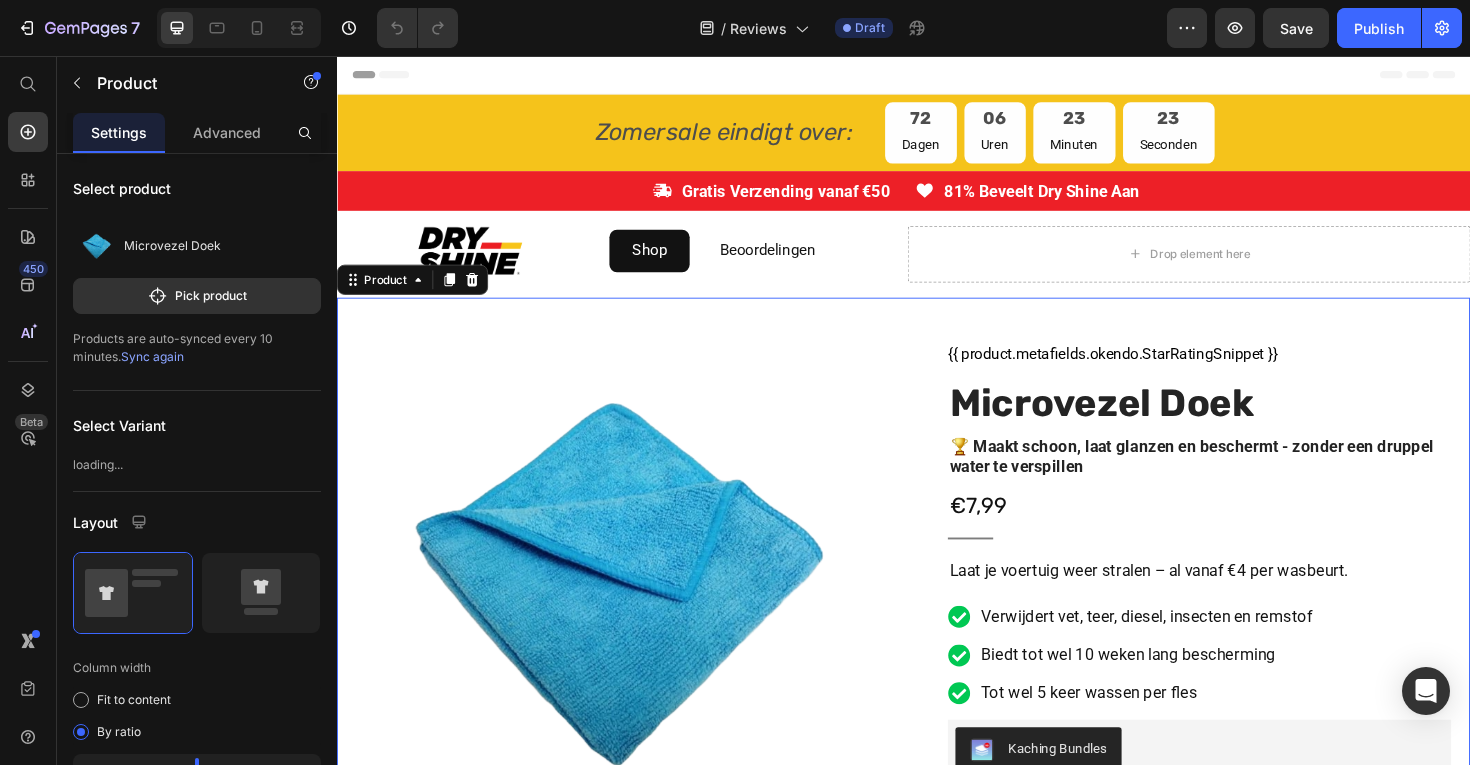 click on "Image Shop Button Beoordelingen Button Row Drop element here Row Section [NUMBER]" at bounding box center [937, 266] 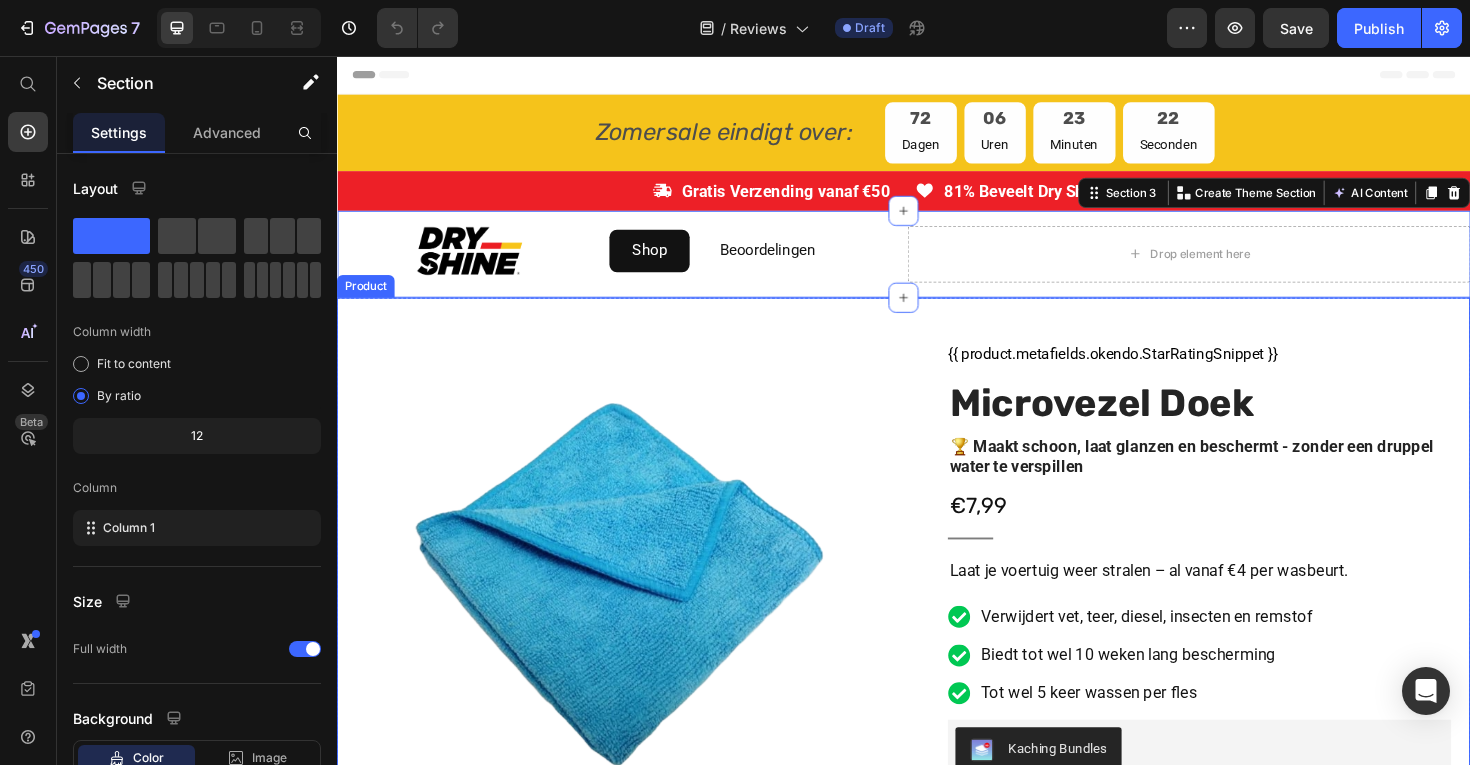 click on "Product Images Row {{ product.metafields.okendo.StarRatingSnippet }}
Custom Code Microvezel Doek Product Title 🏆 Maakt schoon, laat glanzen en beschermt - zonder een druppel water te verspillen Text Block €[NUMBER],[NUMBER] Product Price Title Line Laat je voertuig weer stralen – al vanaf €[NUMBER] per wasbeurt. Text Block Verwijdert vet, teer, diesel, insecten en remstof Biedt tot wel [NUMBER] weken lang bescherming Tot wel [NUMBER] keer wassen per fles Item List Kaching Bundles Kaching Bundles afrekenen Add to Cart Icon Gratis verzending Text Block vanaf €[NUMBER] Text Block Icon Veilig afrekenen Text Block Klarna beschikbaar Text Block Row Image Icon Icon Icon Icon Icon Icon List “This skin cream is a game-changer! It has transformed my dry, lackluster skin into a hydrated and radiant complexion. I love how it absorbs quickly and leaves no greasy residue. Highly recommend” Text Block Icon Hannah N. ([CITY], [COUNTRY]) Text Block Row Row" at bounding box center (937, 875) 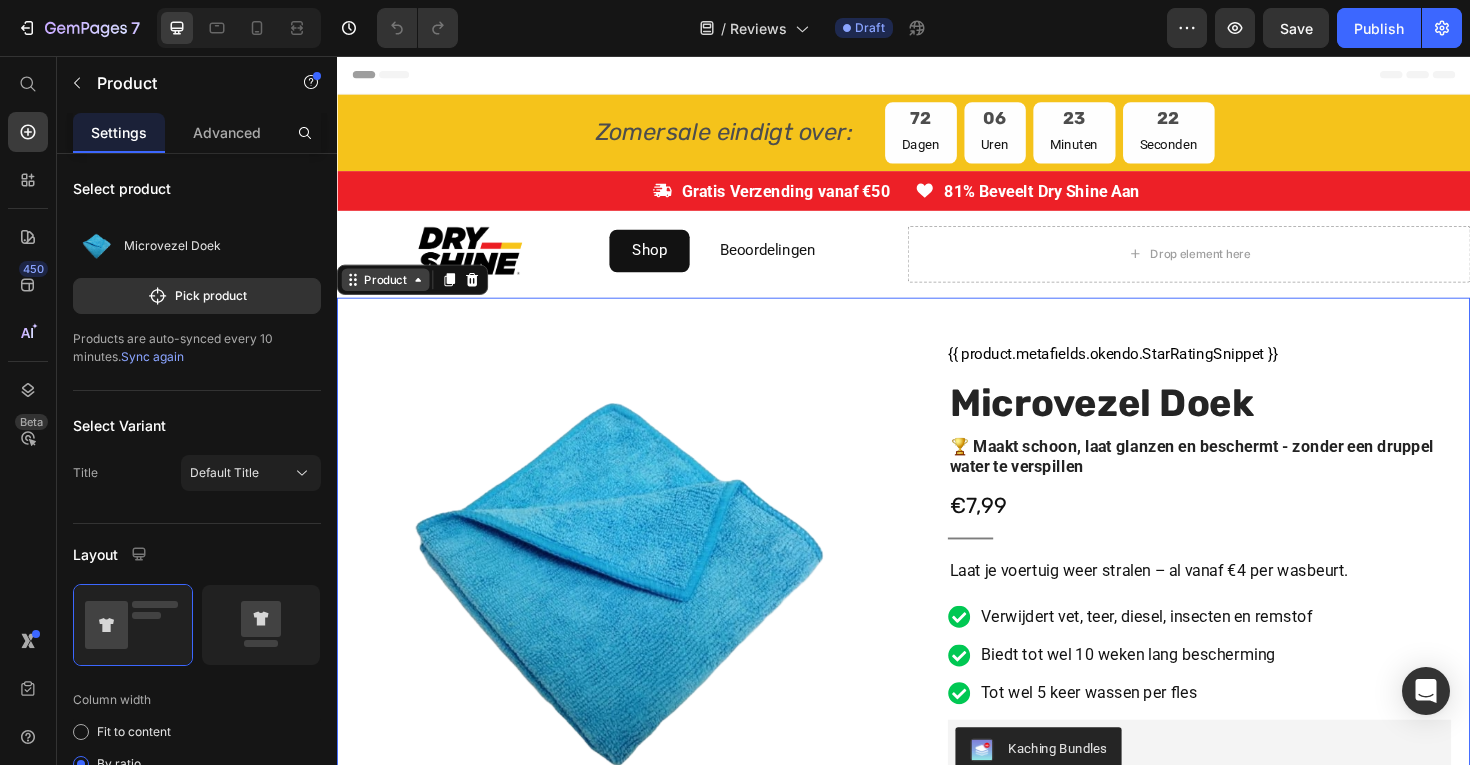 click on "Product" at bounding box center (388, 293) 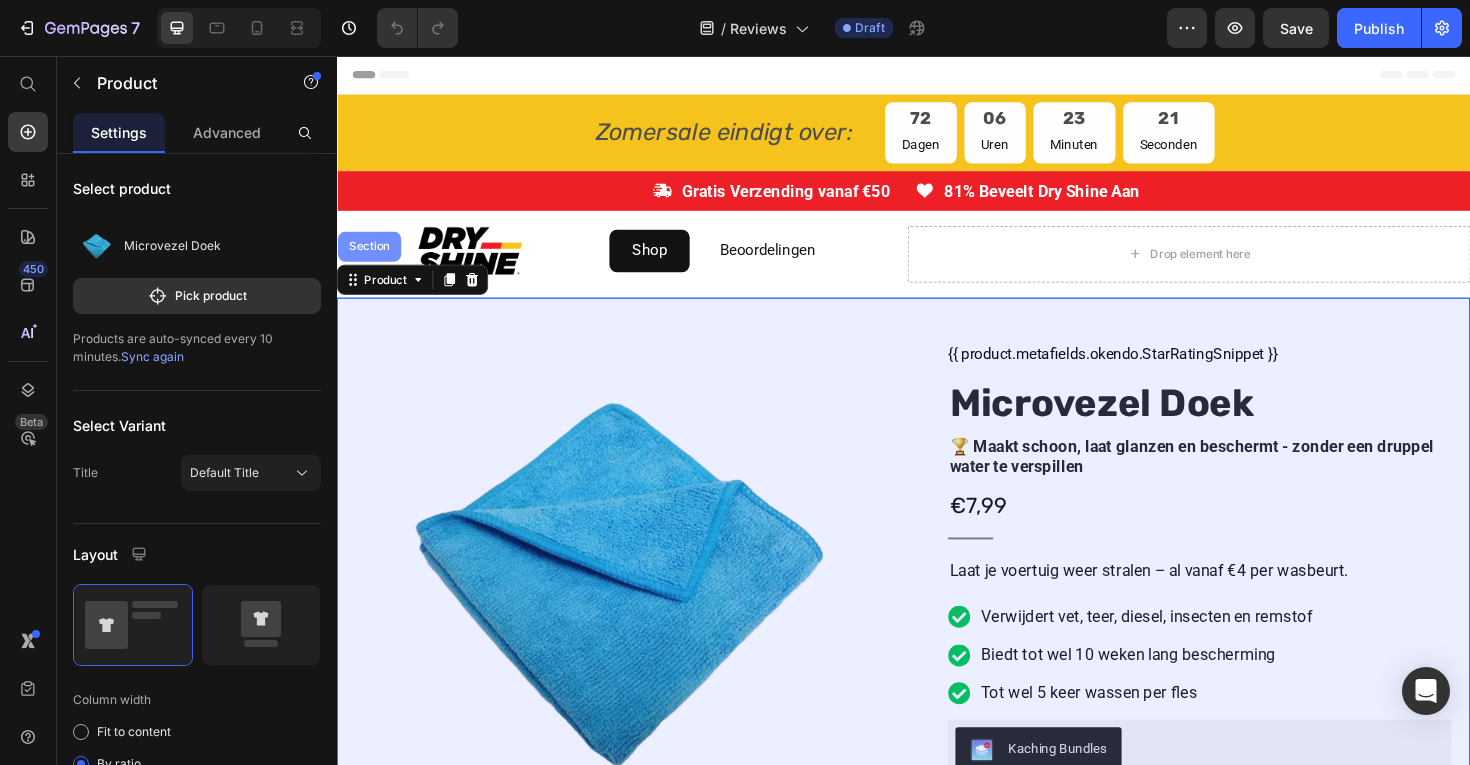 click on "Section" at bounding box center (371, 258) 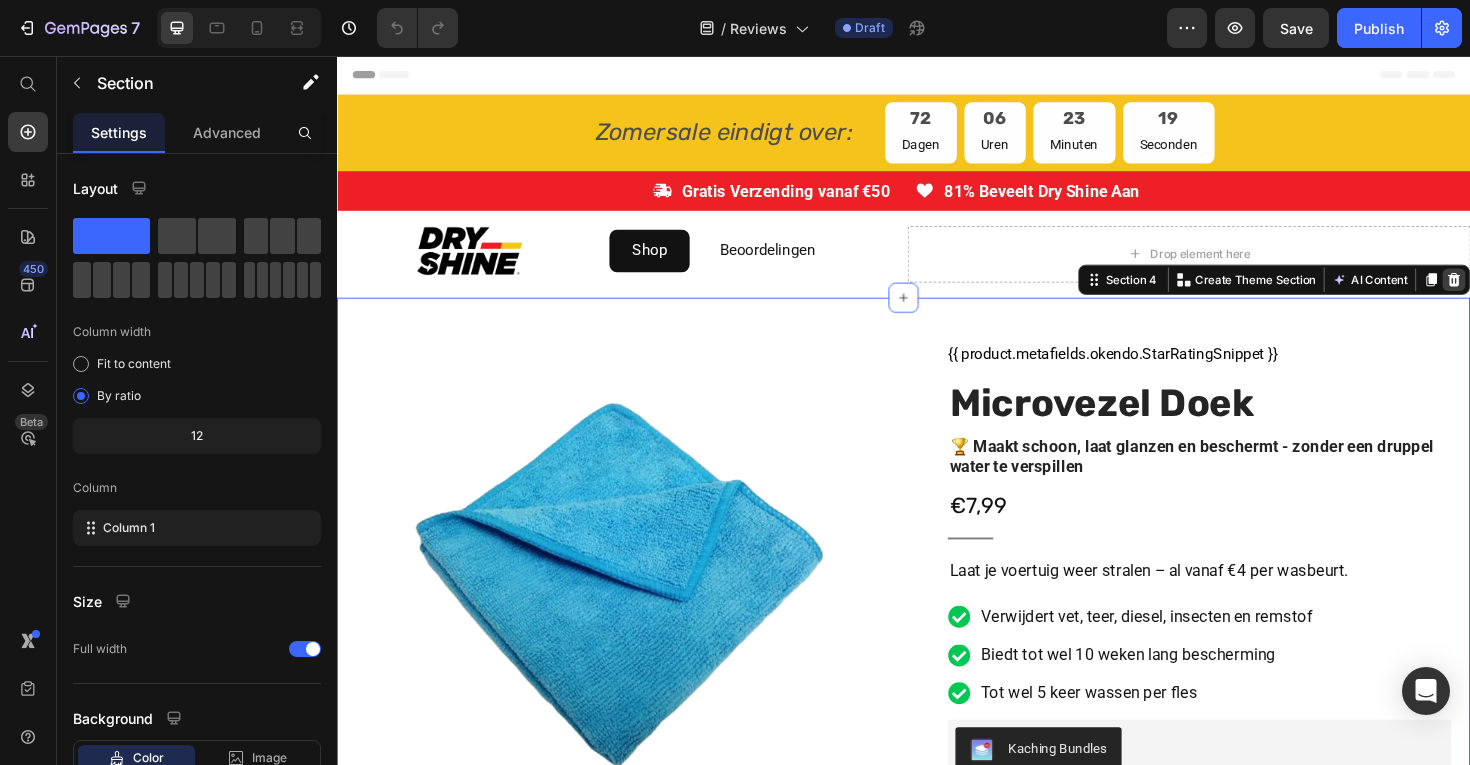 click 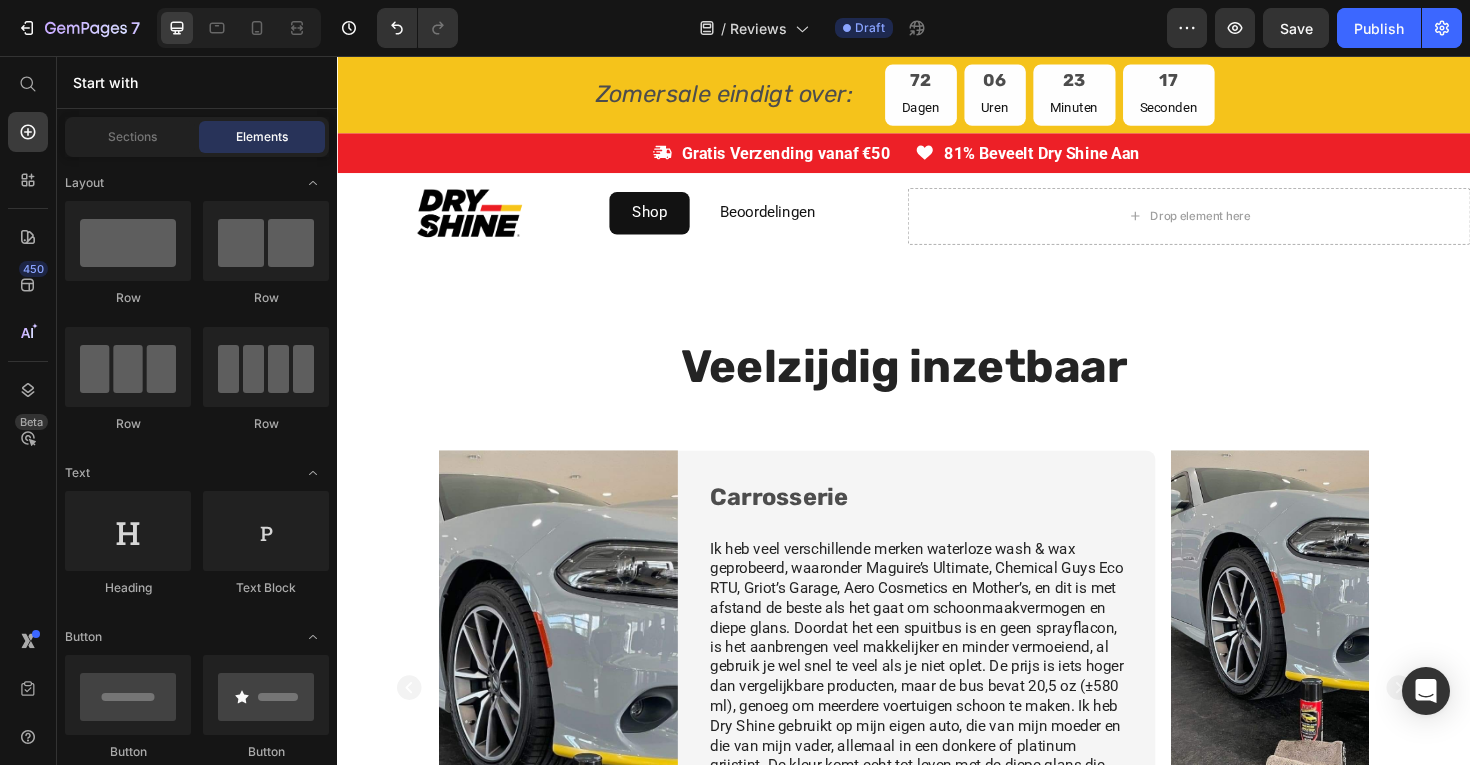 scroll, scrollTop: 0, scrollLeft: 0, axis: both 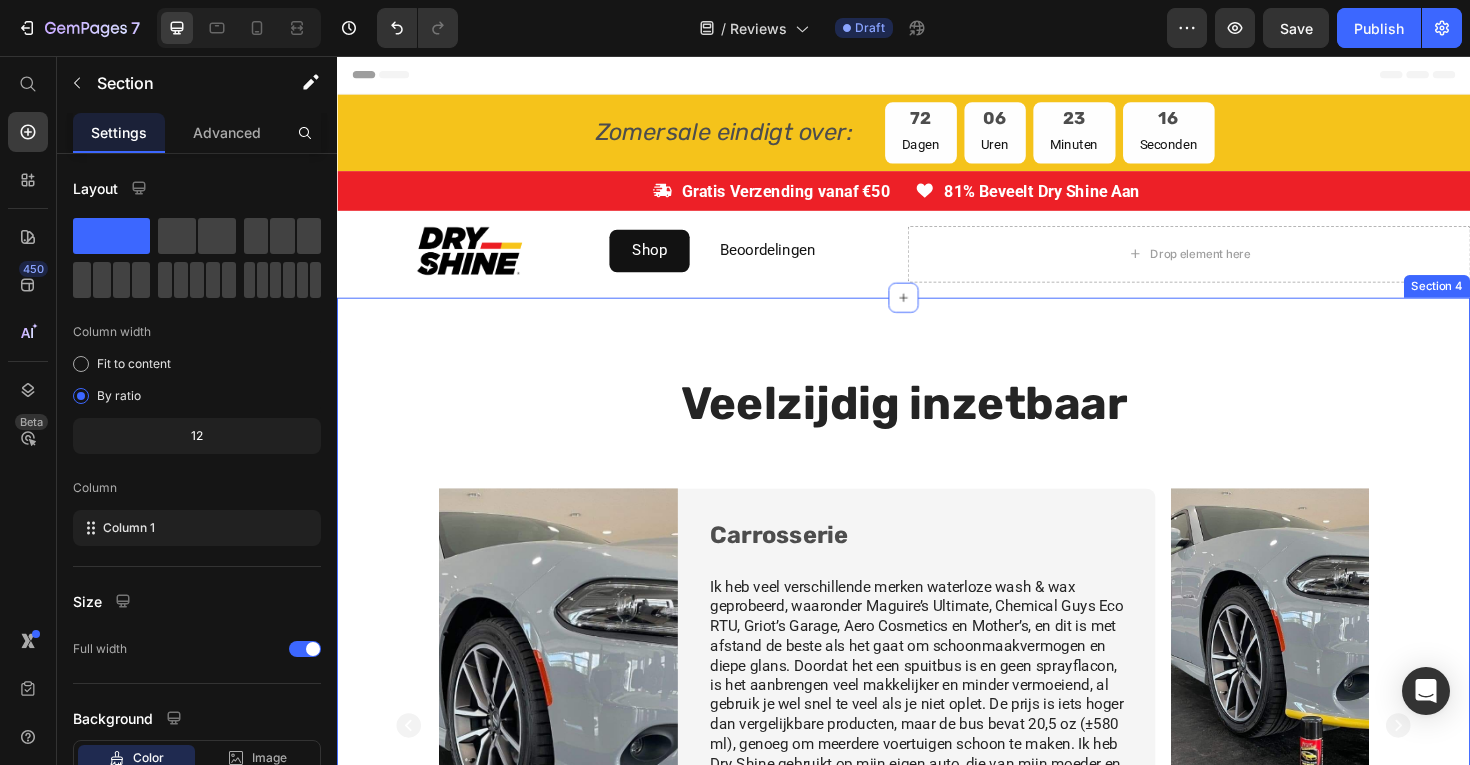 click on "Veelzijdig inzetbaar Heading Image Carrosserie Heading Ik heb veel verschillende merken waterloze wash & wax geprobeerd, waaronder Maguire’s Ultimate, Chemical Guys Eco RTU, Griot’s Garage, Aero Cosmetics en Mother’s, en dit is met afstand de beste als het gaat om schoonmaakvermogen en diepe glans. Doordat het een spuitbus is en geen sprayflacon, is het aanbrengen veel makkelijker en minder vermoeiend, al gebruik je wel snel te veel als je niet oplet. De prijs is iets hoger dan vergelijkbare producten, maar de bus bevat [NUMBER] oz (±[NUMBER] ml), genoeg om meerdere voertuigen schoon te maken. Ik heb Dry Shine gebruikt op mijn eigen auto, die van mijn moeder en die van mijn vader, allemaal in een donkere of platinum grijstint. De kleur komt echt tot leven met de diepe glans die Dry Shine geeft. Ik raad dit product absoluut aan en ga het zeker opnieuw kopen. Text Block Getest door: Item List Mk[NUMBER]_[NUMBER] geverifieerde koper bij Costco Text Block Row Row Image Velgen Heading Text Block Getest door:" at bounding box center (937, 714) 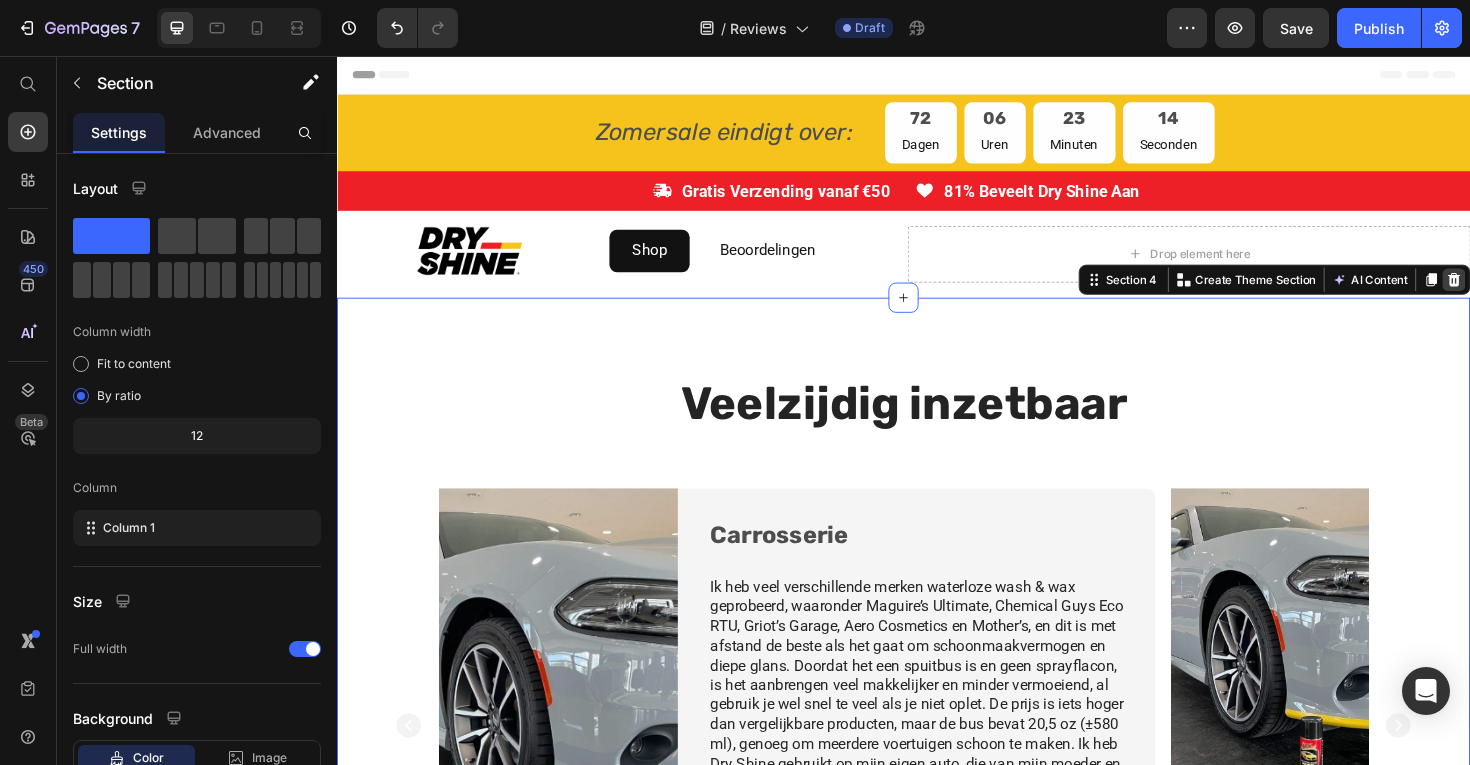 click 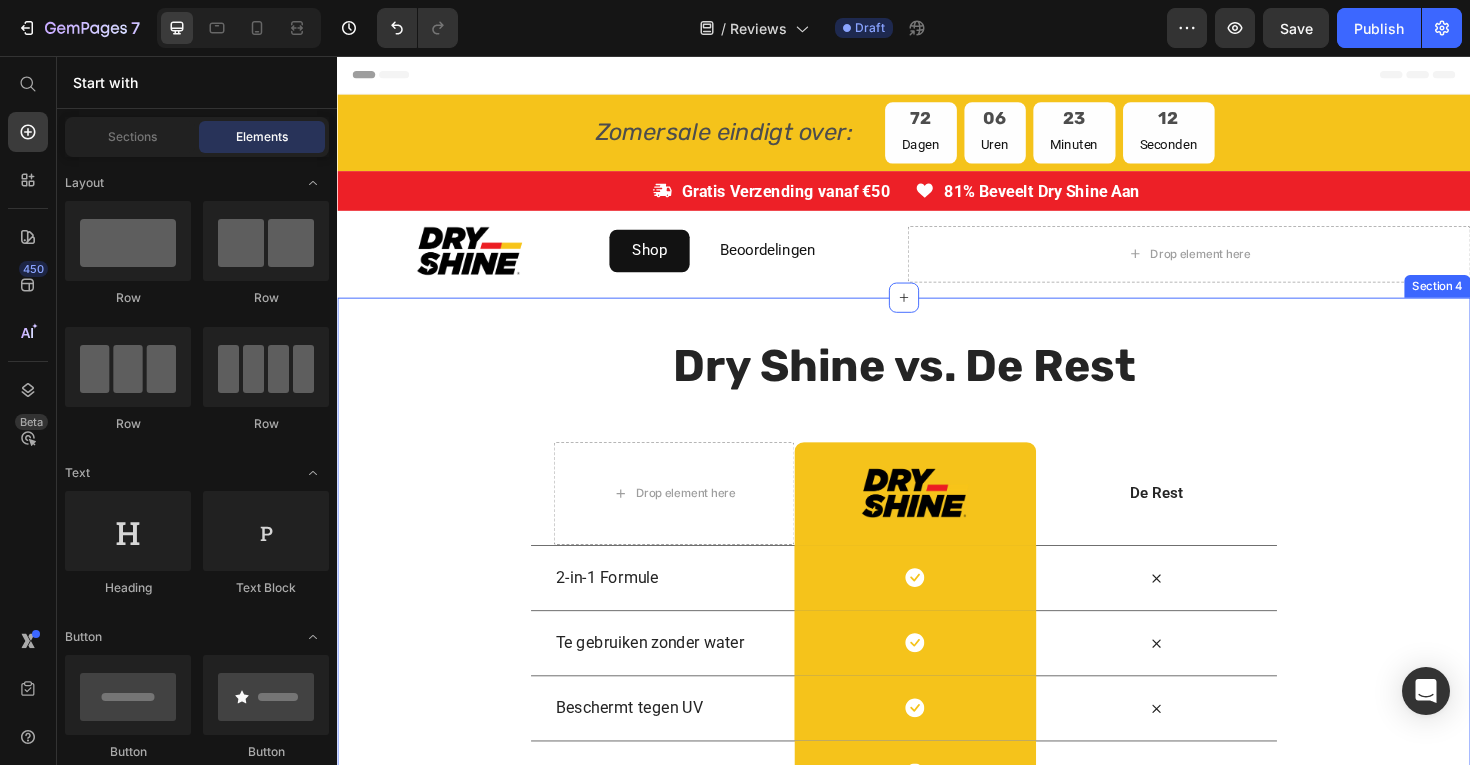 click on "Dry Shine vs. De Rest Heading Row Drop element here Image Row De Rest Text Block Row 2-in-1 Formule Text Block Icon Row Icon Row Te gebruiken zonder water Text Block Icon Row Icon Row Beschermt tegen UV Text Block Icon Row Icon Row Wast en waxt vanaf €[NUMBER] per beurt* Text Block Icon Row Icon Row *Afhankelijk van de viesheid en de grootte van het doelvoertuig Text Block Section [NUMBER]" at bounding box center [937, 631] 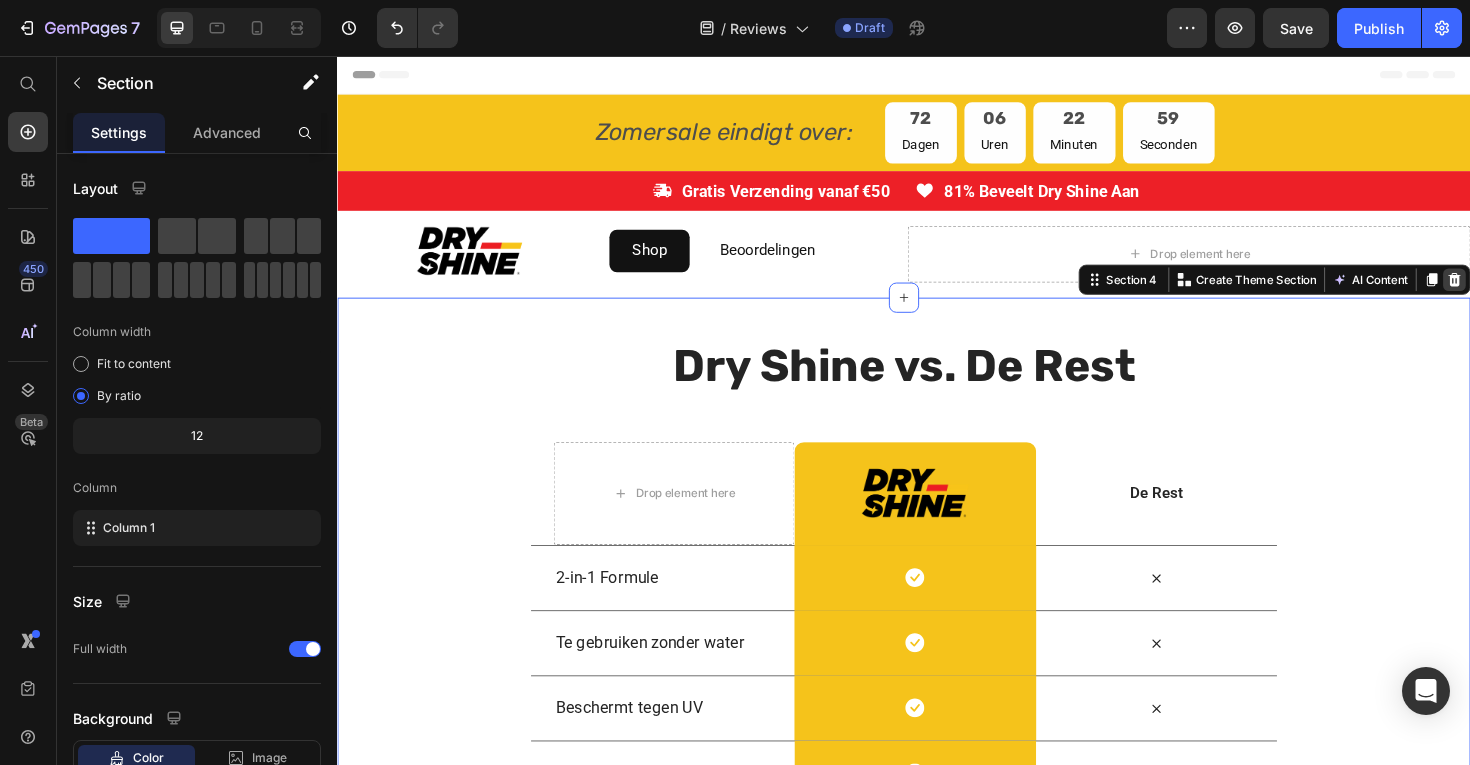 click 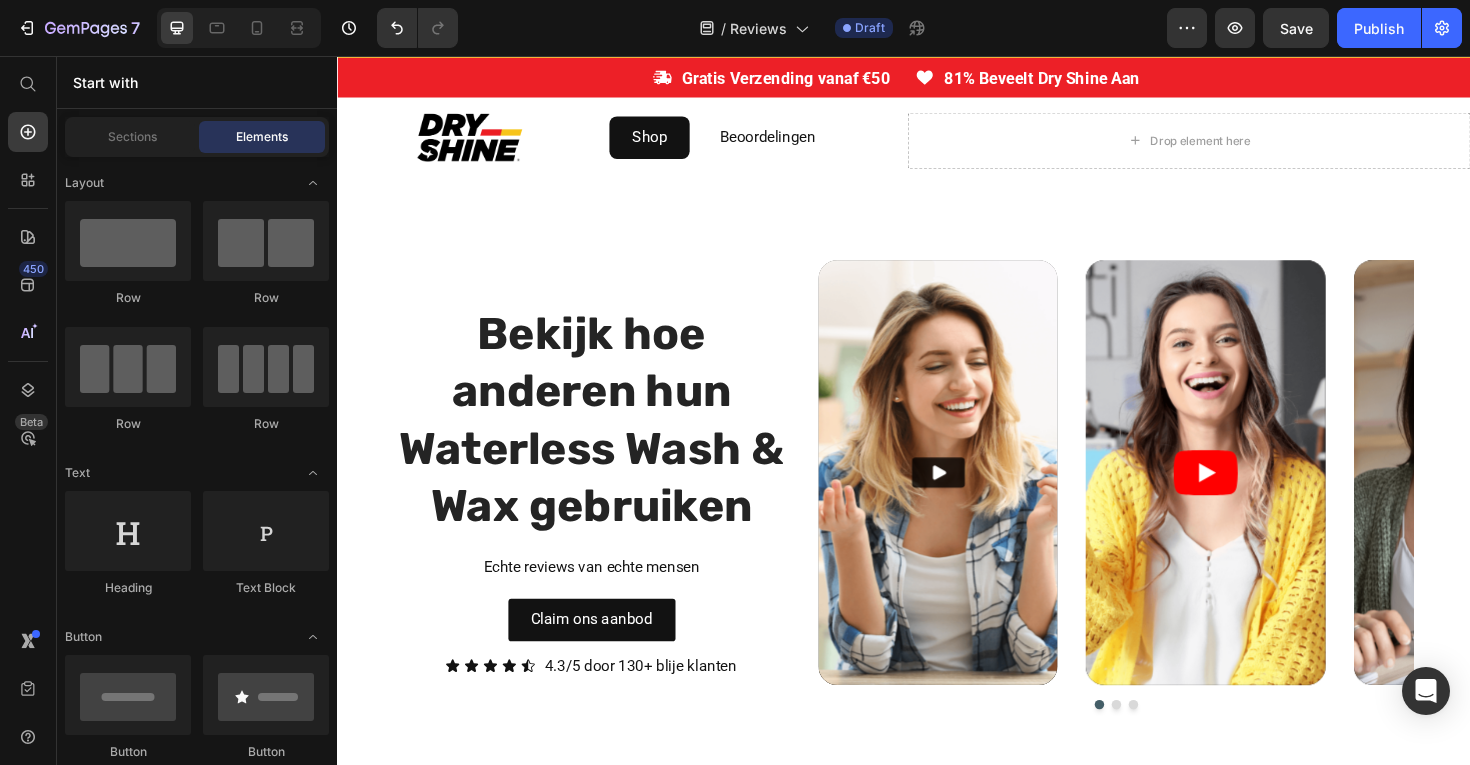 scroll, scrollTop: 0, scrollLeft: 0, axis: both 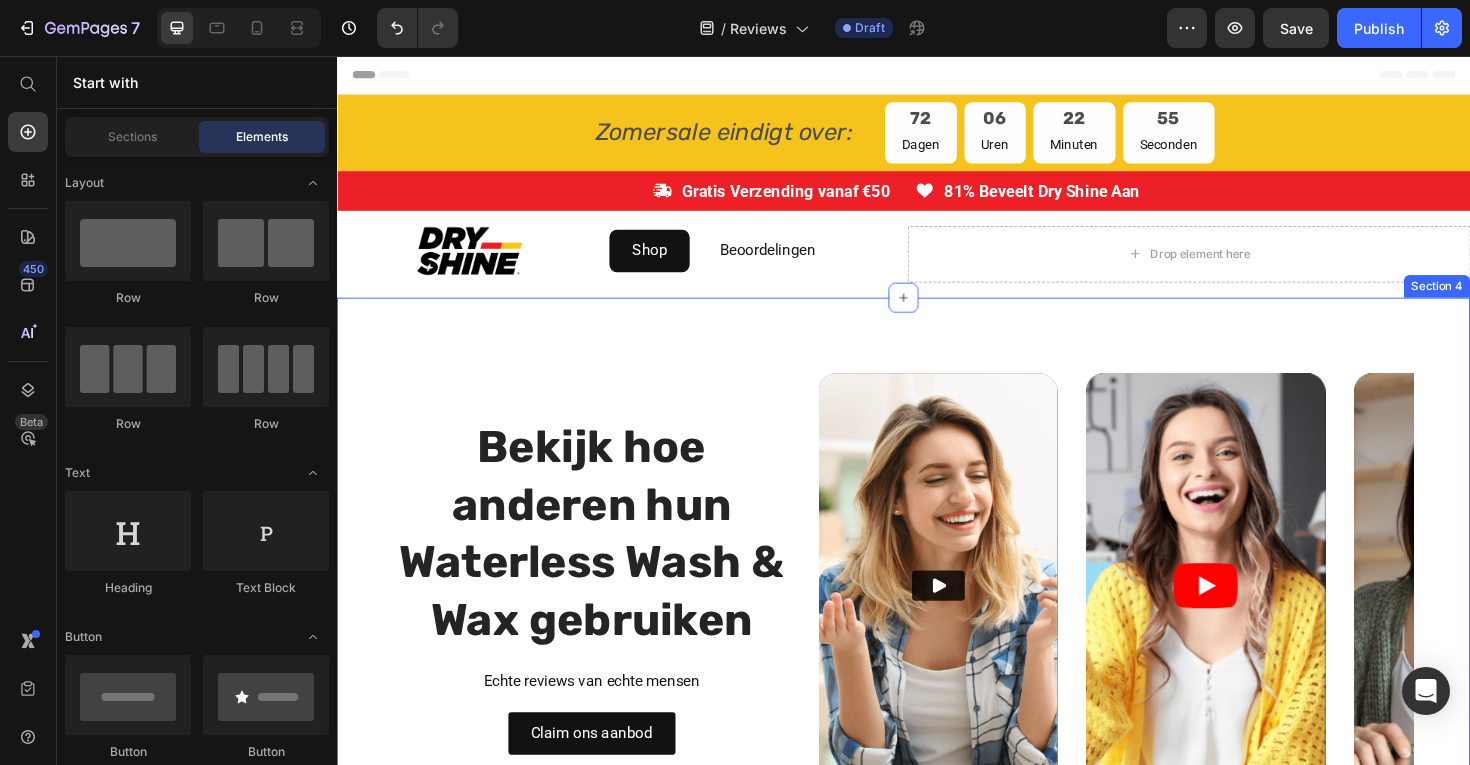 click on "Bekijk hoe anderen hun Waterless Wash & Wax gebruiken Heading Echte reviews van echte mensen Text Block Claim ons aanbod Button Row Icon Icon Icon Icon Icon Icon List [NUMBER].[NUMBER]/[NUMBER] door [NUMBER]+ blije klanten Text Block Row Video Video Video Carousel Row Section [NUMBER]" at bounding box center [937, 630] 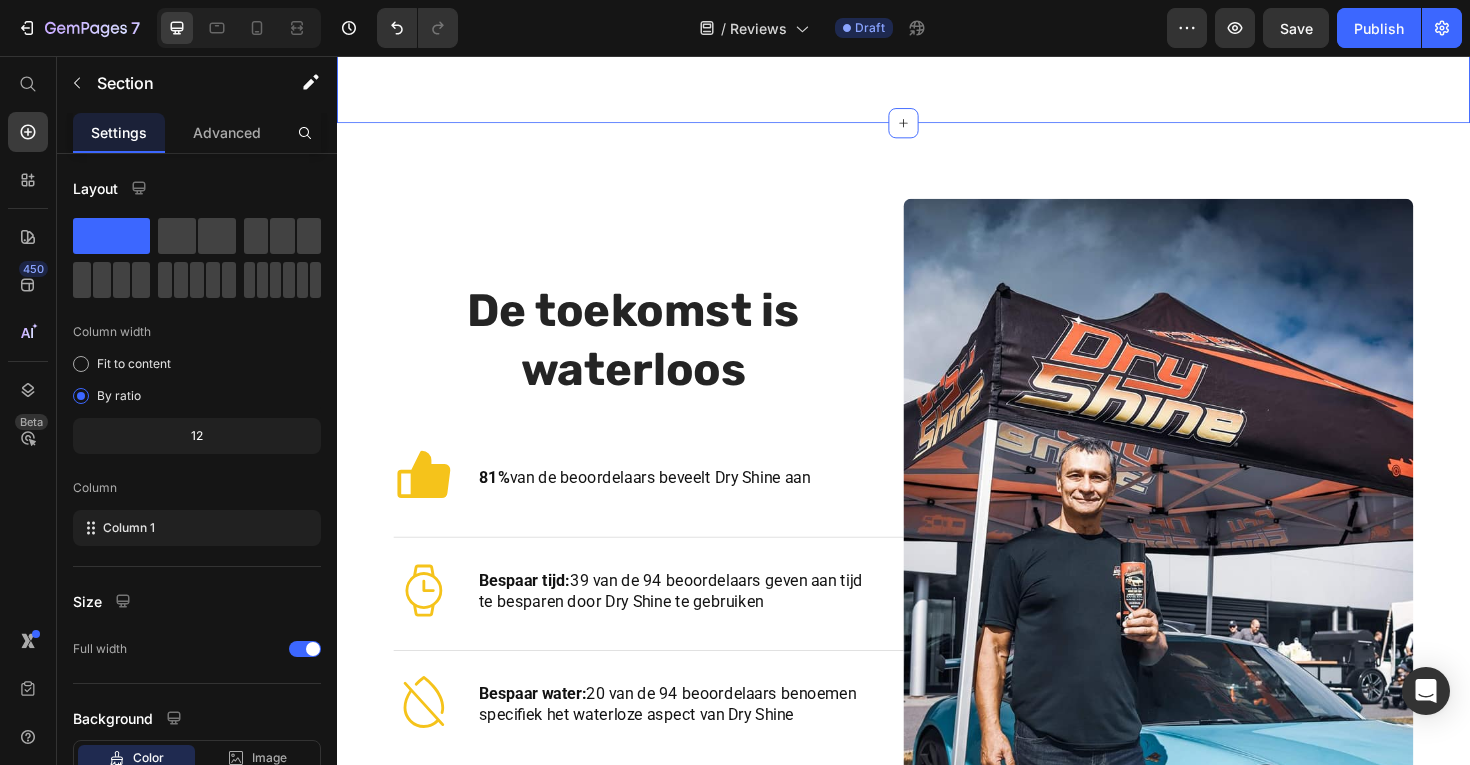 scroll, scrollTop: 833, scrollLeft: 0, axis: vertical 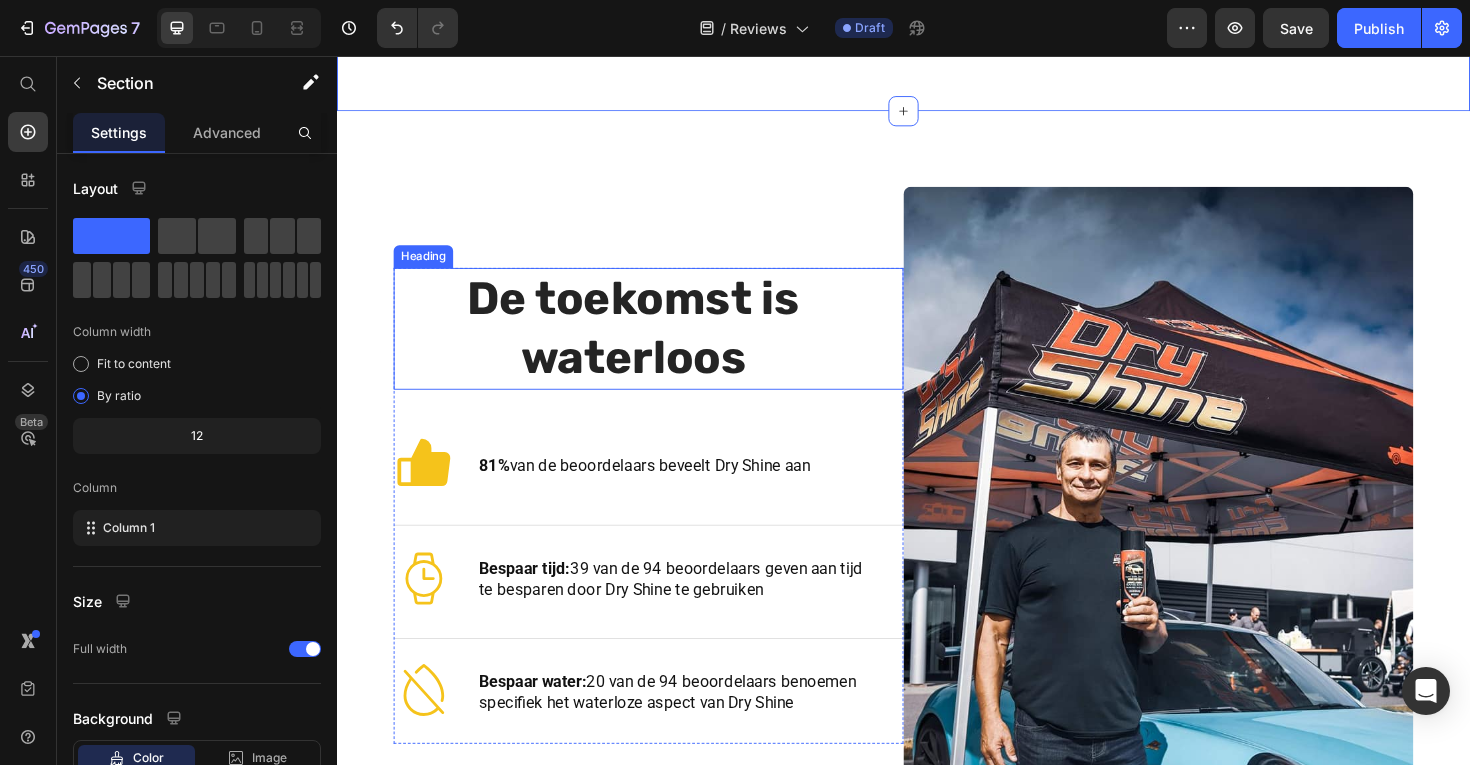 click on "De toekomst is waterloos" at bounding box center (651, 345) 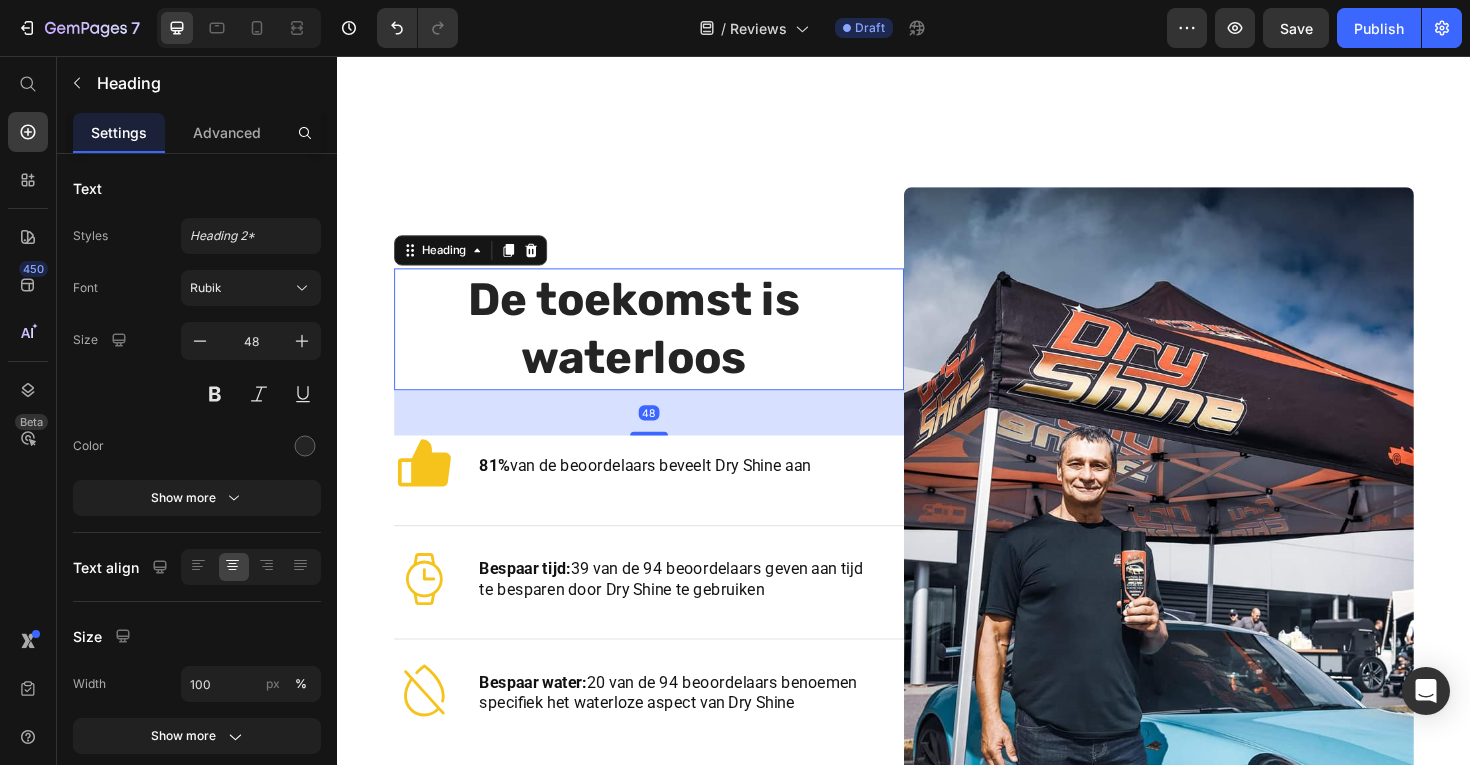 scroll, scrollTop: 801, scrollLeft: 0, axis: vertical 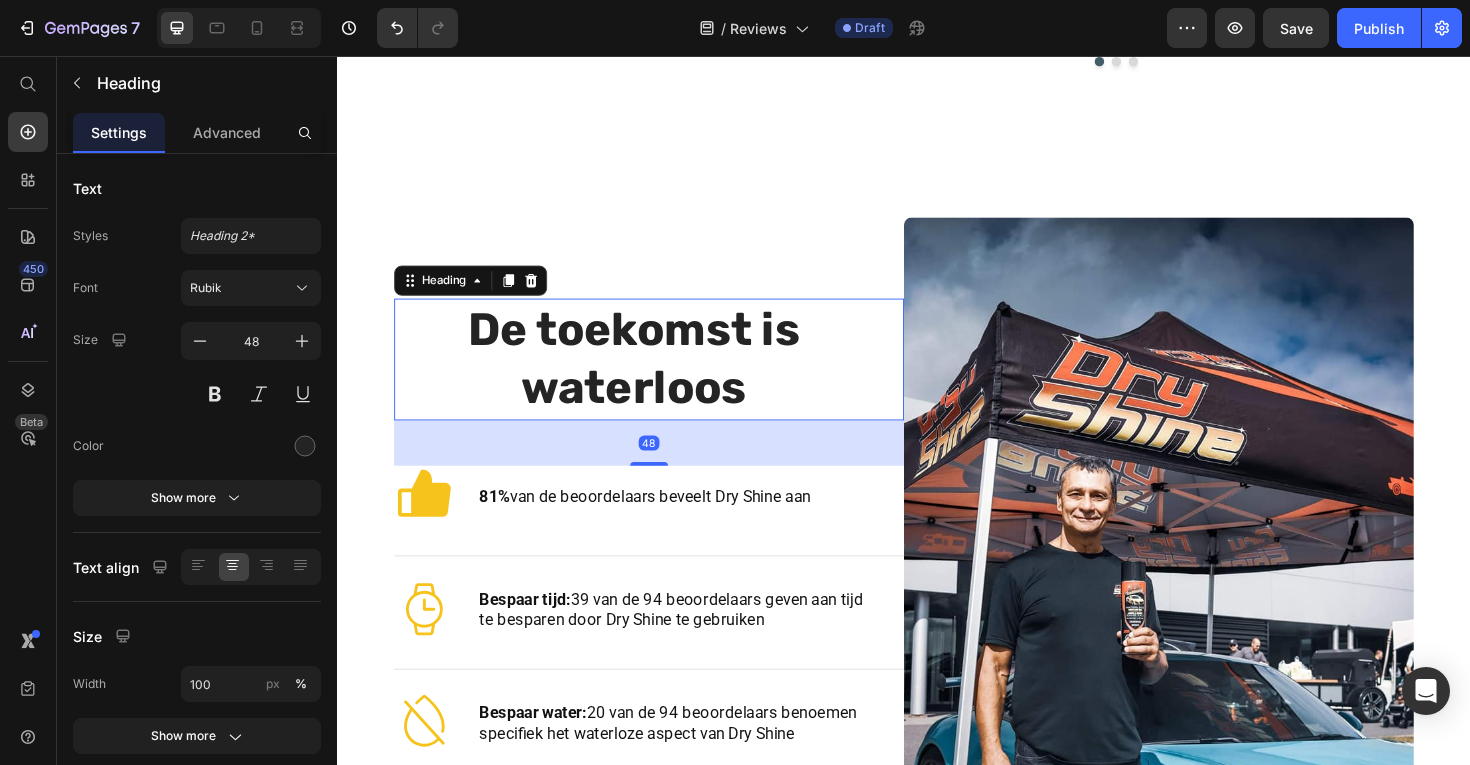 click on "De toekomst is waterloos" at bounding box center (651, 377) 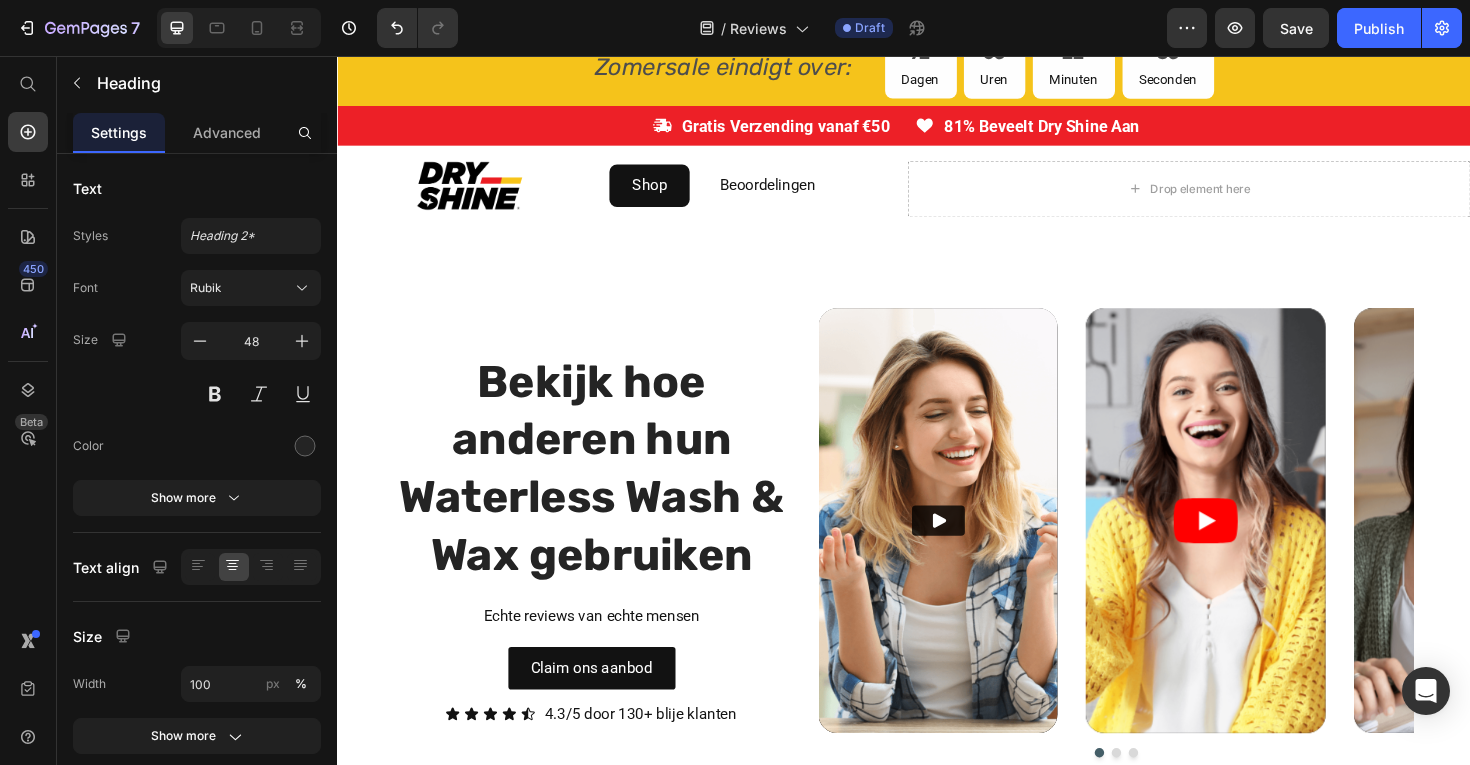 scroll, scrollTop: 0, scrollLeft: 0, axis: both 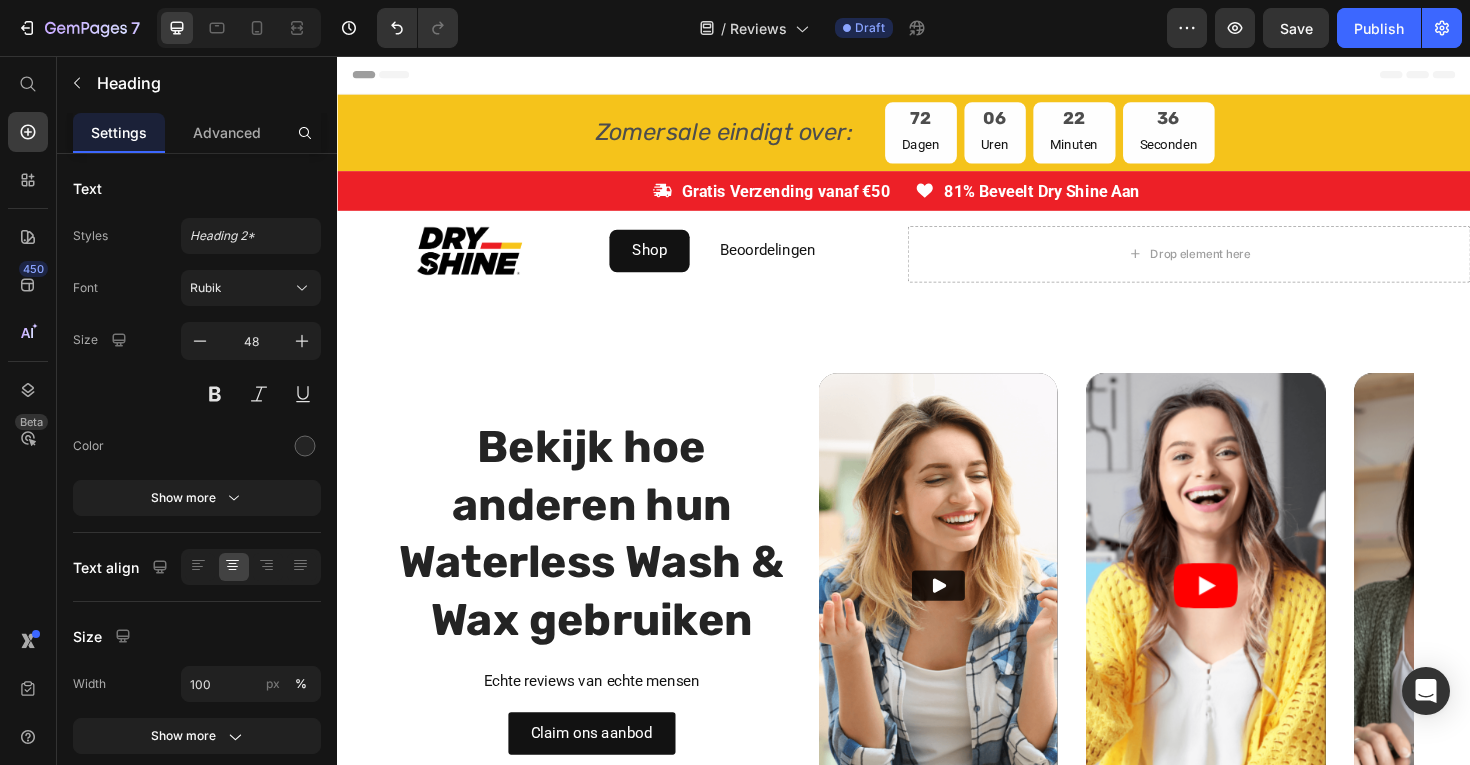 click on "Bekijk hoe anderen hun Waterless Wash & Wax gebruiken" at bounding box center [606, 562] 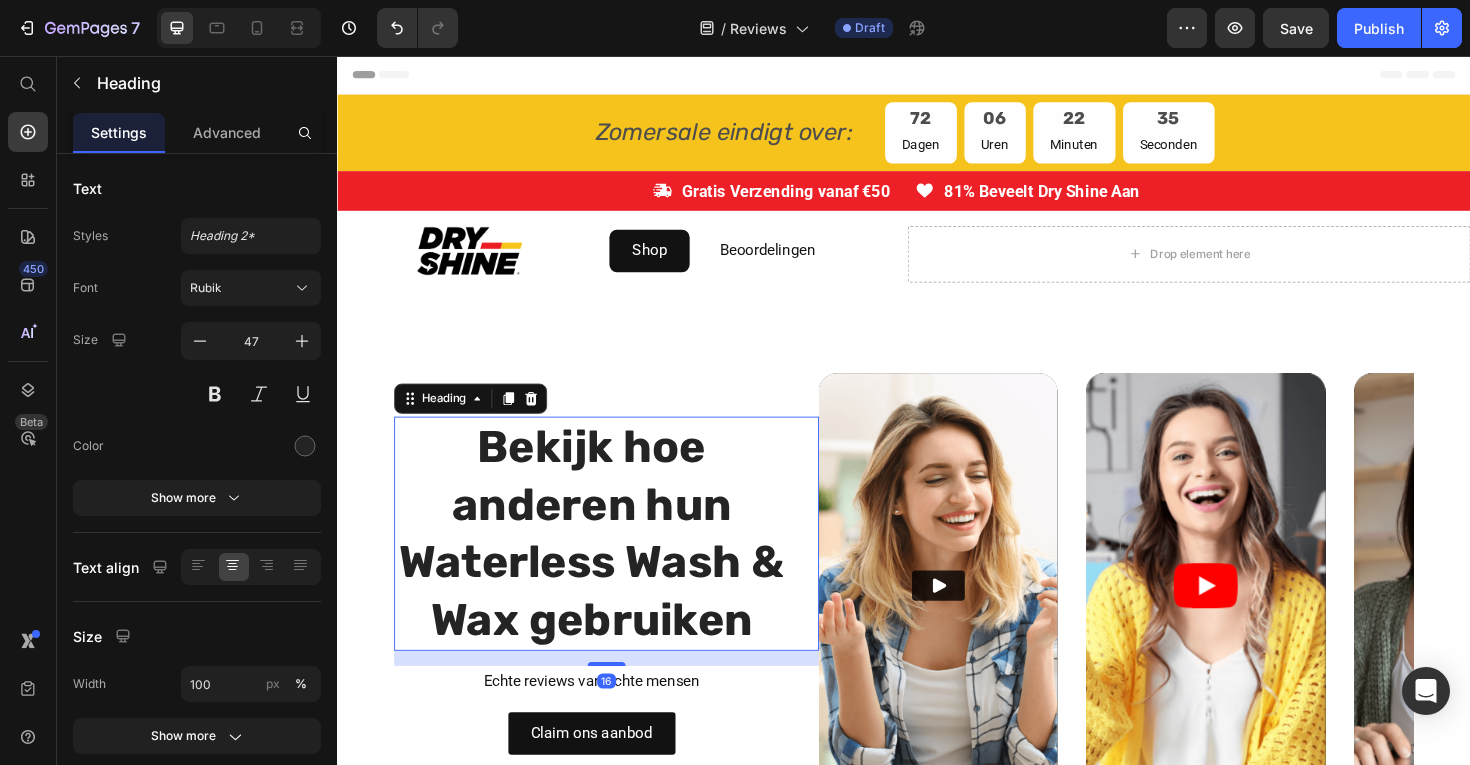 click on "Bekijk hoe anderen hun Waterless Wash & Wax gebruiken" at bounding box center (606, 562) 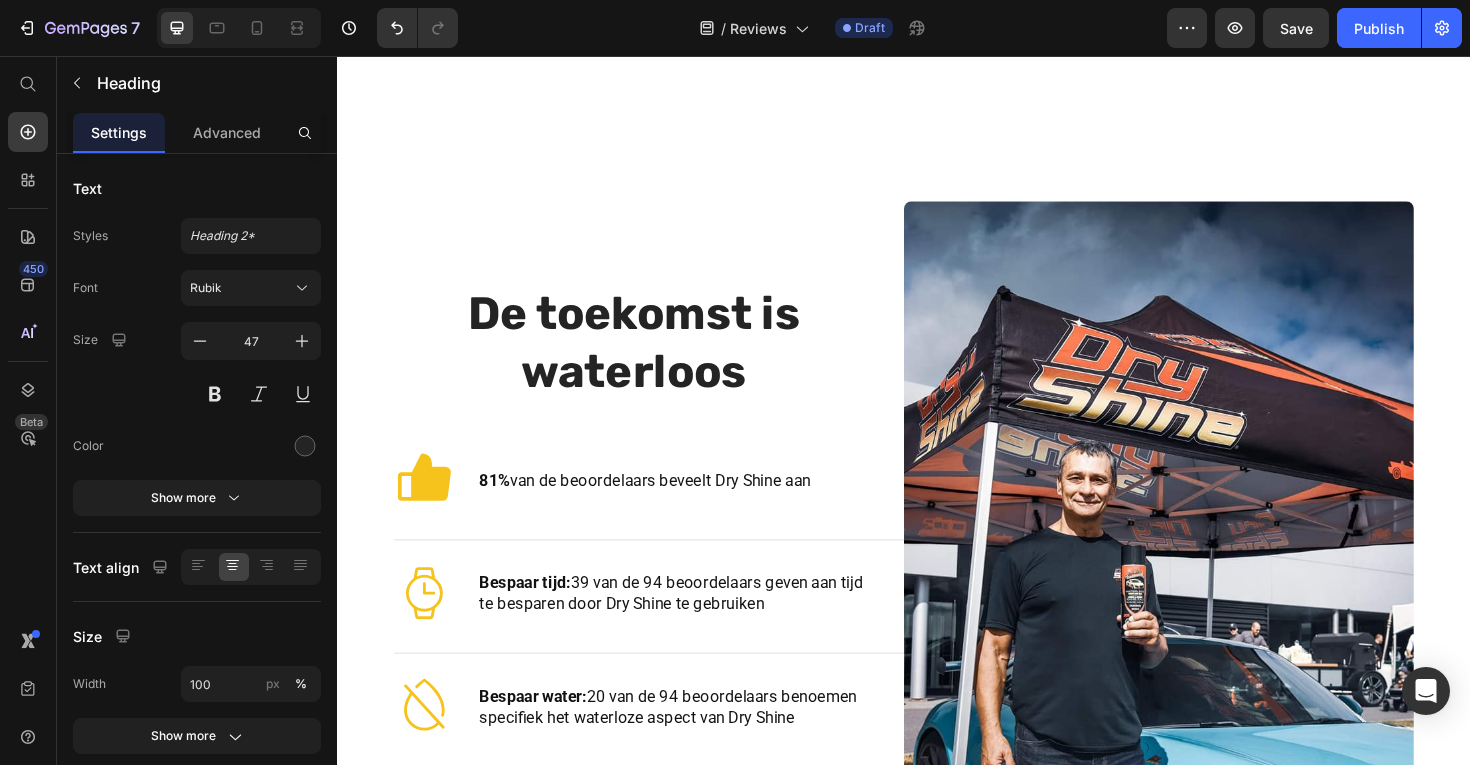scroll, scrollTop: 822, scrollLeft: 0, axis: vertical 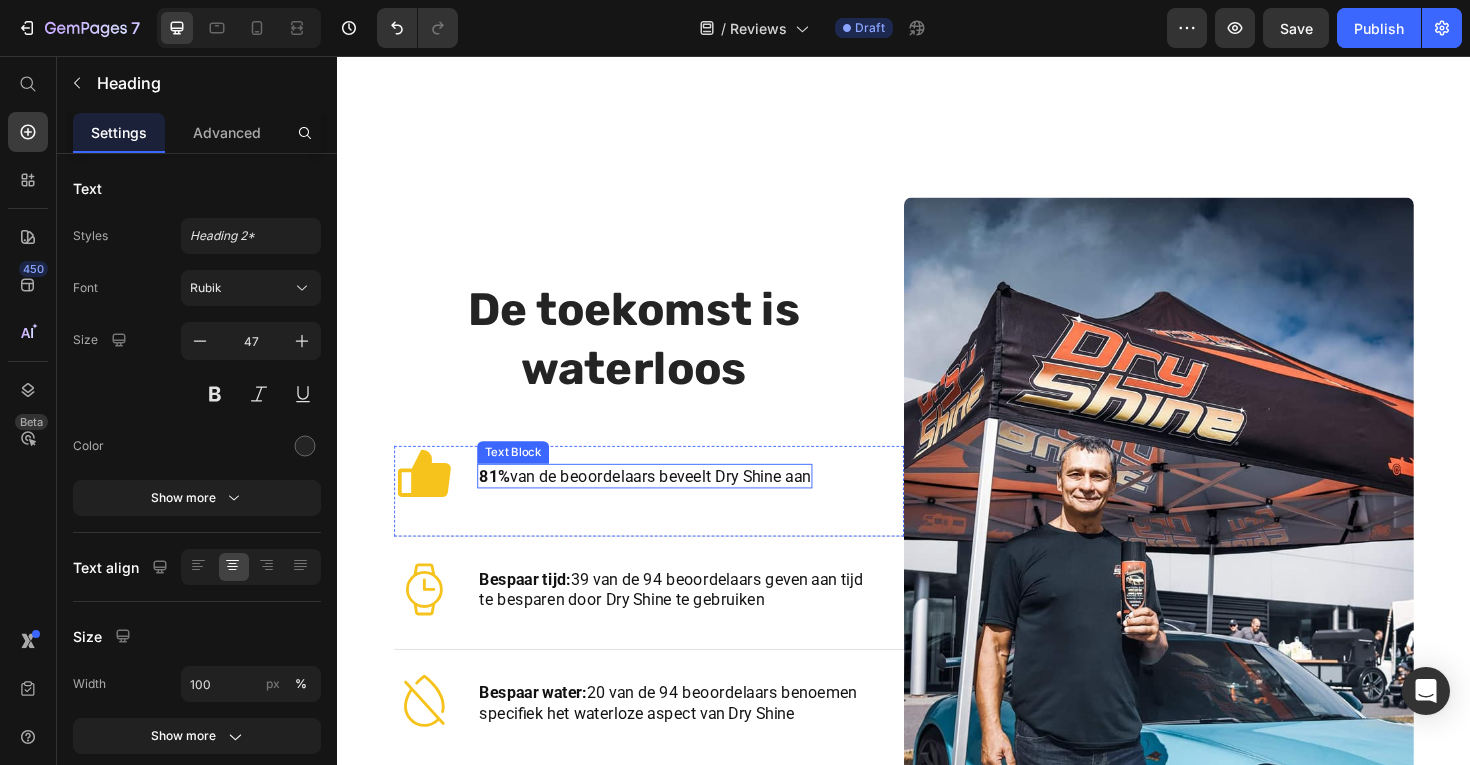 click on "[NUMBER]% van de beoordelaars beveelt Dry Shine aan" at bounding box center (662, 501) 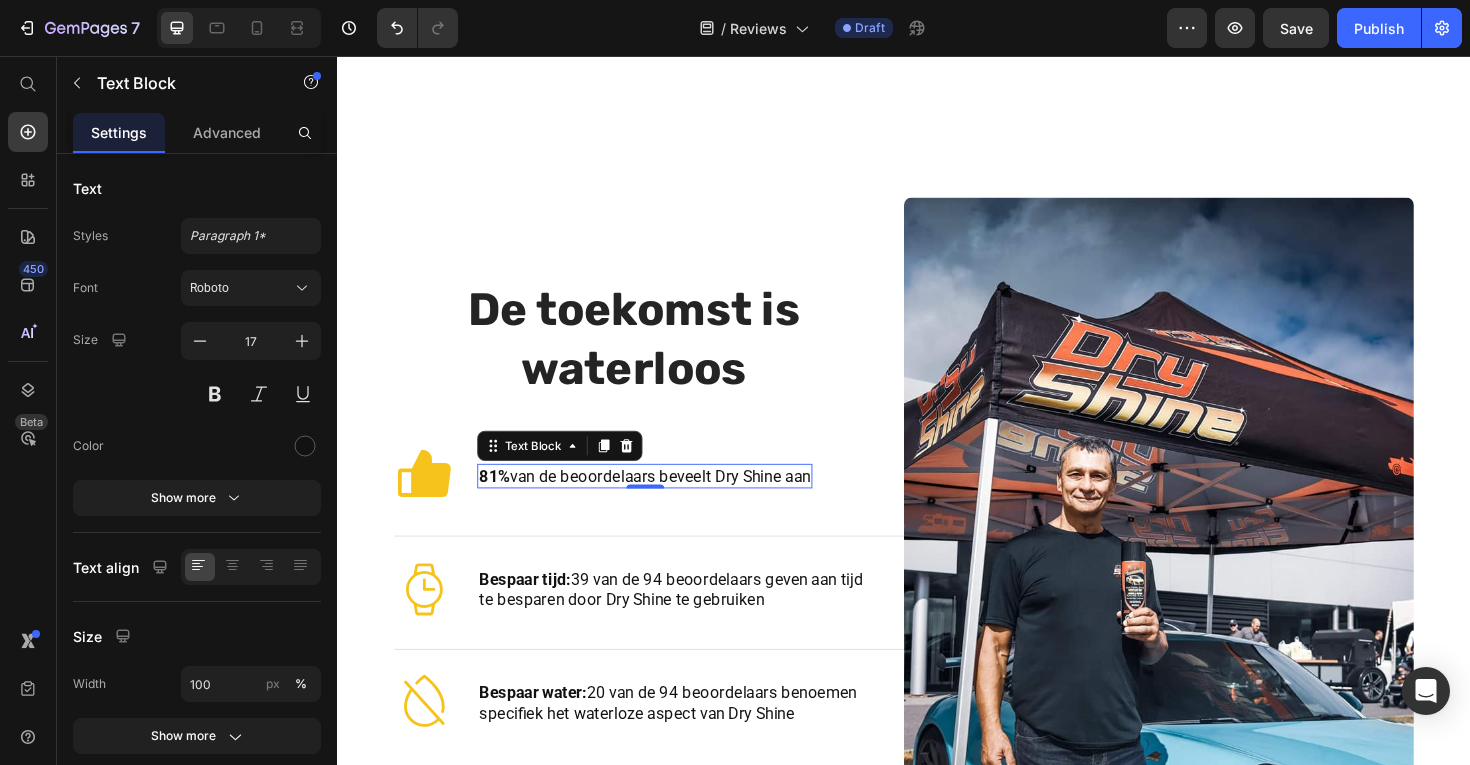 click on "[NUMBER]% van de beoordelaars beveelt Dry Shine aan" at bounding box center [662, 501] 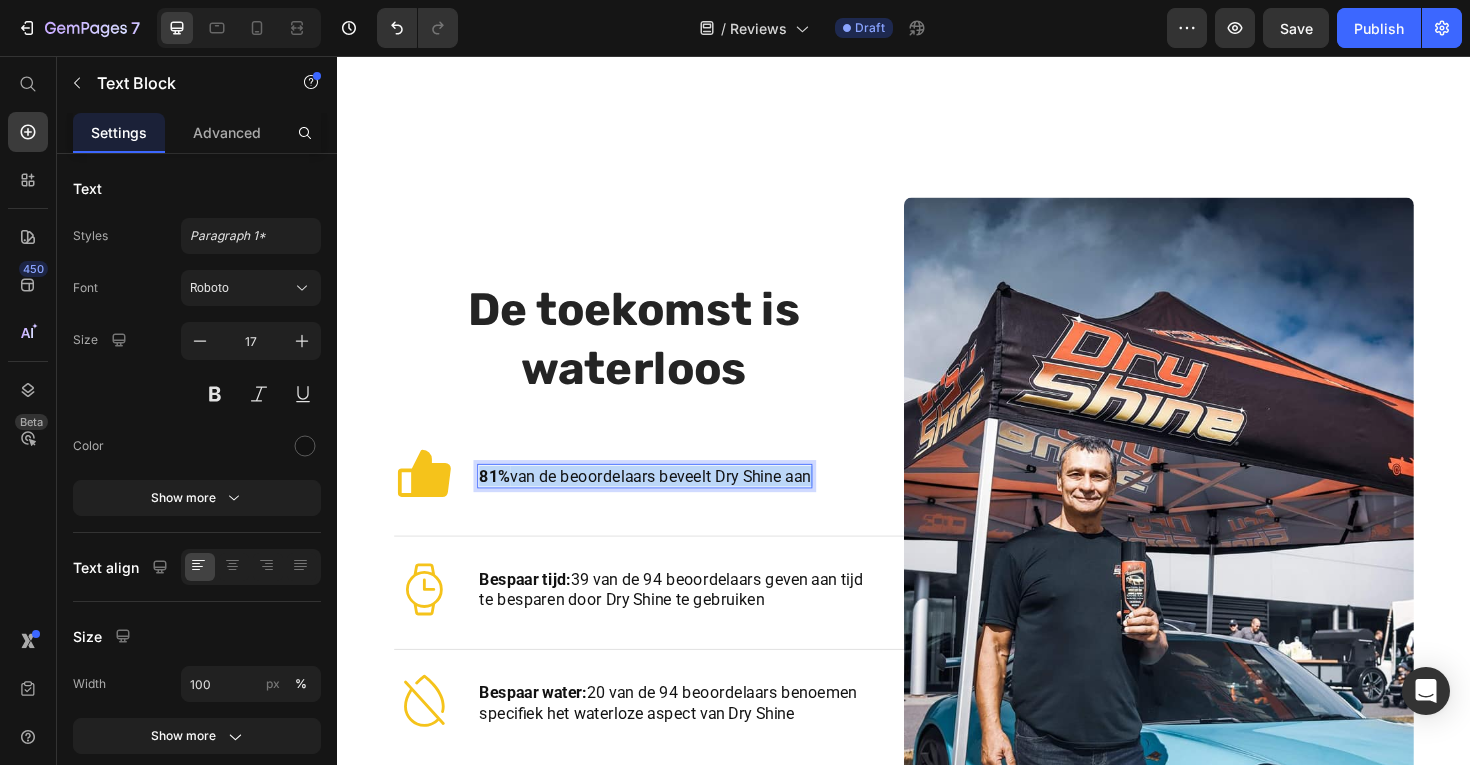 copy on "[NUMBER]% van de beoordelaars beveelt Dry Shine aan" 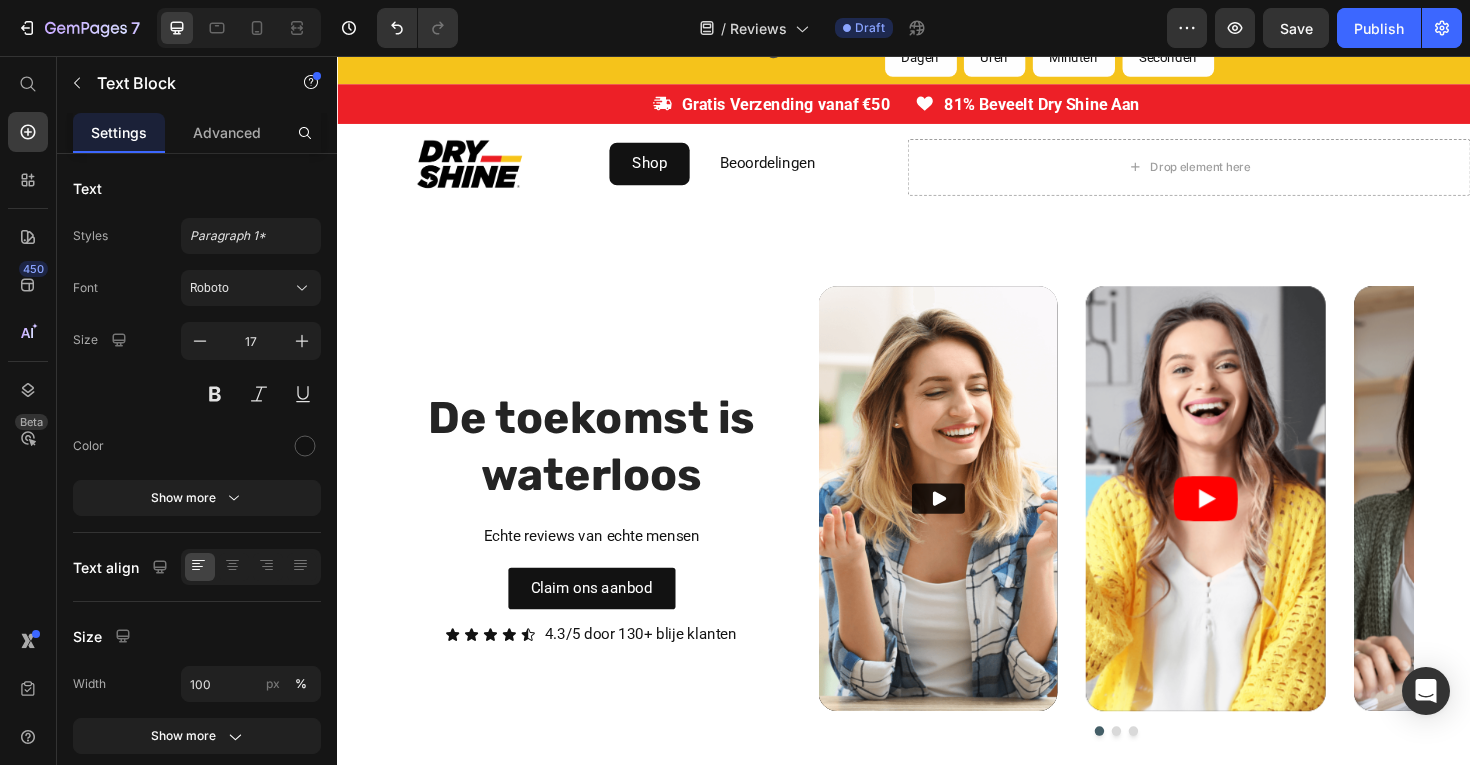 scroll, scrollTop: 108, scrollLeft: 0, axis: vertical 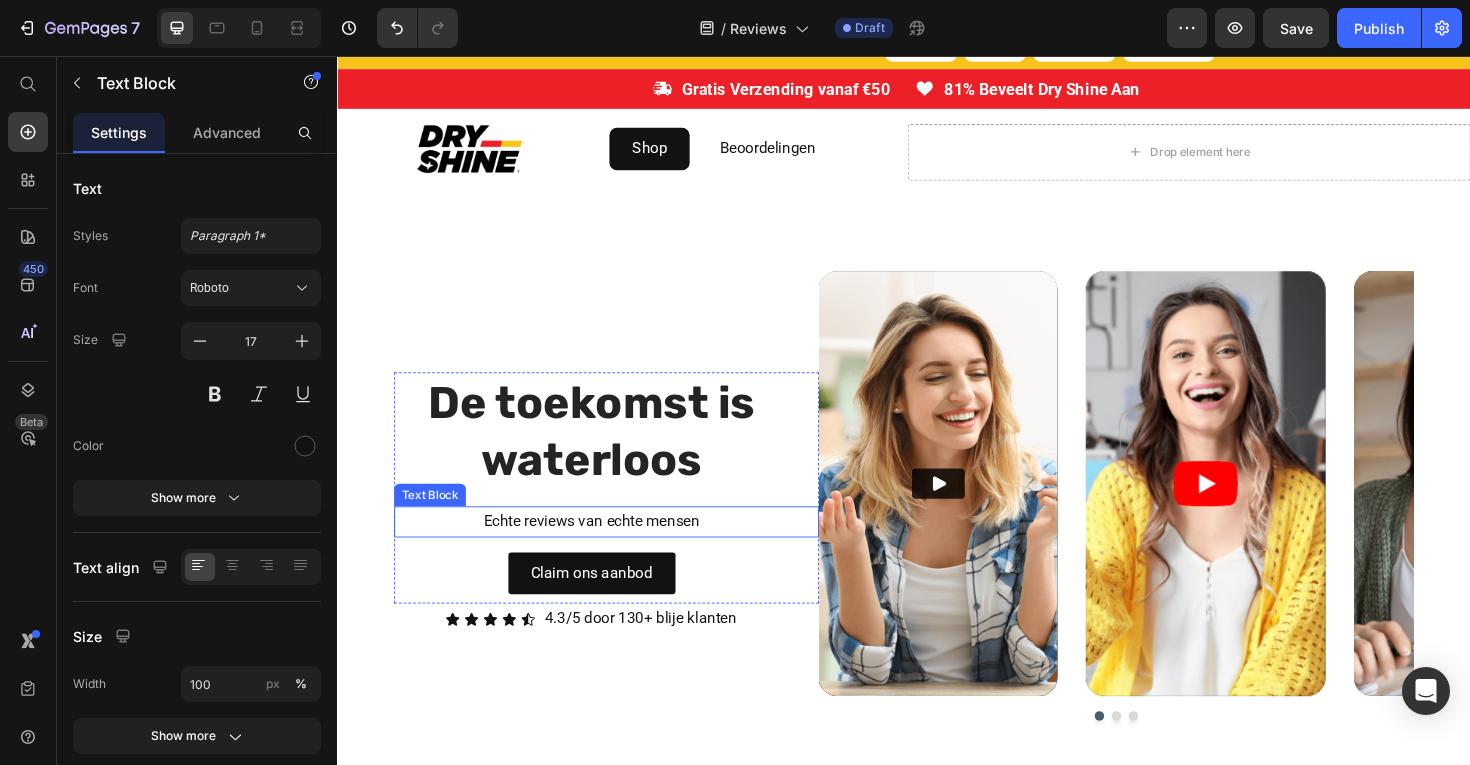 click on "Echte reviews van echte mensen" at bounding box center [606, 549] 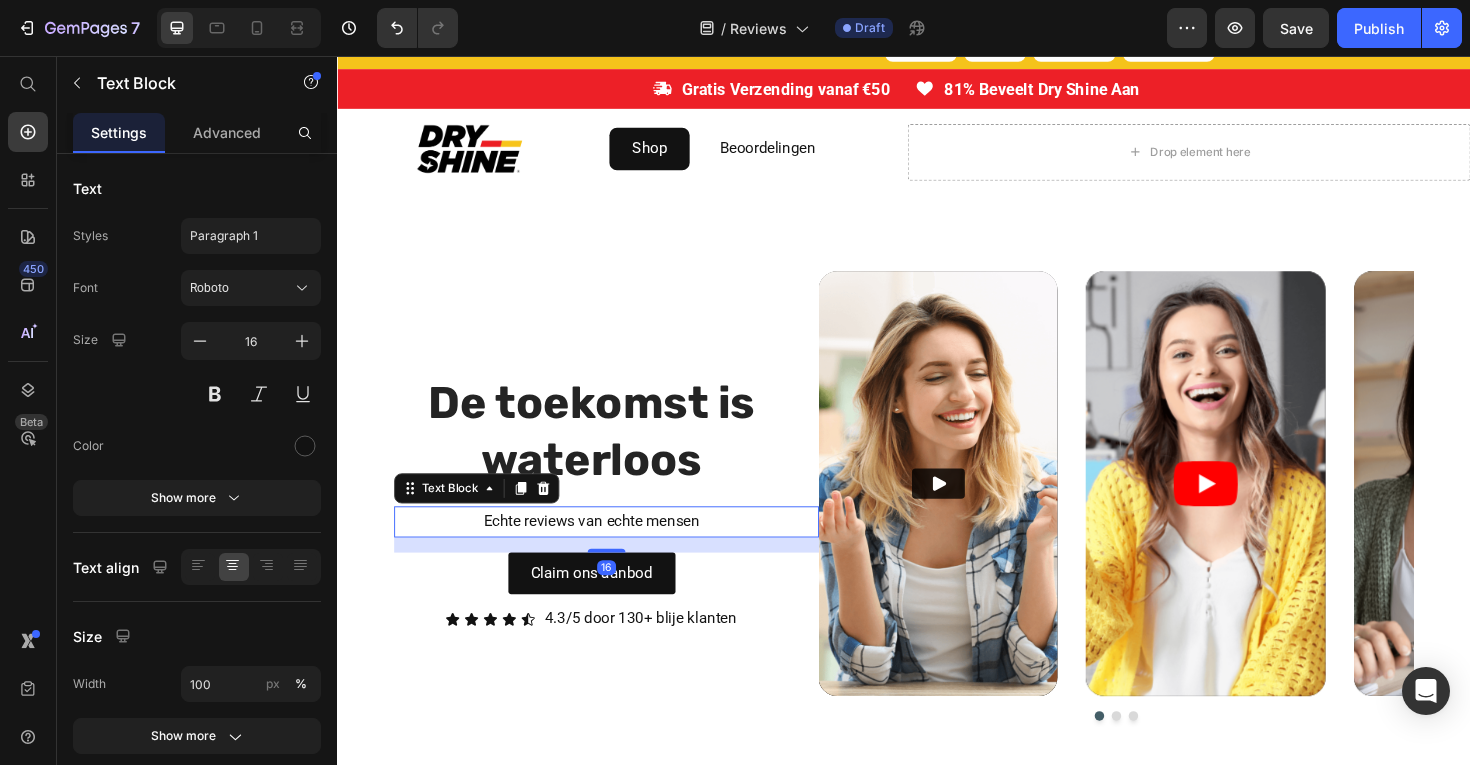 click on "Echte reviews van echte mensen" at bounding box center (606, 549) 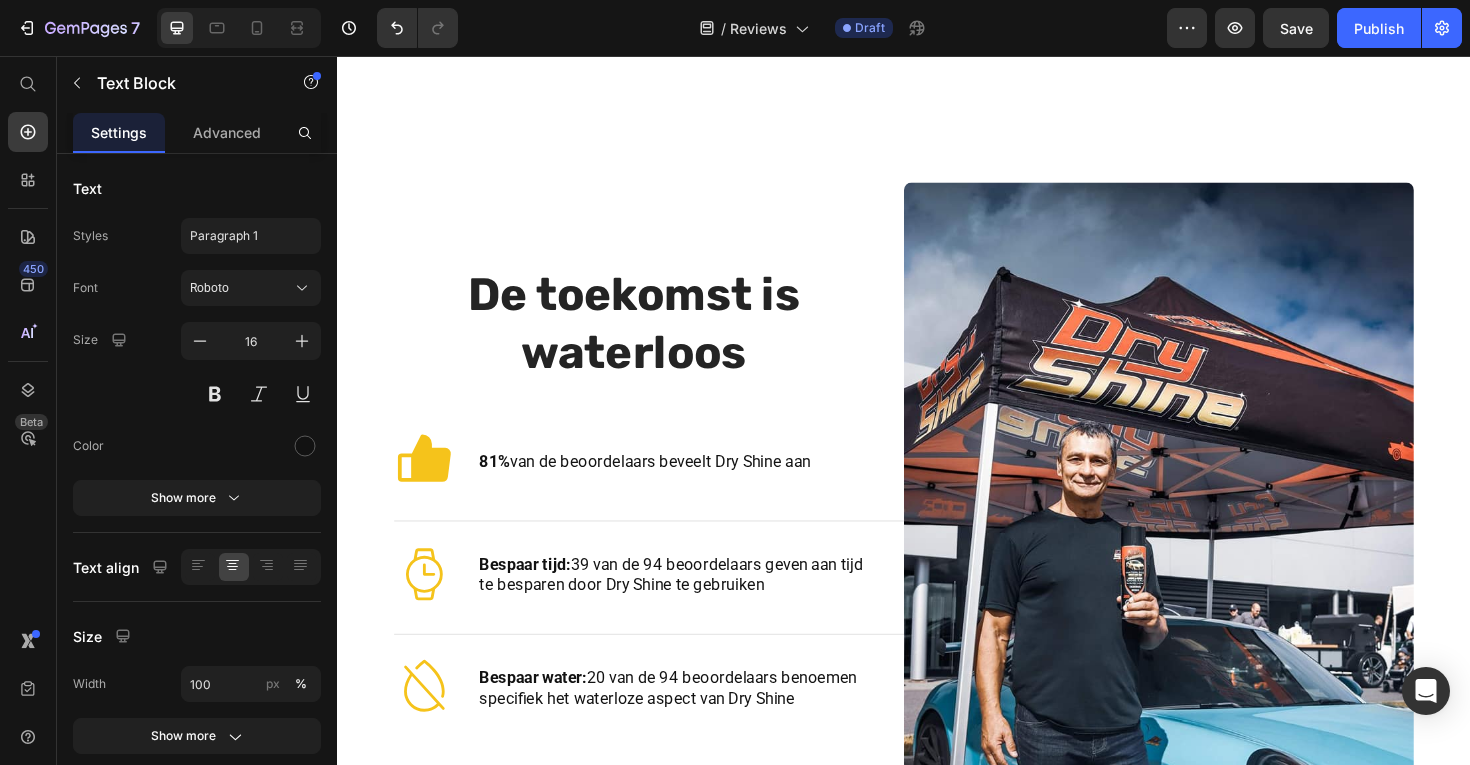 scroll, scrollTop: 931, scrollLeft: 0, axis: vertical 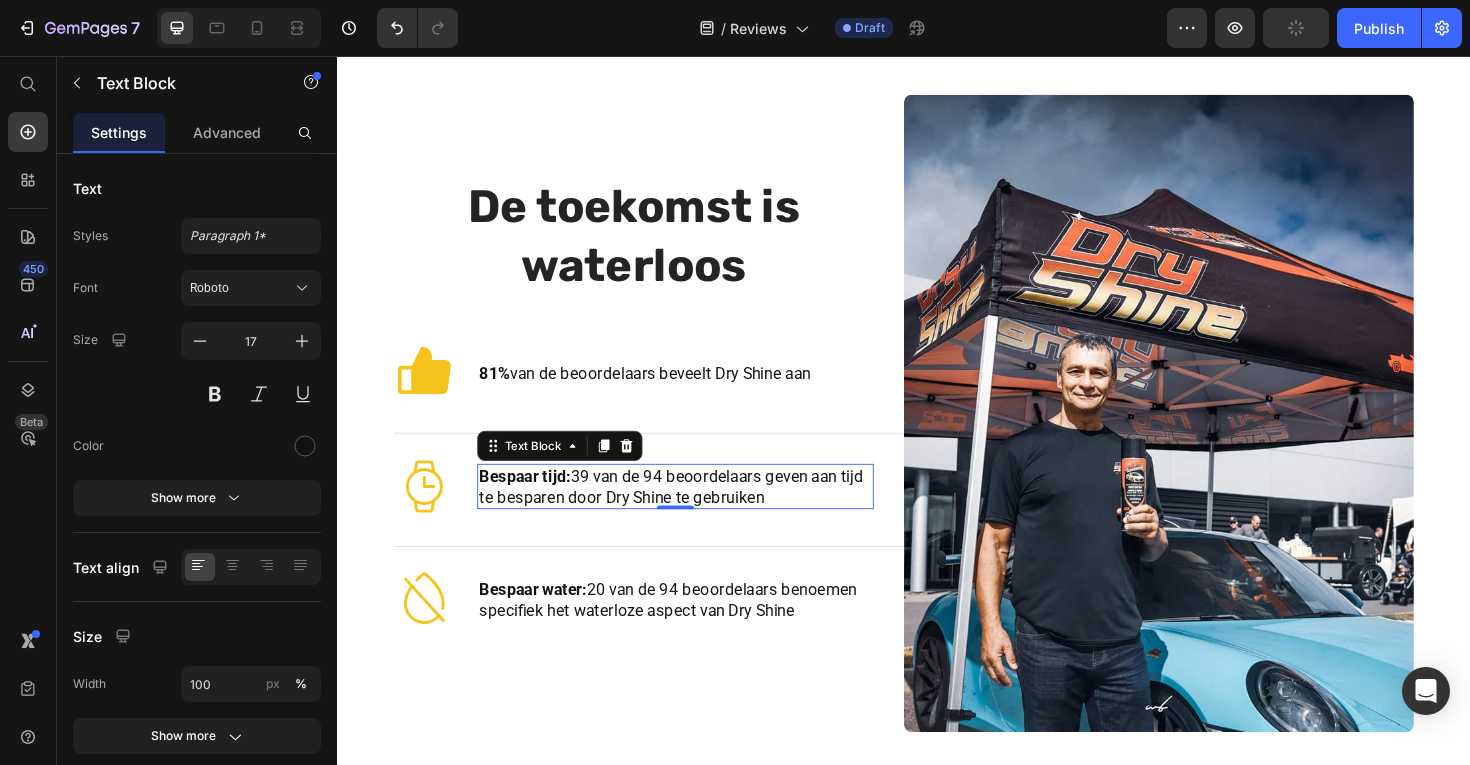 click on "Bespaar tijd: [NUMBER] van de [NUMBER] beoordelaars geven aan tijd te besparen door Dry Shine te gebruiken" at bounding box center [695, 512] 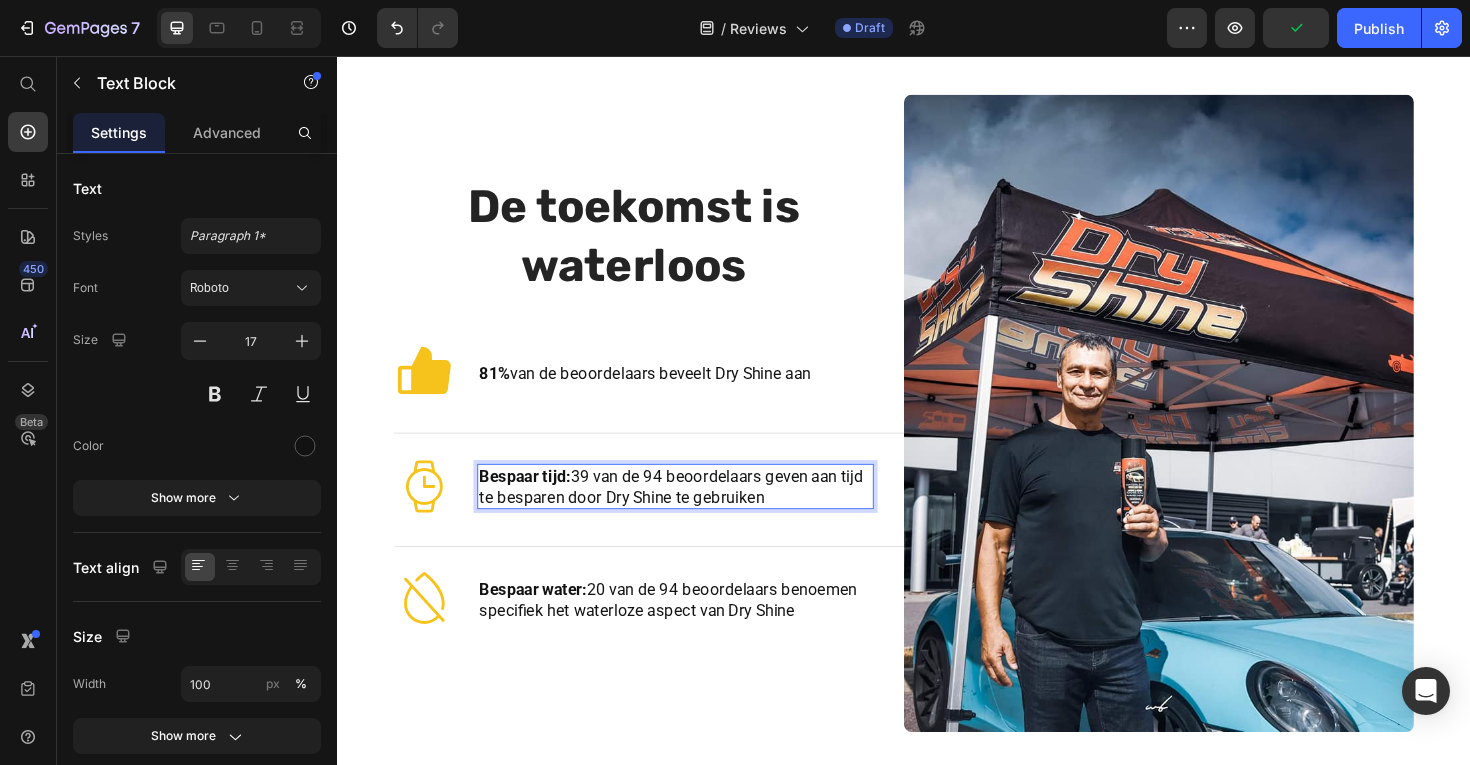 click on "Bespaar tijd: [NUMBER] van de [NUMBER] beoordelaars geven aan tijd te besparen door Dry Shine te gebruiken" at bounding box center [695, 512] 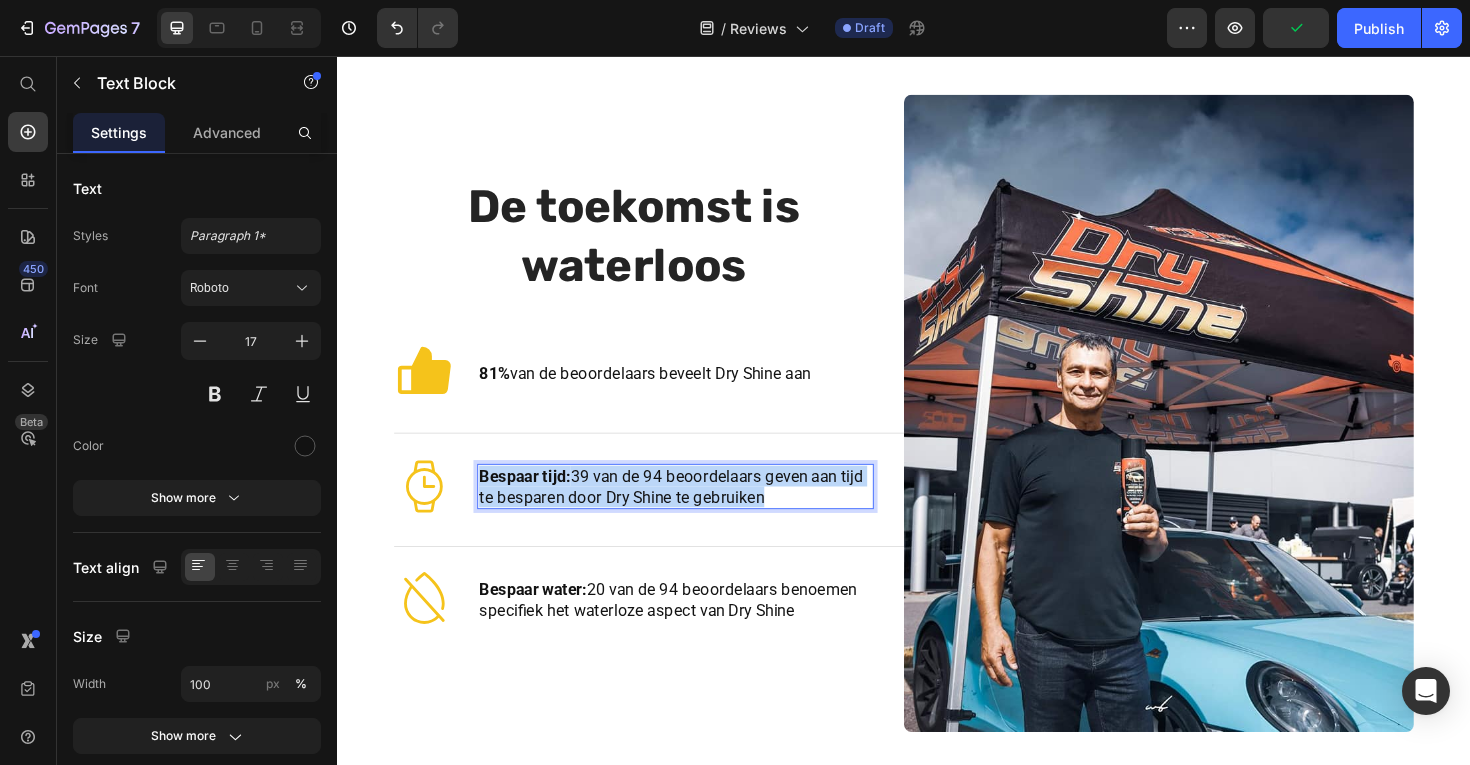 copy on "Bespaar tijd: [NUMBER] van de [NUMBER] beoordelaars geven aan tijd te besparen door Dry Shine te gebruiken" 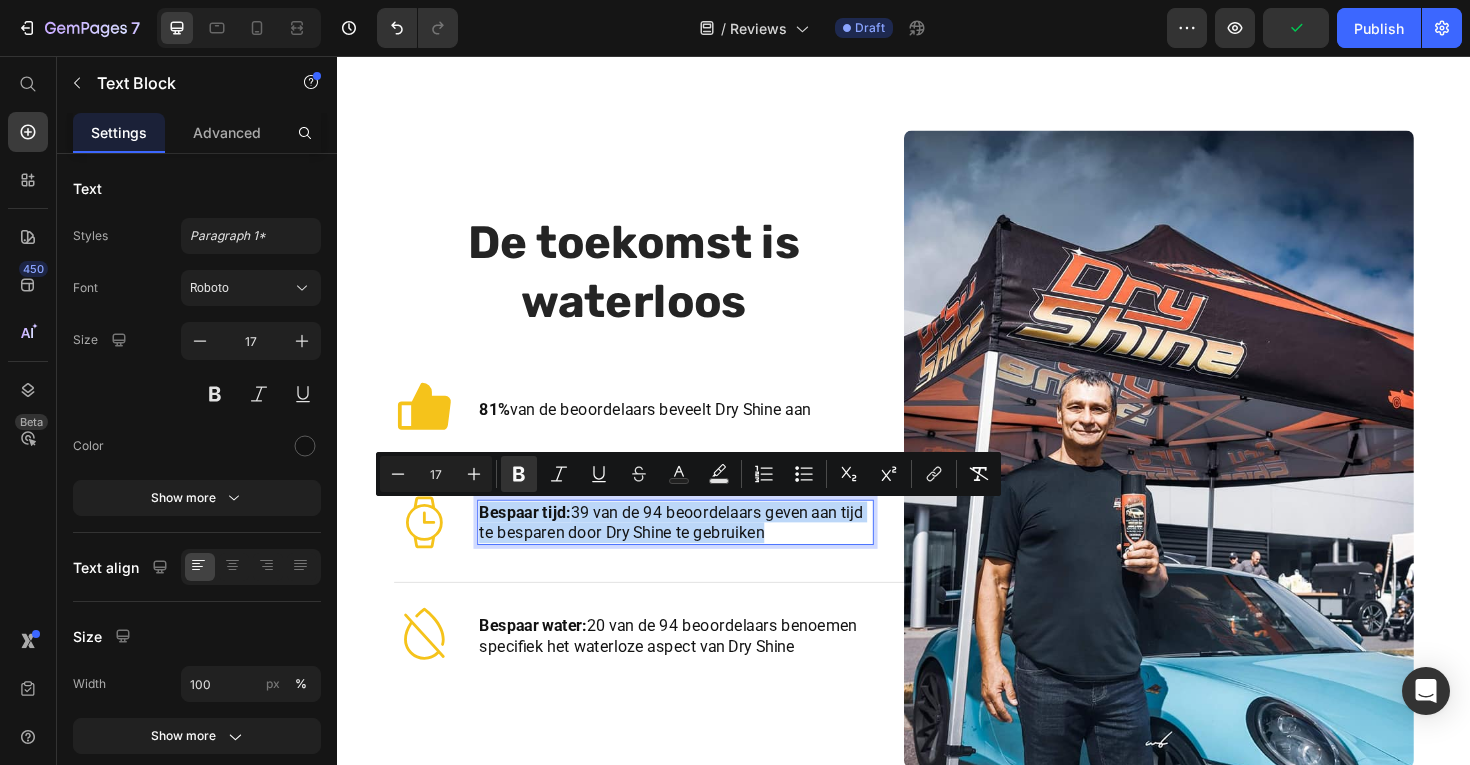 scroll, scrollTop: 892, scrollLeft: 0, axis: vertical 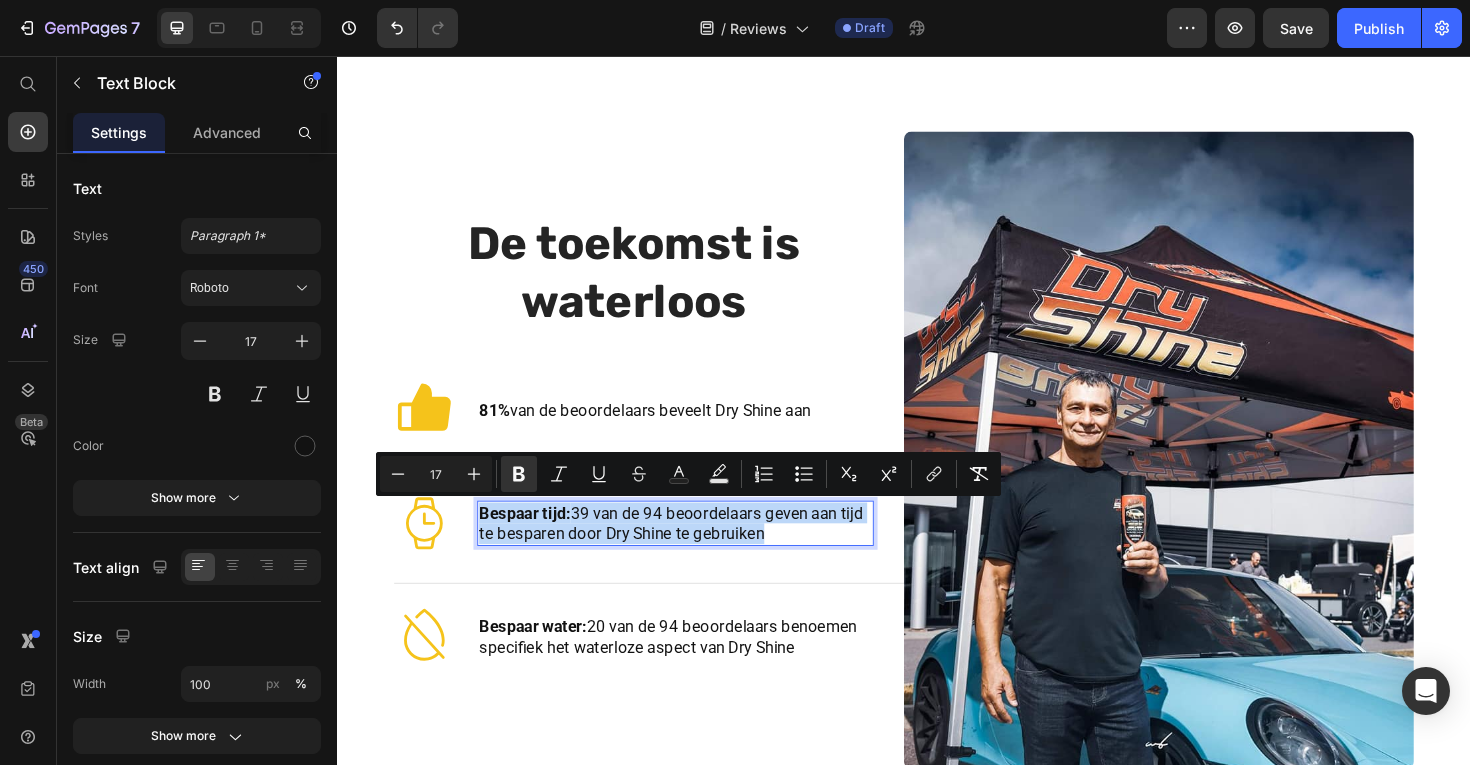 click on "Bespaar tijd: [NUMBER] van de [NUMBER] beoordelaars geven aan tijd te besparen door Dry Shine te gebruiken" at bounding box center [695, 551] 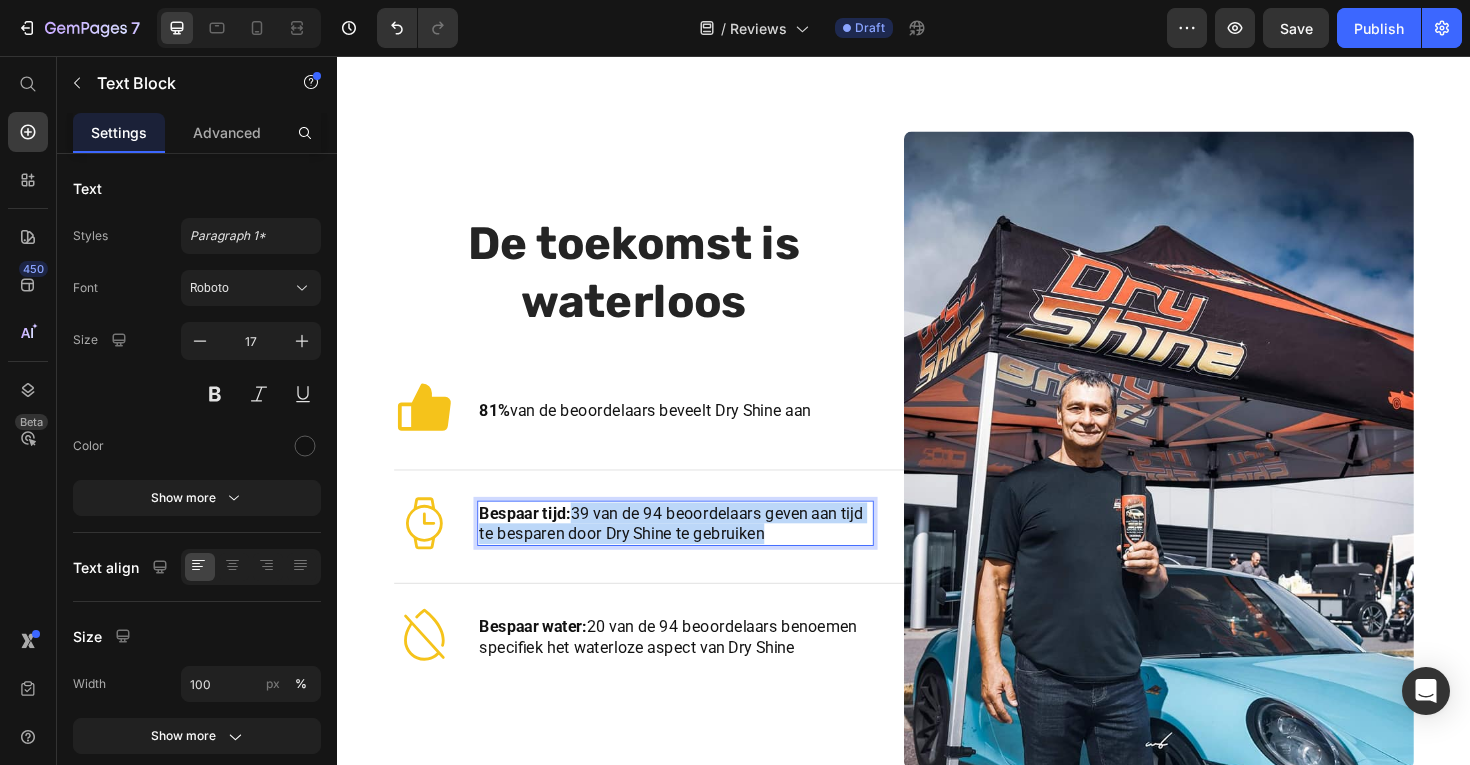 click on "Bespaar tijd: [NUMBER] van de [NUMBER] beoordelaars geven aan tijd te besparen door Dry Shine te gebruiken" at bounding box center [695, 551] 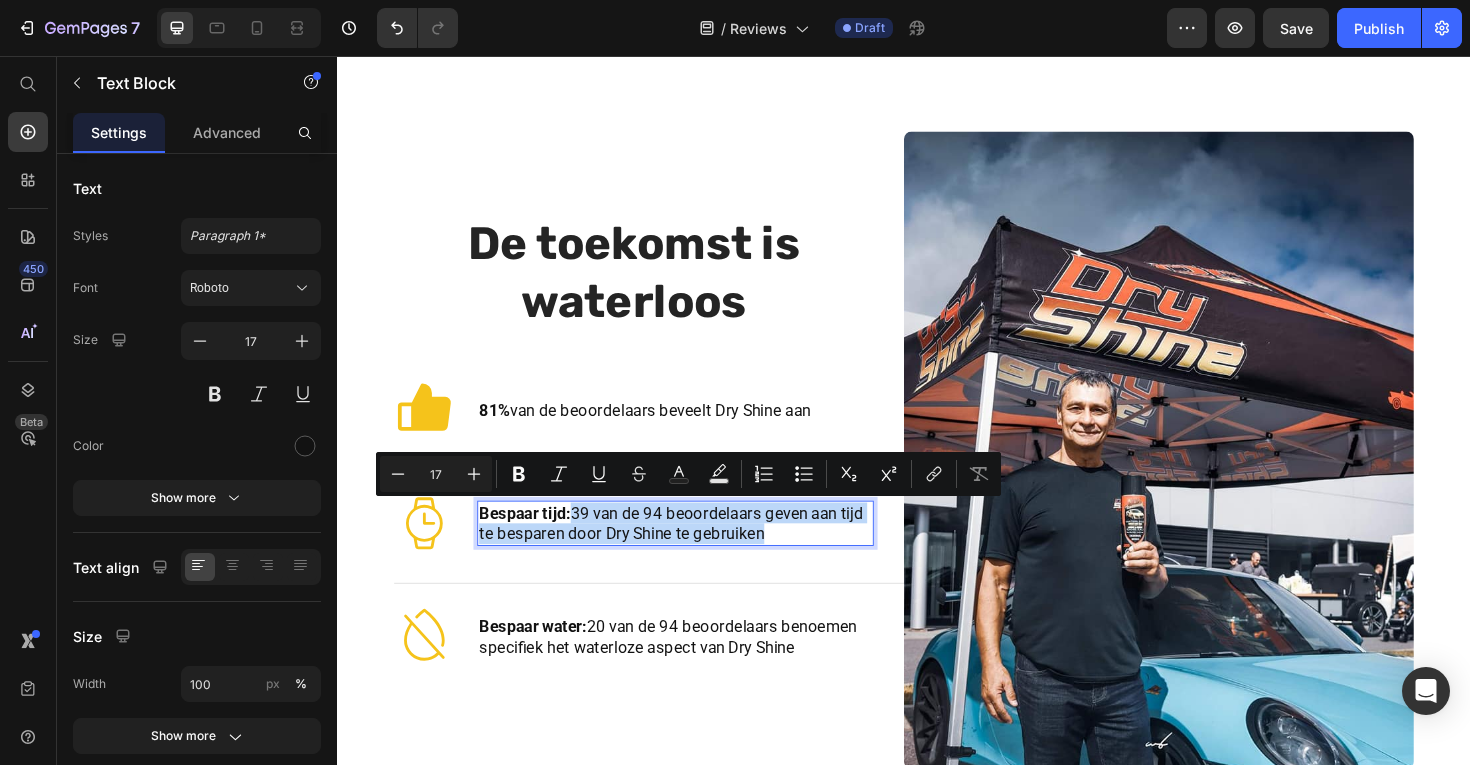 copy on "39 van de 94 beoordelaars geven aan tijd te besparen door Dry Shine te gebruiken" 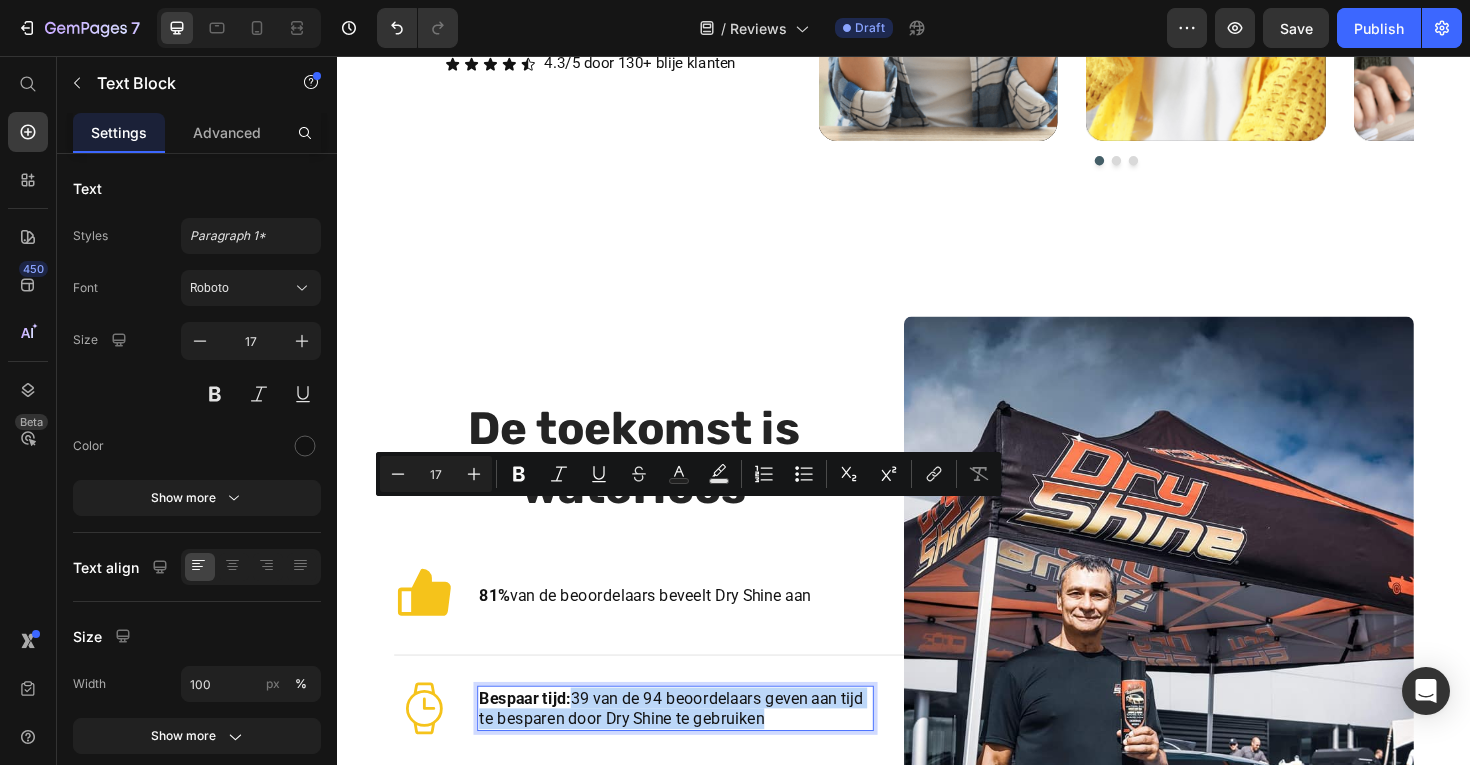 scroll, scrollTop: 358, scrollLeft: 0, axis: vertical 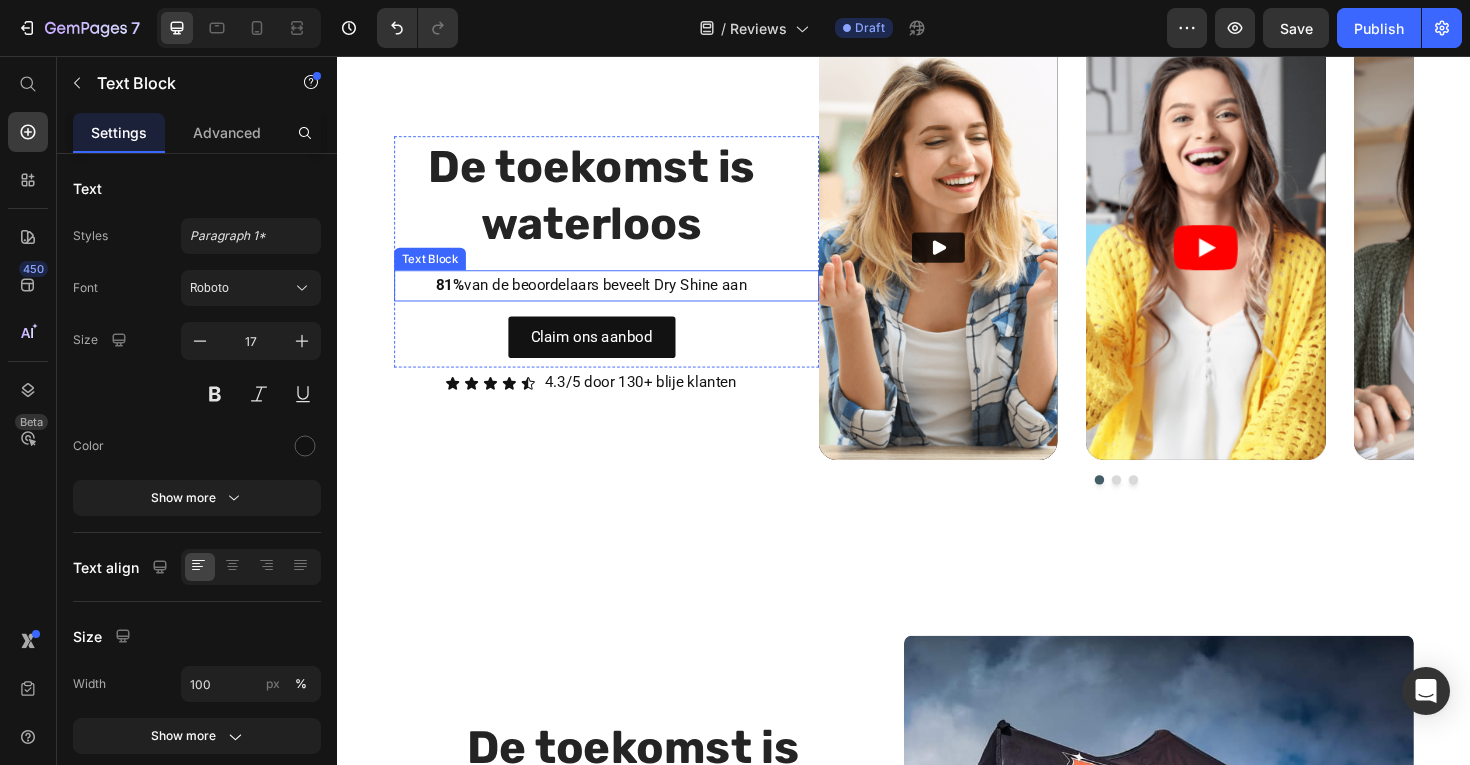 click on "[NUMBER]% van de beoordelaars beveelt Dry Shine aan" at bounding box center [606, 299] 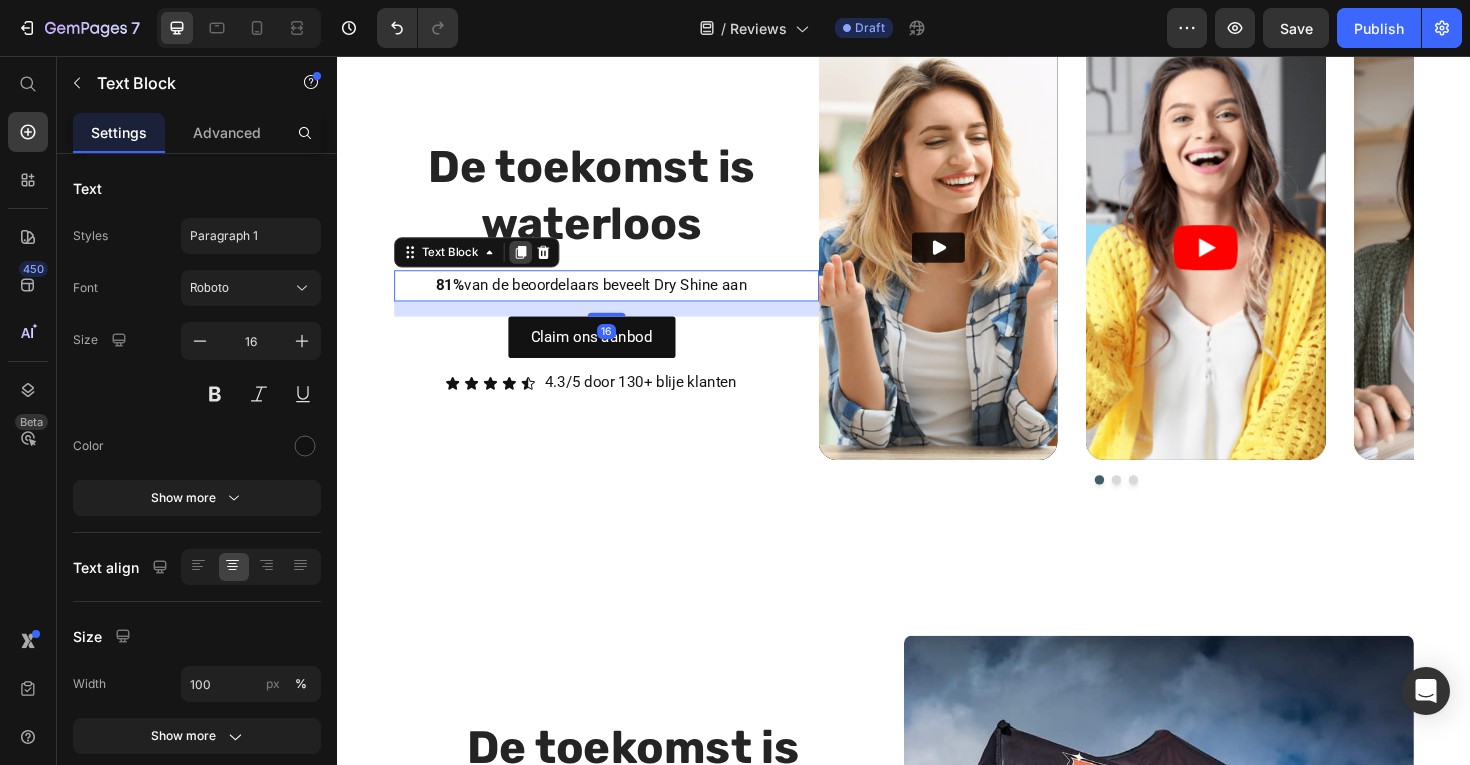 click 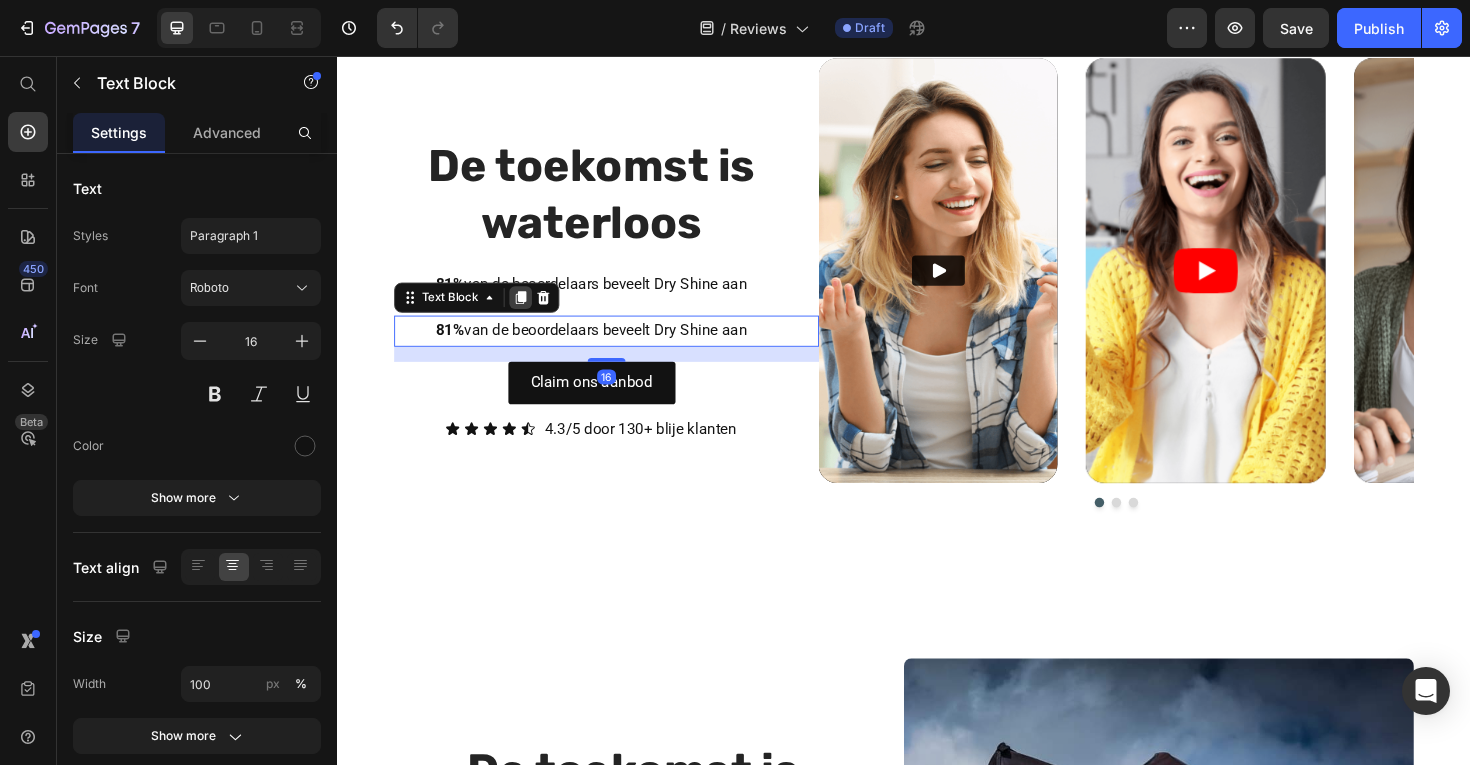 click 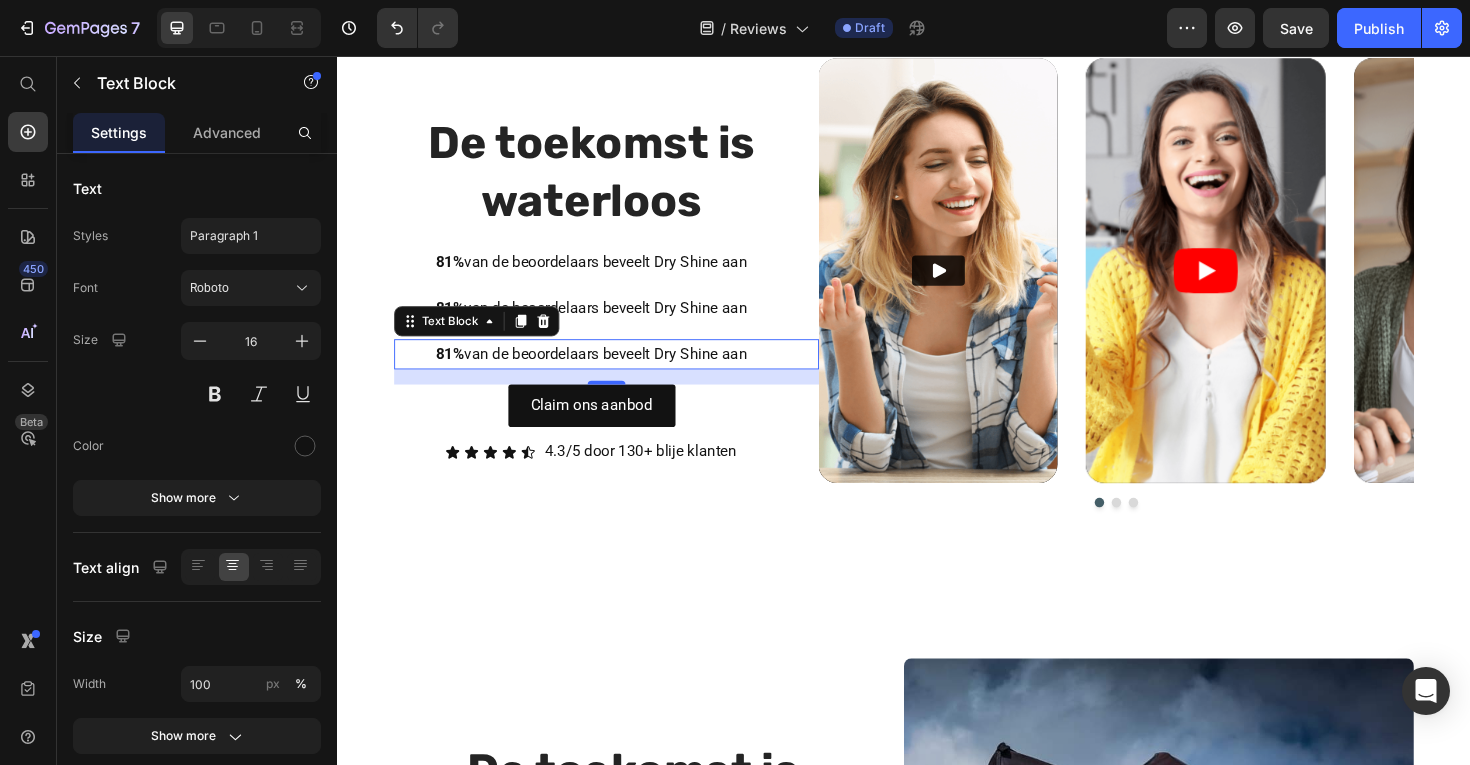 scroll, scrollTop: 309, scrollLeft: 0, axis: vertical 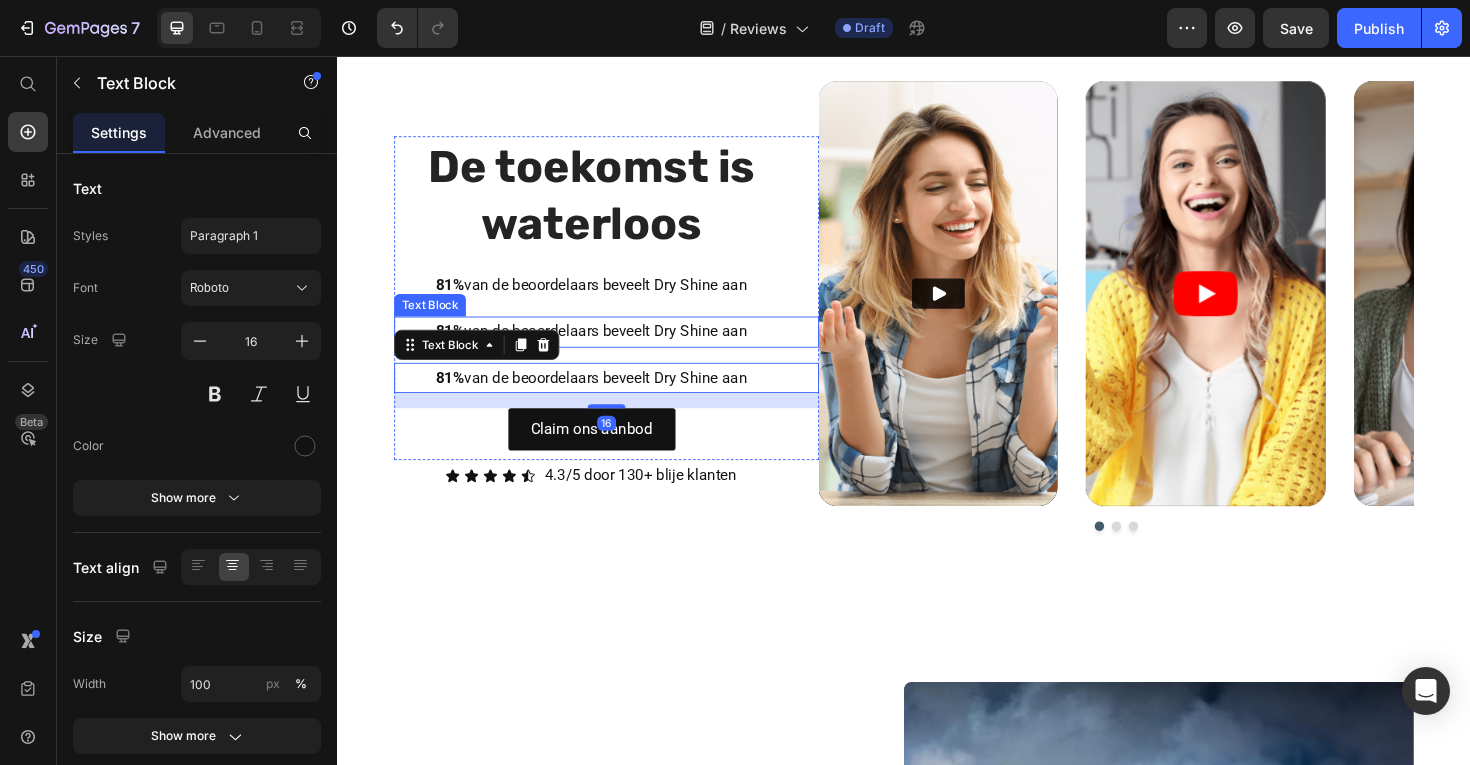 click on "[NUMBER]% van de beoordelaars beveelt Dry Shine aan" at bounding box center [606, 348] 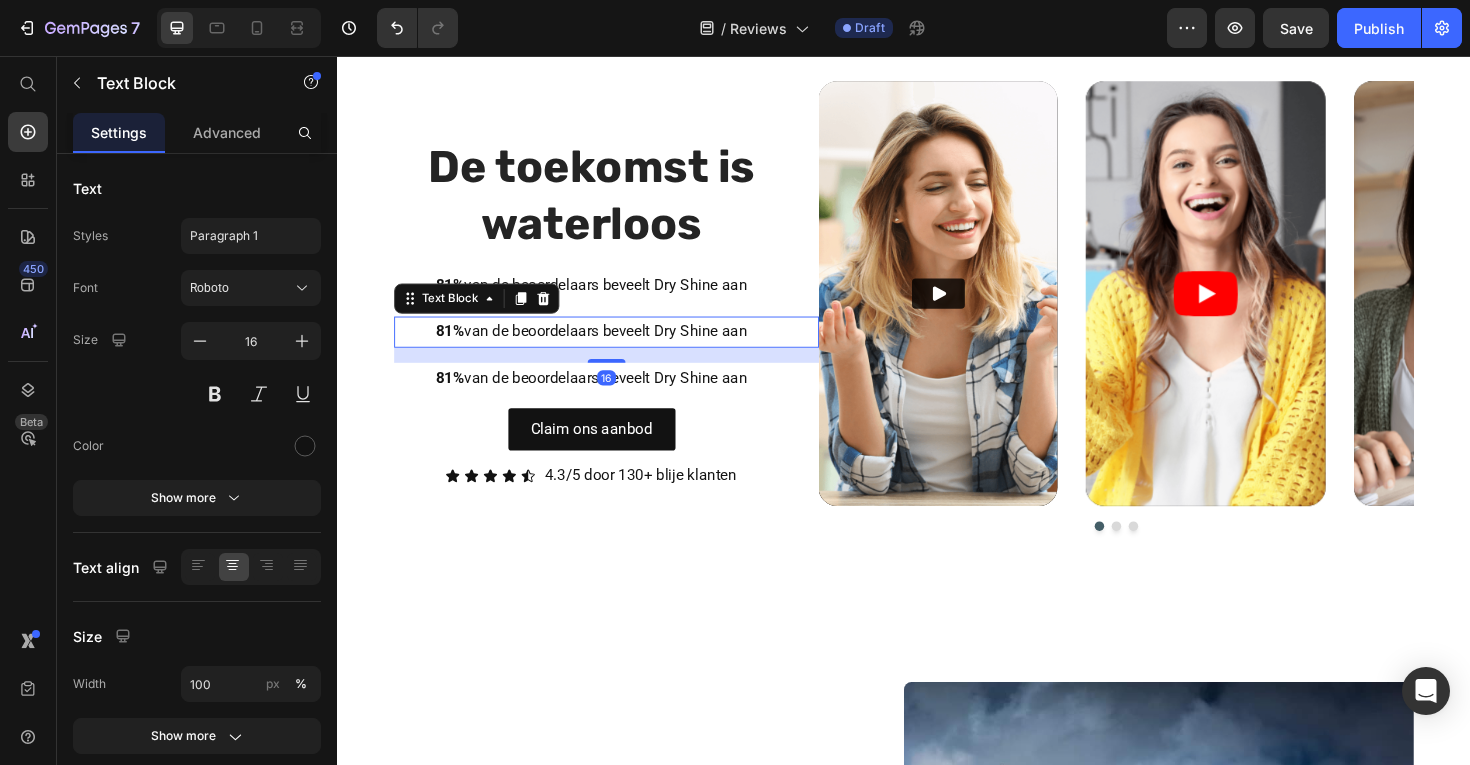 click on "[NUMBER]% van de beoordelaars beveelt Dry Shine aan" at bounding box center [606, 348] 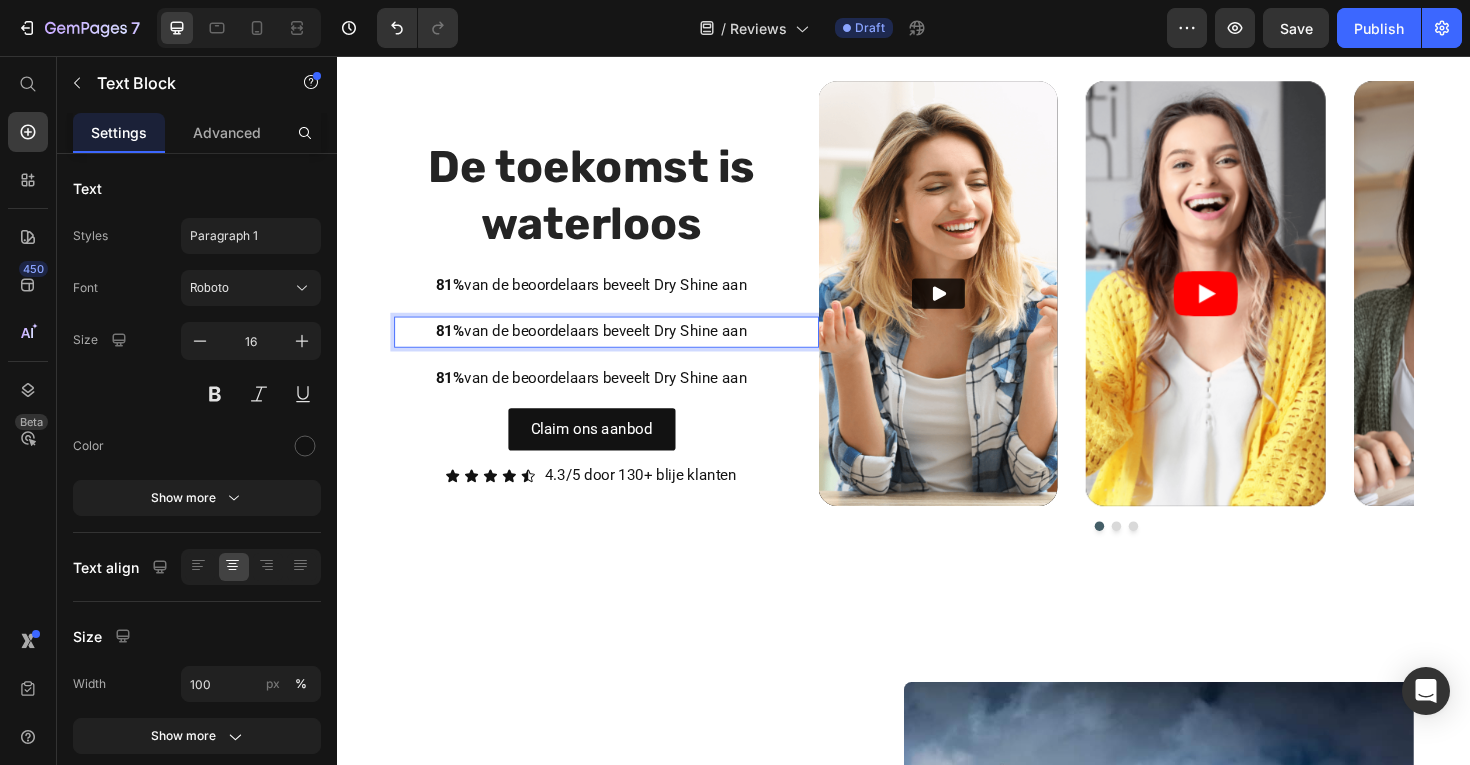 scroll, scrollTop: 295, scrollLeft: 0, axis: vertical 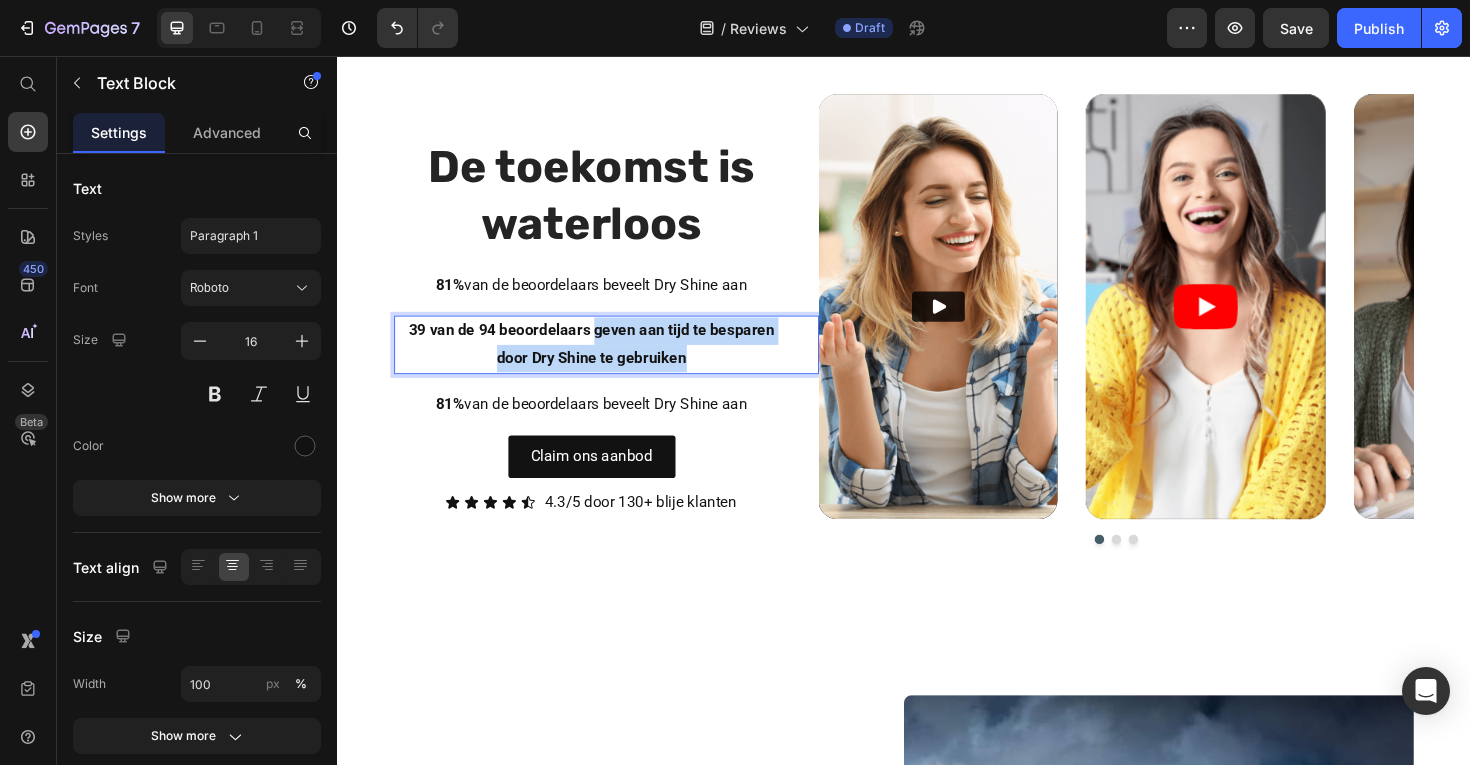 drag, startPoint x: 608, startPoint y: 351, endPoint x: 731, endPoint y: 374, distance: 125.13193 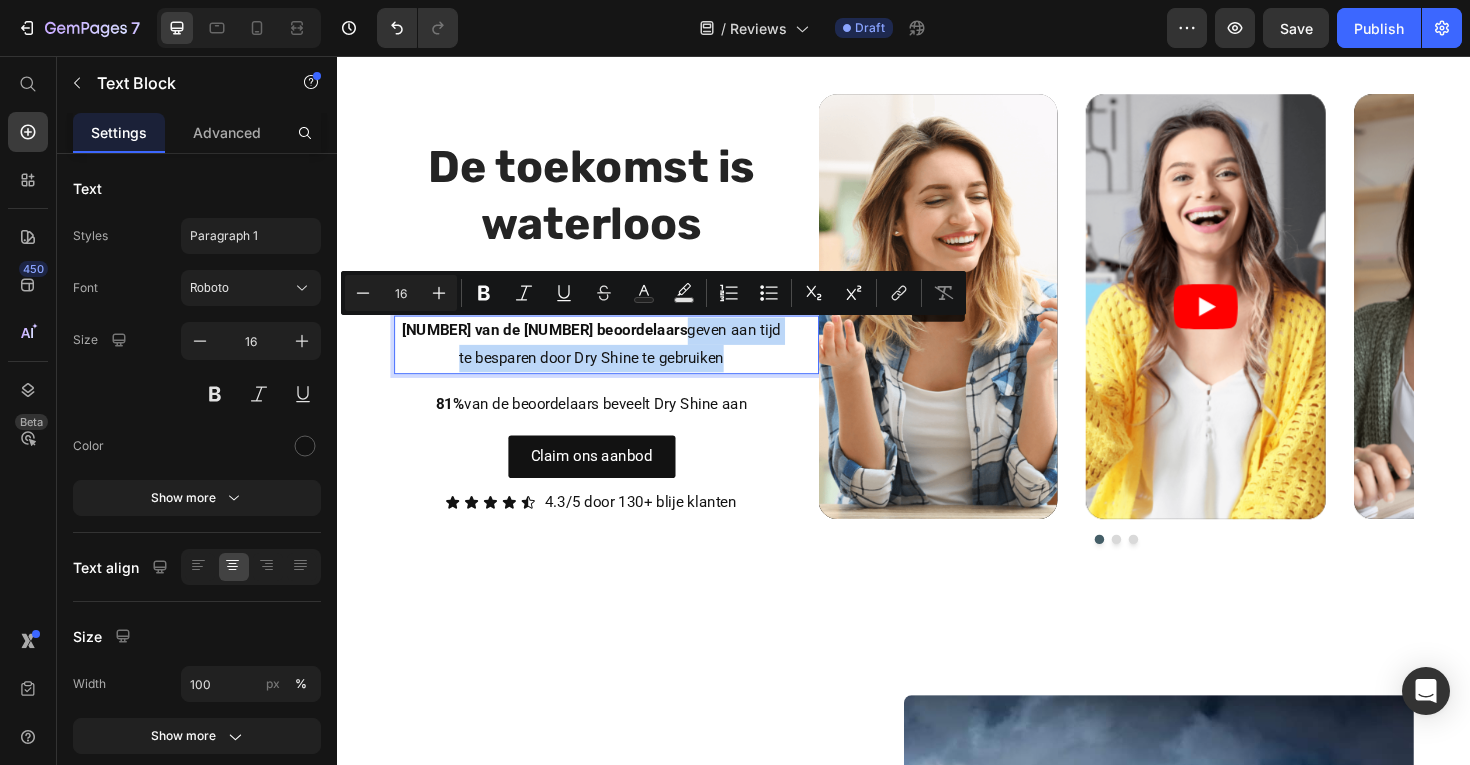 click on "[NUMBER] van de [NUMBER] beoordelaars geven aan tijd te besparen door Dry Shine te gebruiken" at bounding box center (606, 362) 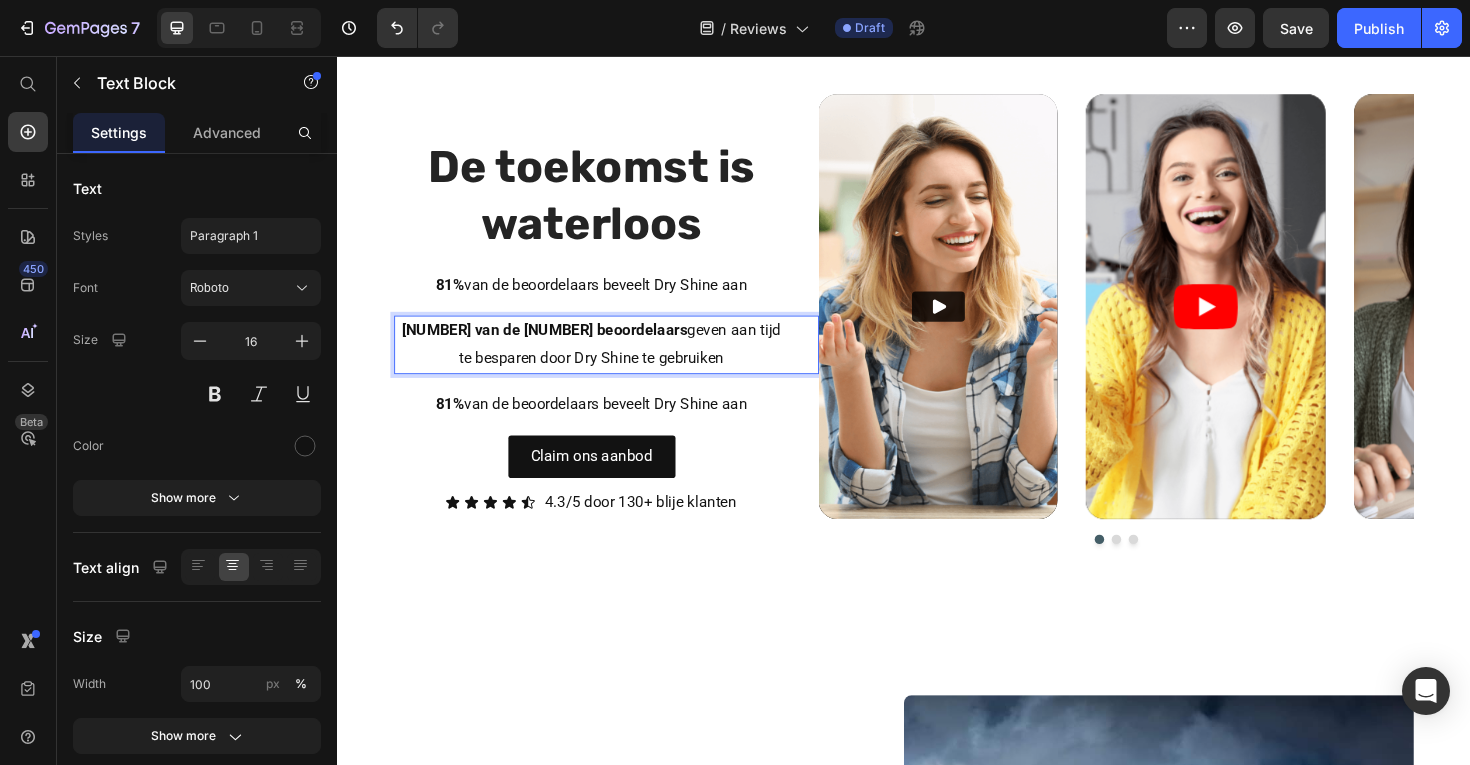 click on "[NUMBER] van de [NUMBER] beoordelaars" at bounding box center [557, 346] 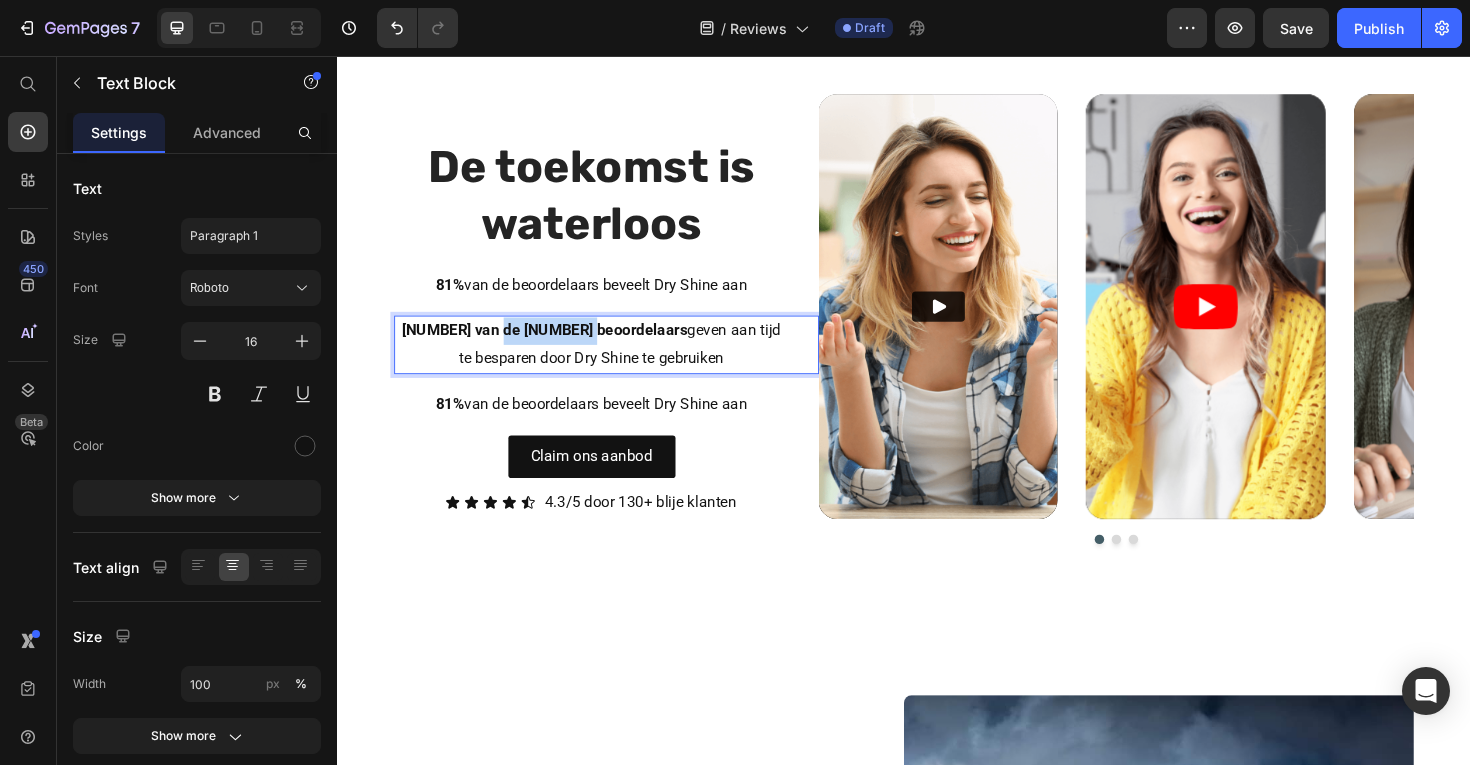 click on "[NUMBER] van de [NUMBER] beoordelaars" at bounding box center [557, 346] 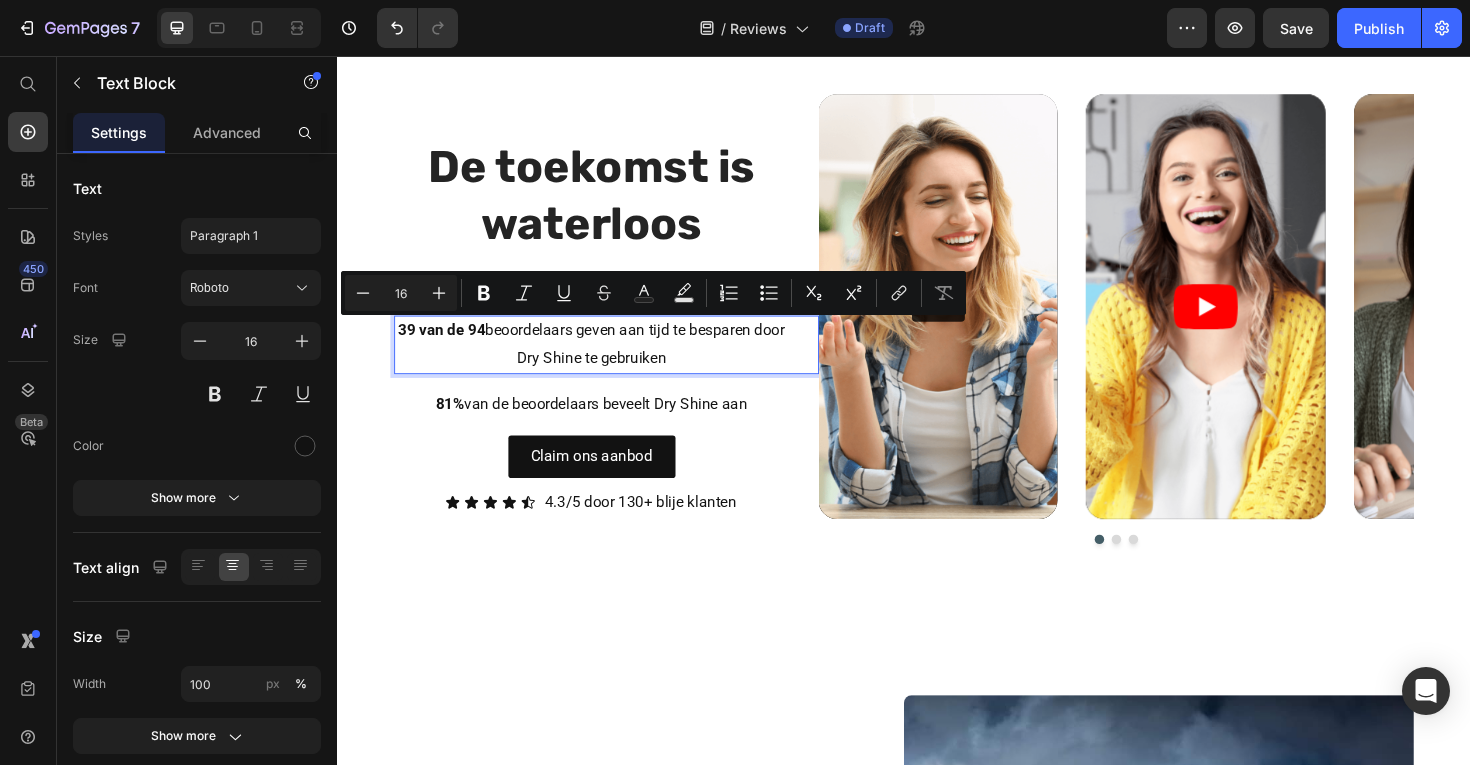 click on "[NUMBER] van de [NUMBER] beoordelaars geven aan tijd te besparen door Dry Shine te gebruiken" at bounding box center (606, 362) 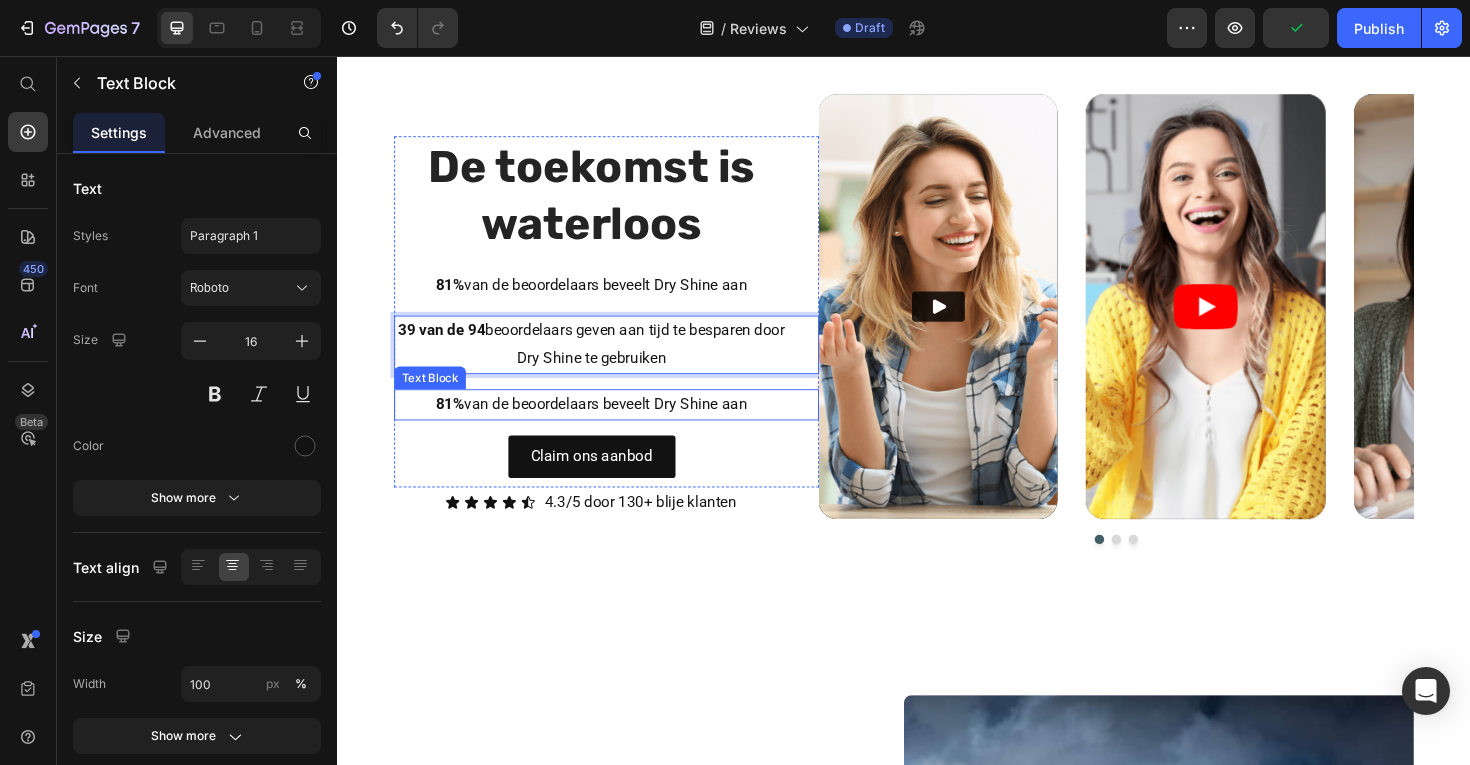 click on "81%" at bounding box center [456, 424] 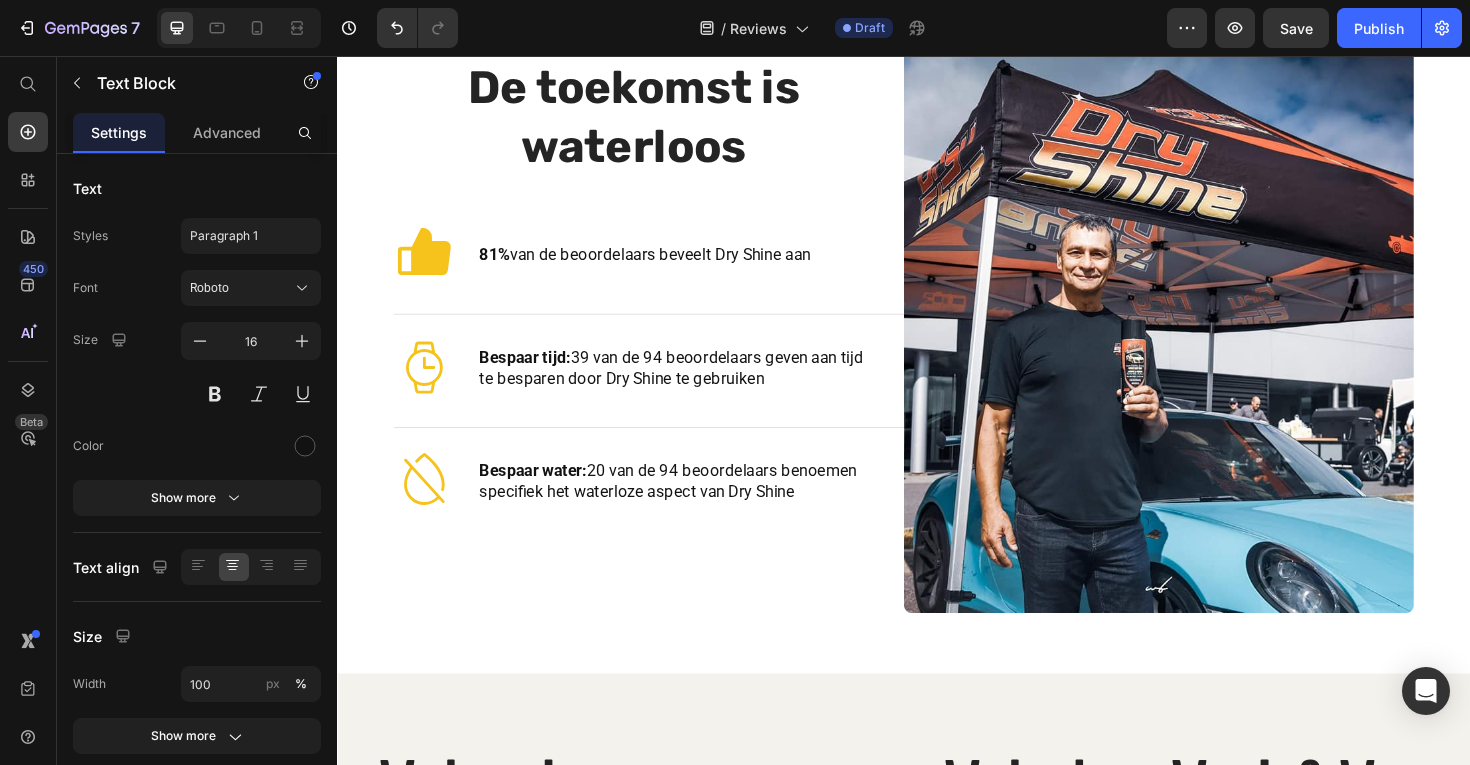 scroll, scrollTop: 1102, scrollLeft: 0, axis: vertical 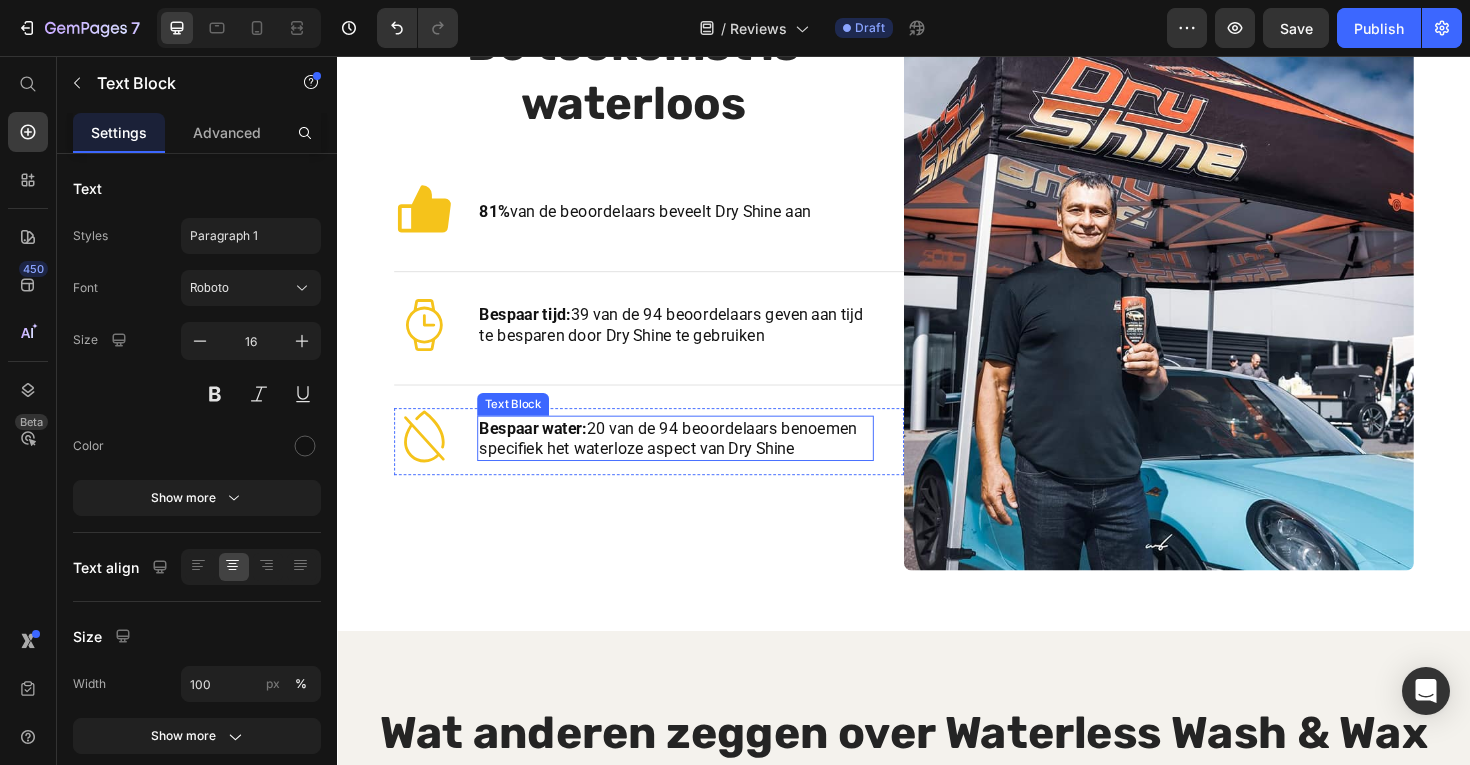 click on "Bespaar water:" at bounding box center (544, 450) 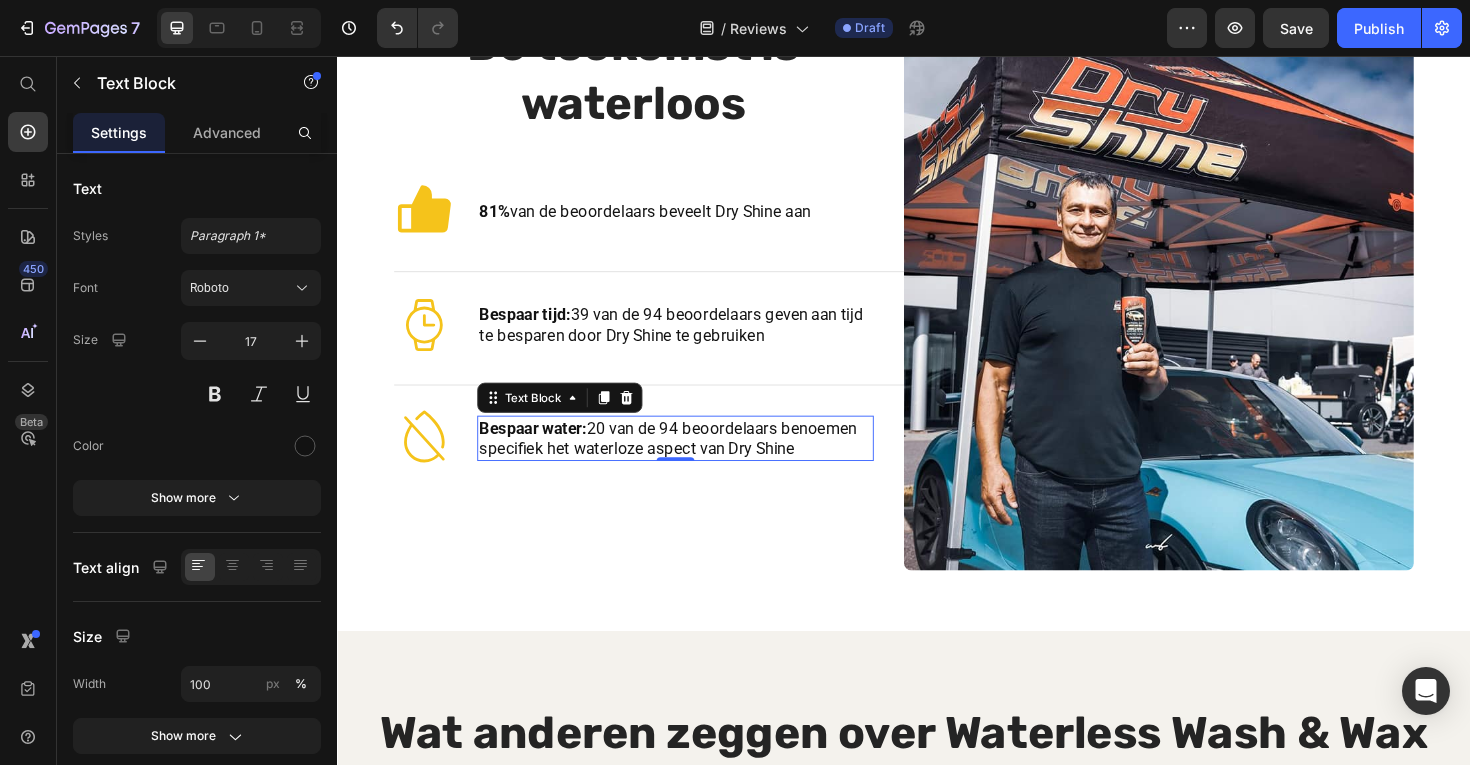 click on "Bespaar water:" at bounding box center (544, 450) 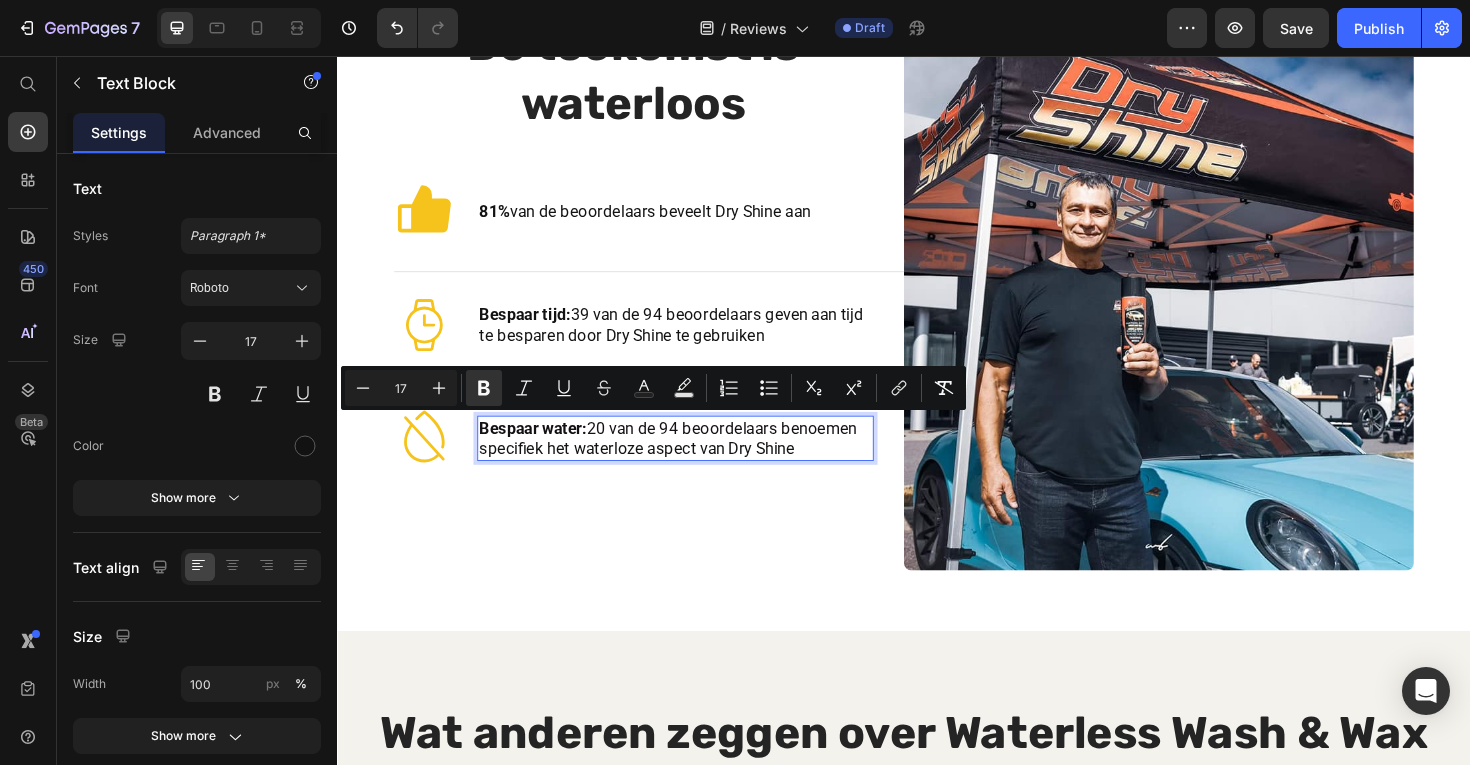 click on "Bespaar water: [NUMBER] van de [NUMBER] beoordelaars benoemen specifiek het waterloze aspect van Dry Shine" at bounding box center [695, 461] 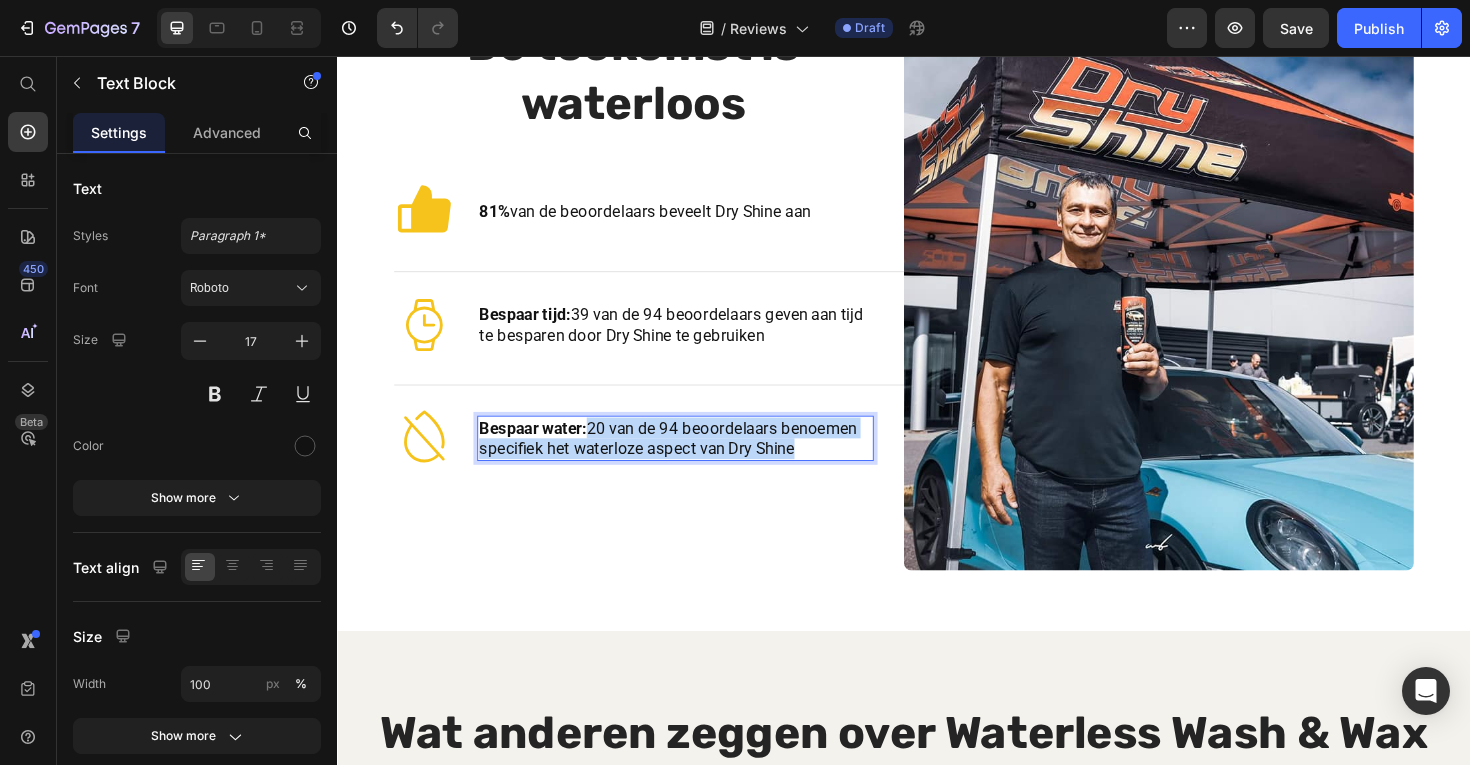 click on "Bespaar water: [NUMBER] van de [NUMBER] beoordelaars benoemen specifiek het waterloze aspect van Dry Shine" at bounding box center (695, 461) 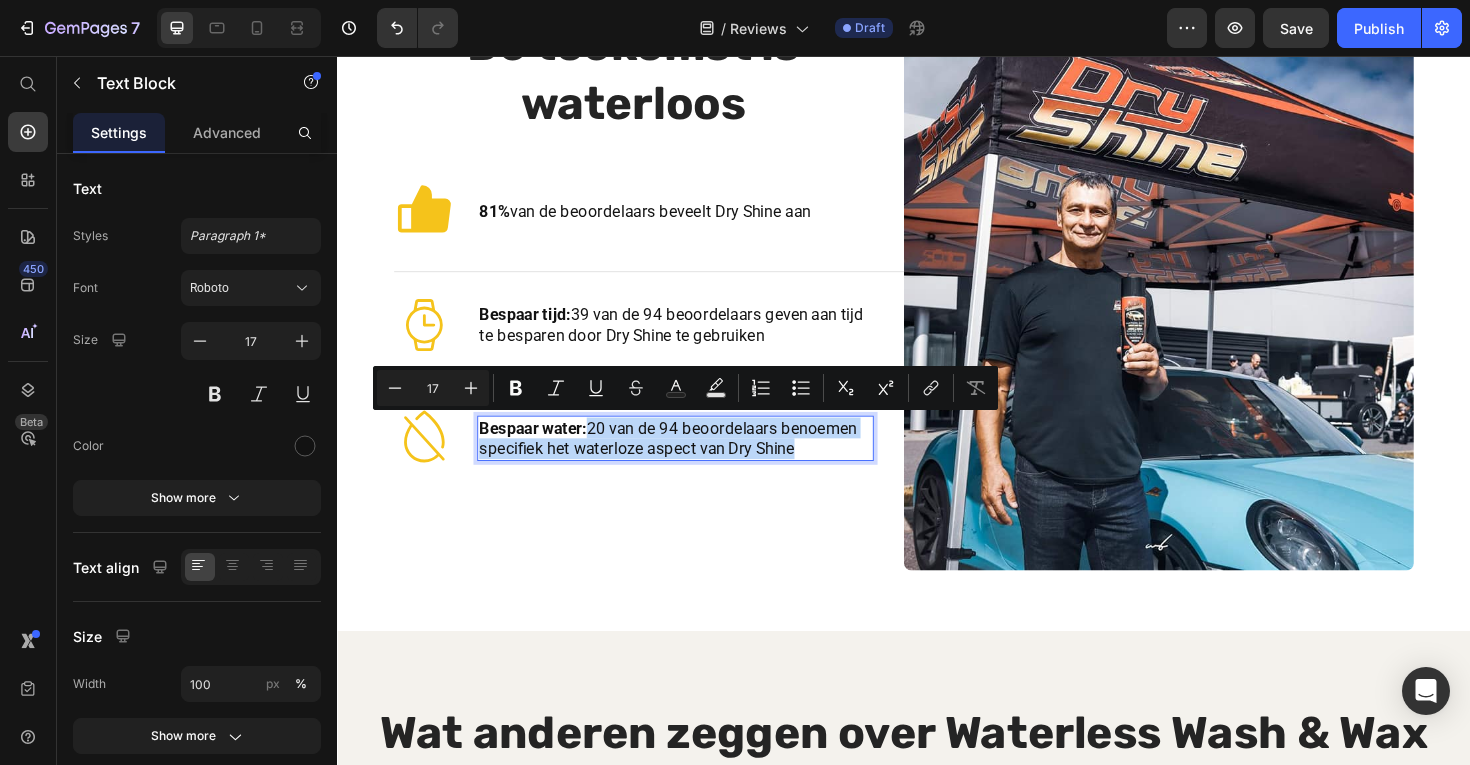 copy on "20 van de 94 beoordelaars benoemen specifiek het waterloze aspect van Dry Shine" 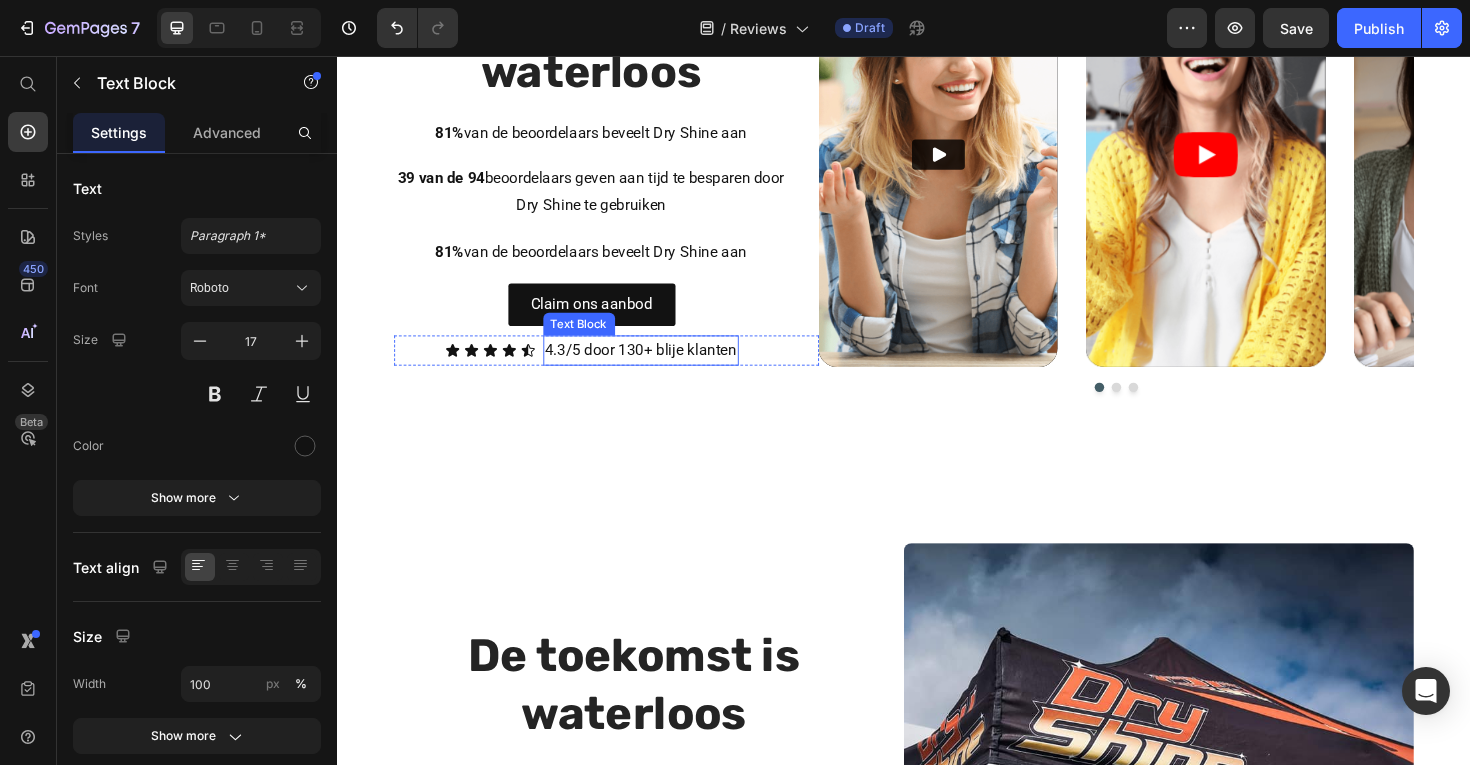 scroll, scrollTop: 432, scrollLeft: 0, axis: vertical 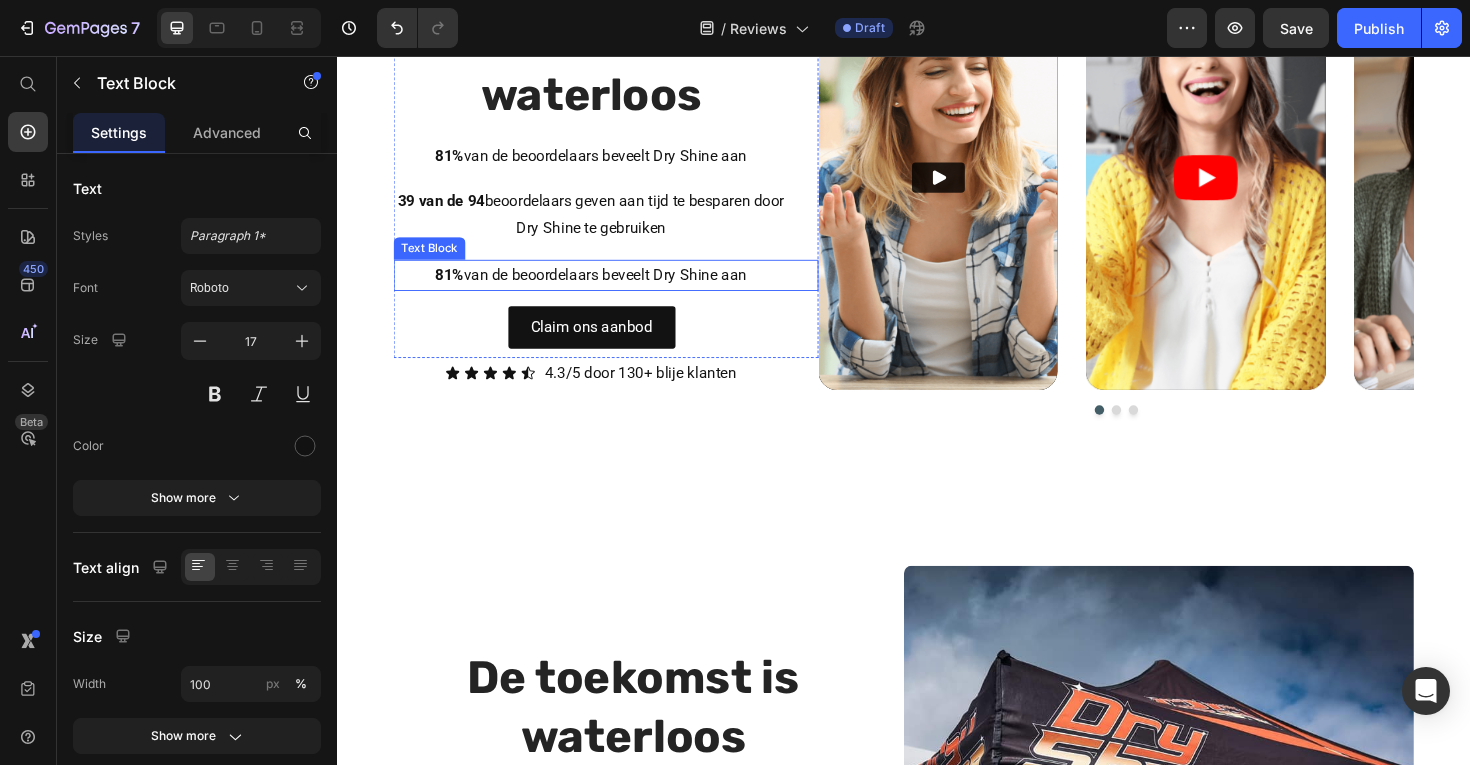 click on "[NUMBER]% van de beoordelaars beveelt Dry Shine aan" at bounding box center [606, 288] 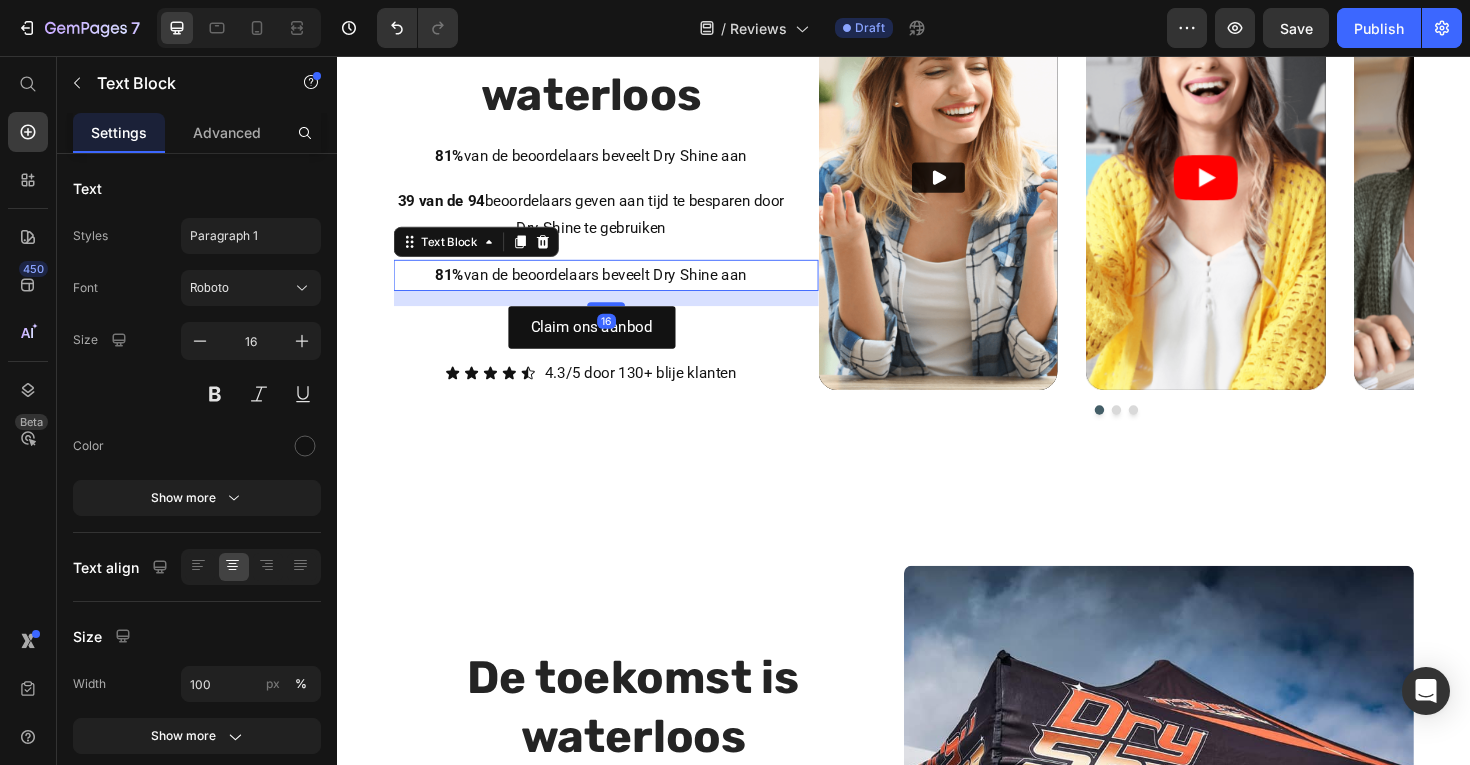 click on "[NUMBER]% van de beoordelaars beveelt Dry Shine aan" at bounding box center [606, 288] 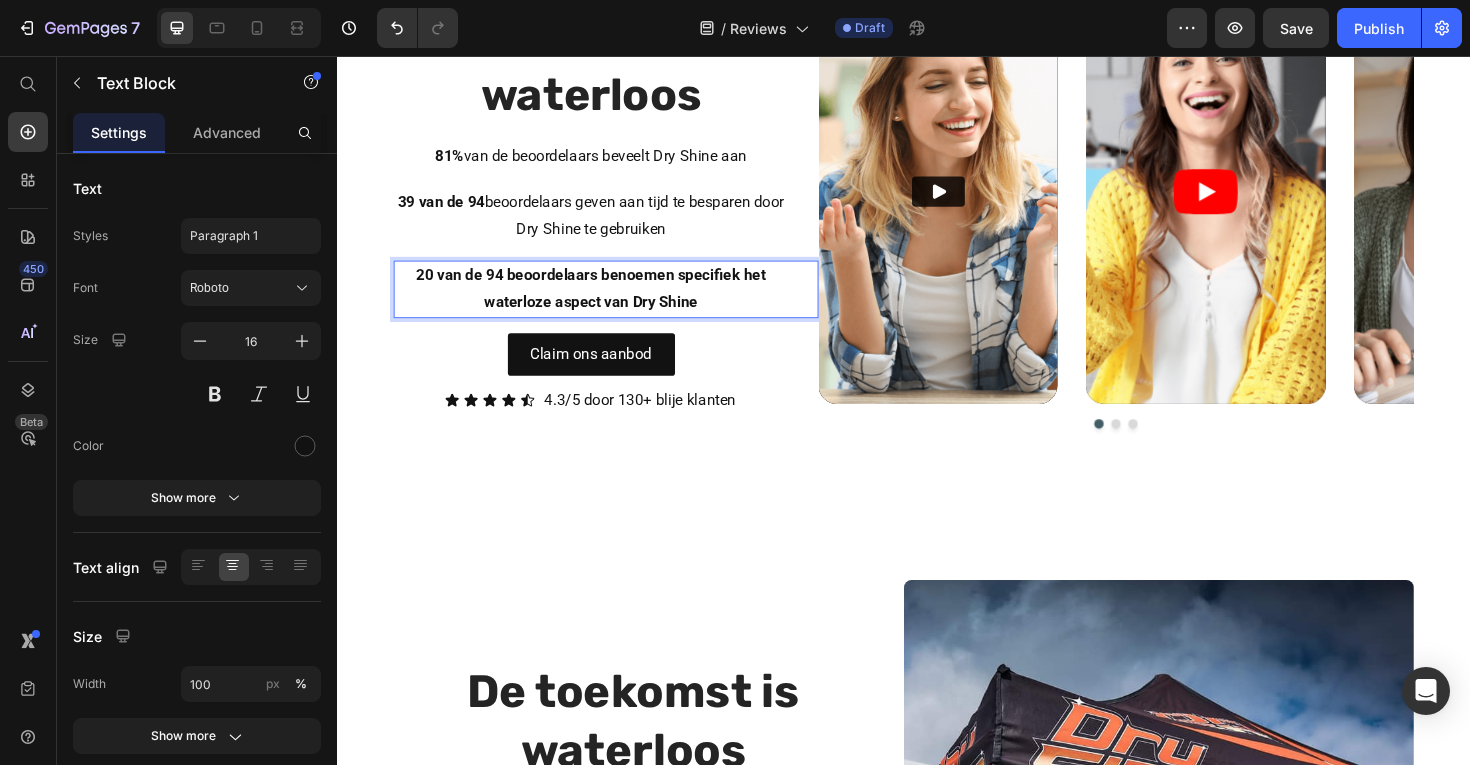 scroll, scrollTop: 432, scrollLeft: 0, axis: vertical 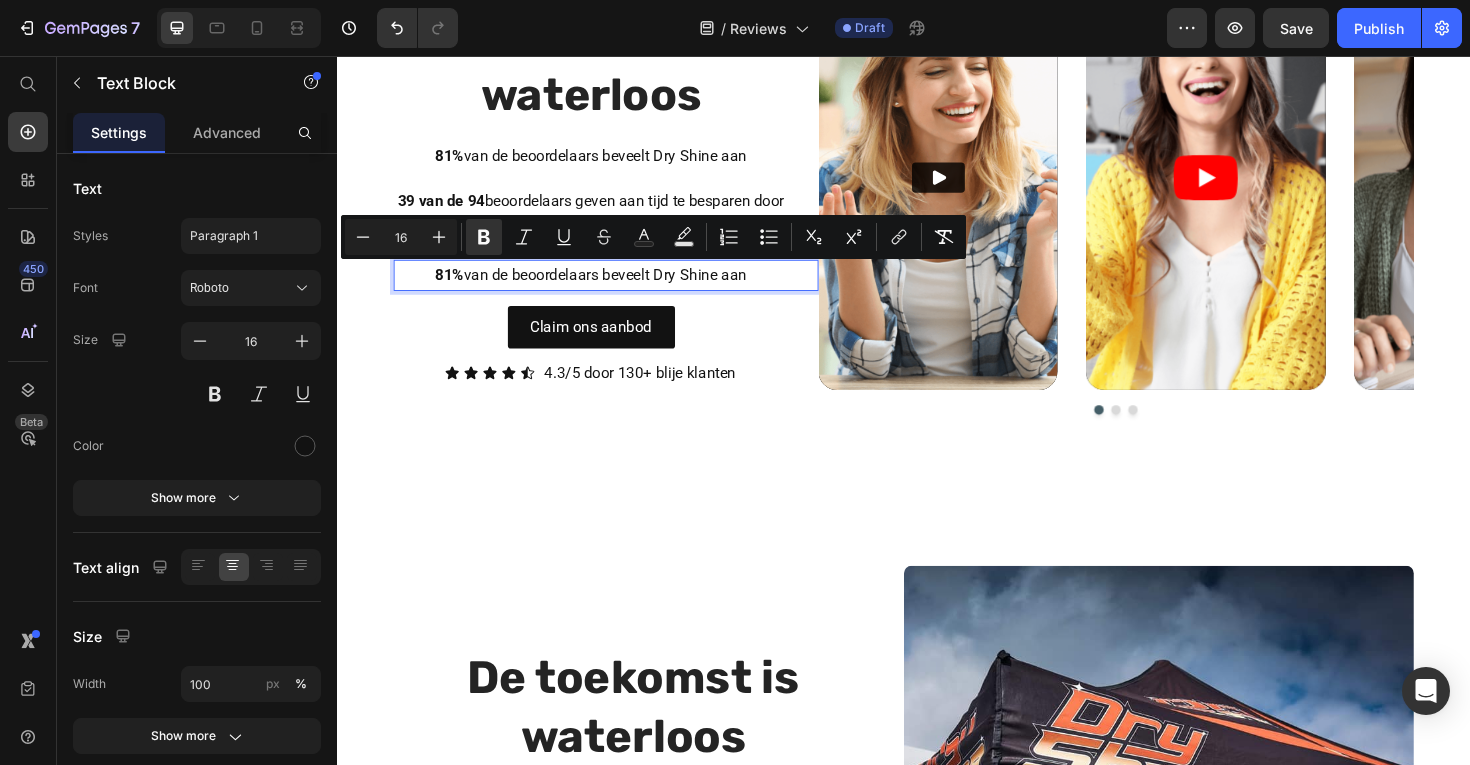 click on "[NUMBER]% van de beoordelaars beveelt Dry Shine aan" at bounding box center [606, 288] 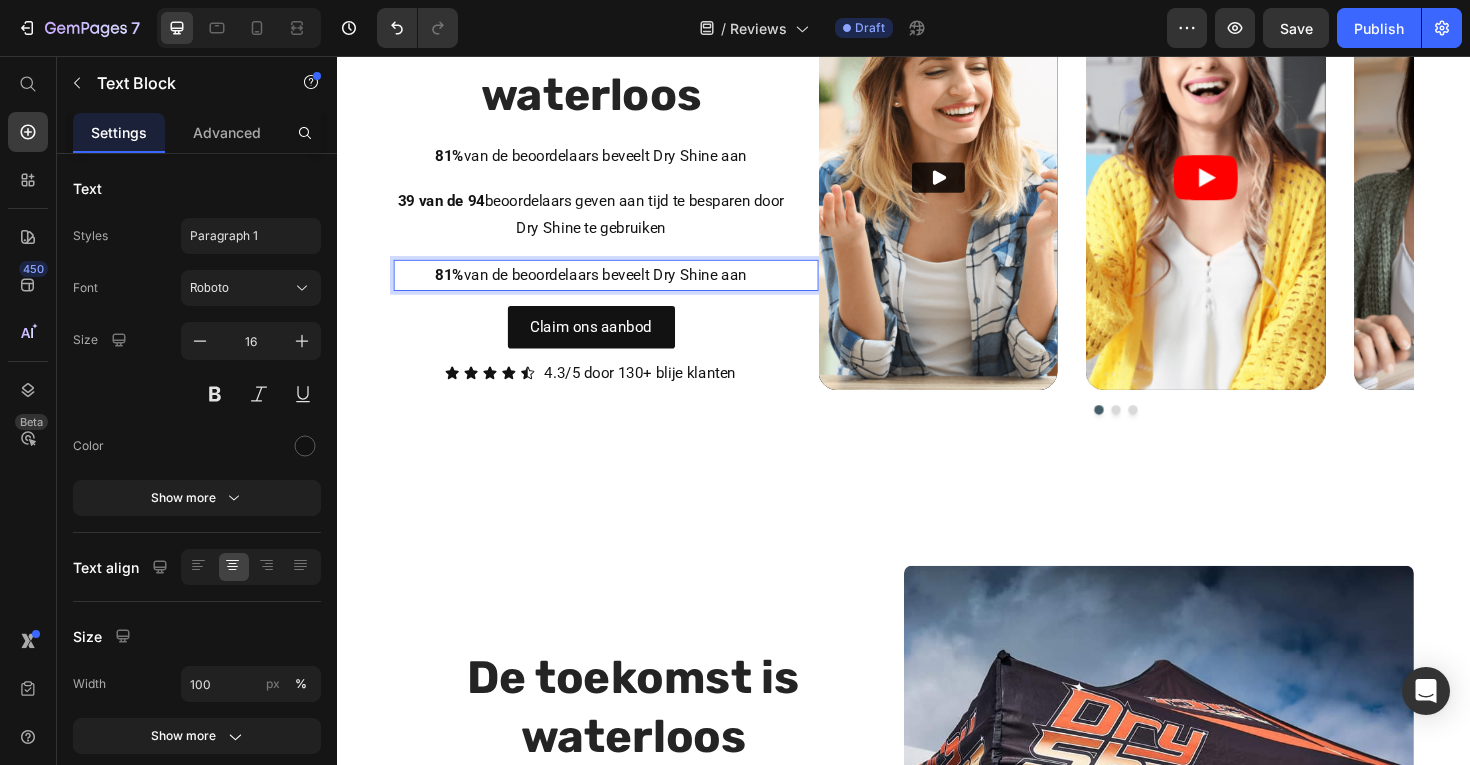 click on "[NUMBER]% van de beoordelaars beveelt Dry Shine aan" at bounding box center (606, 288) 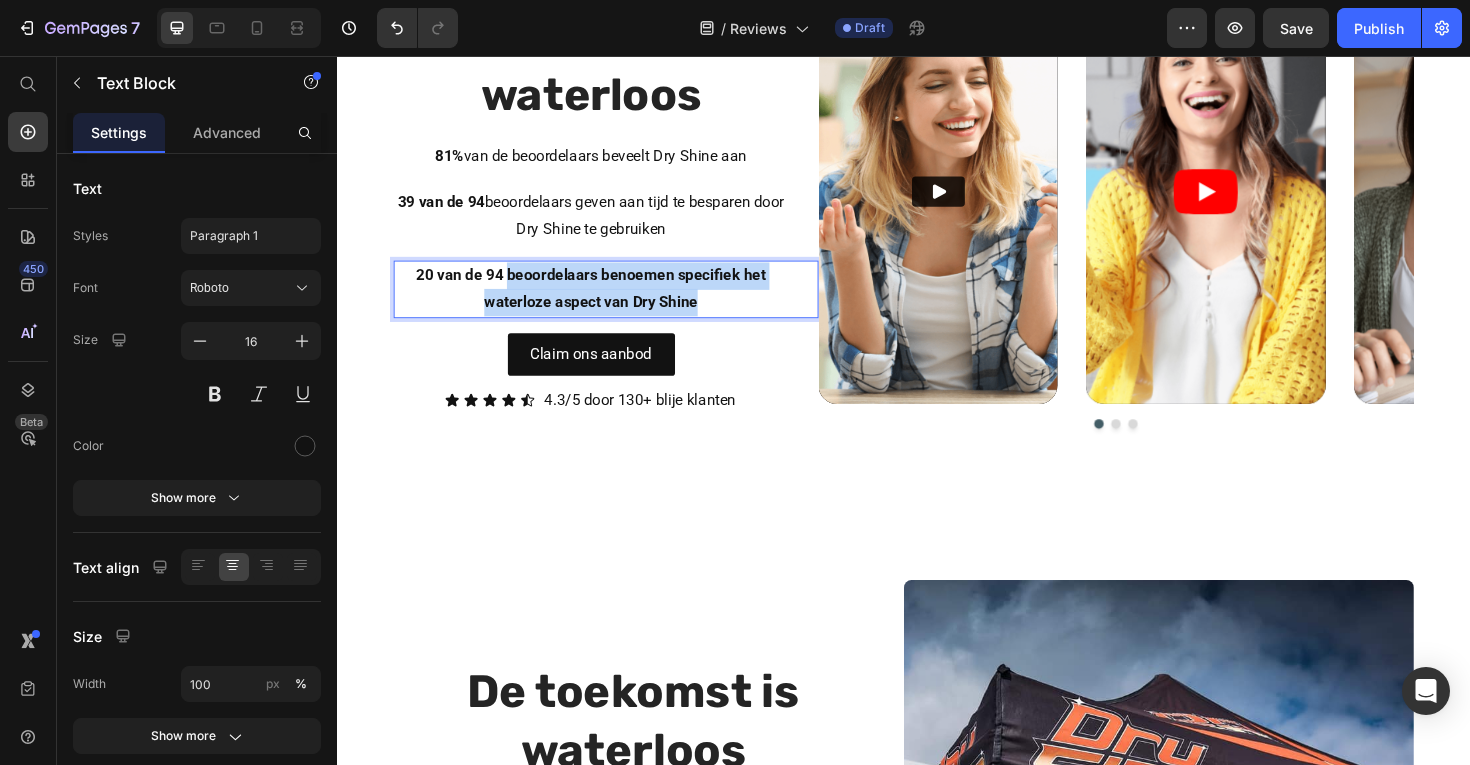 drag, startPoint x: 519, startPoint y: 286, endPoint x: 780, endPoint y: 319, distance: 263.07794 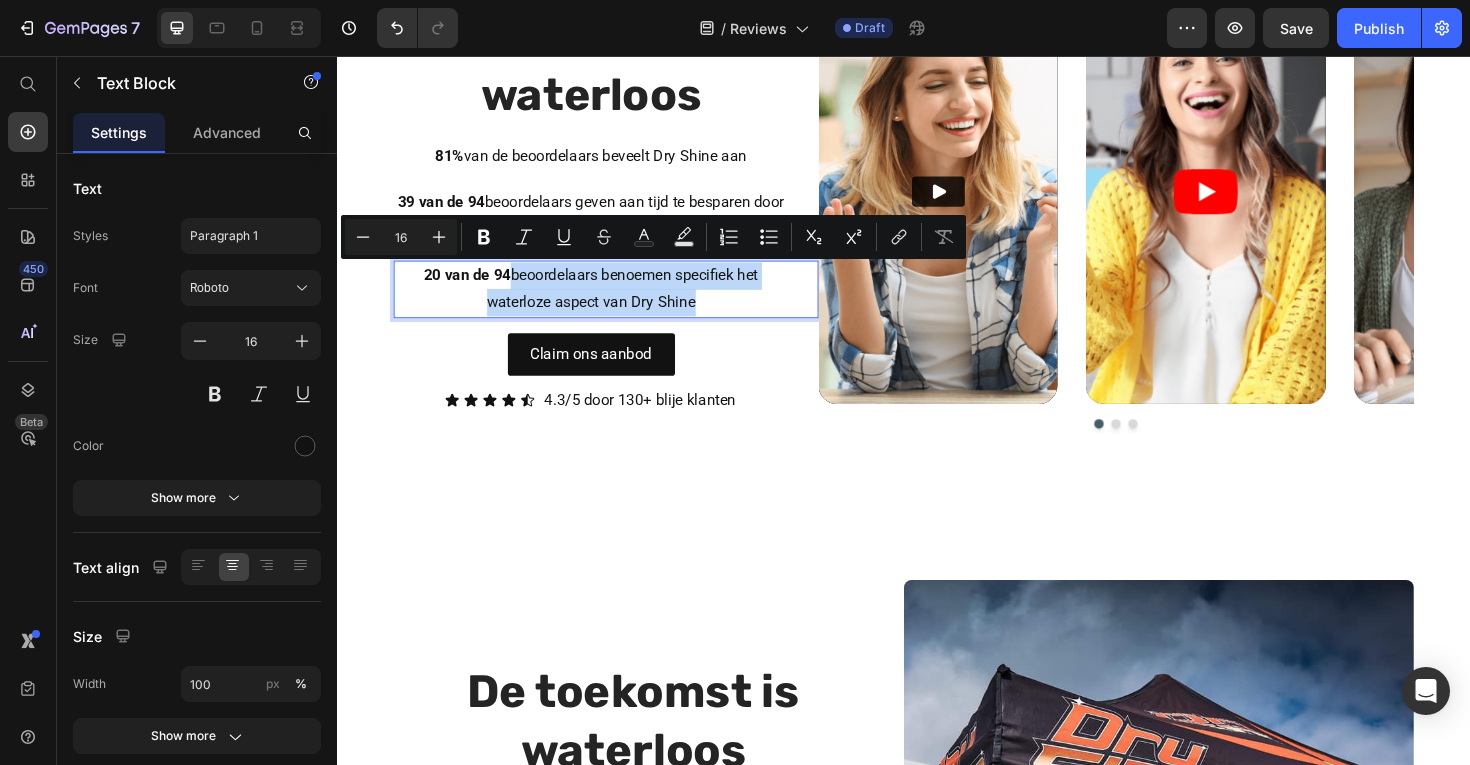 click on "[NUMBER] van de [NUMBER] beoordelaars benoemen specifiek het waterloze aspect van Dry Shine" at bounding box center [606, 304] 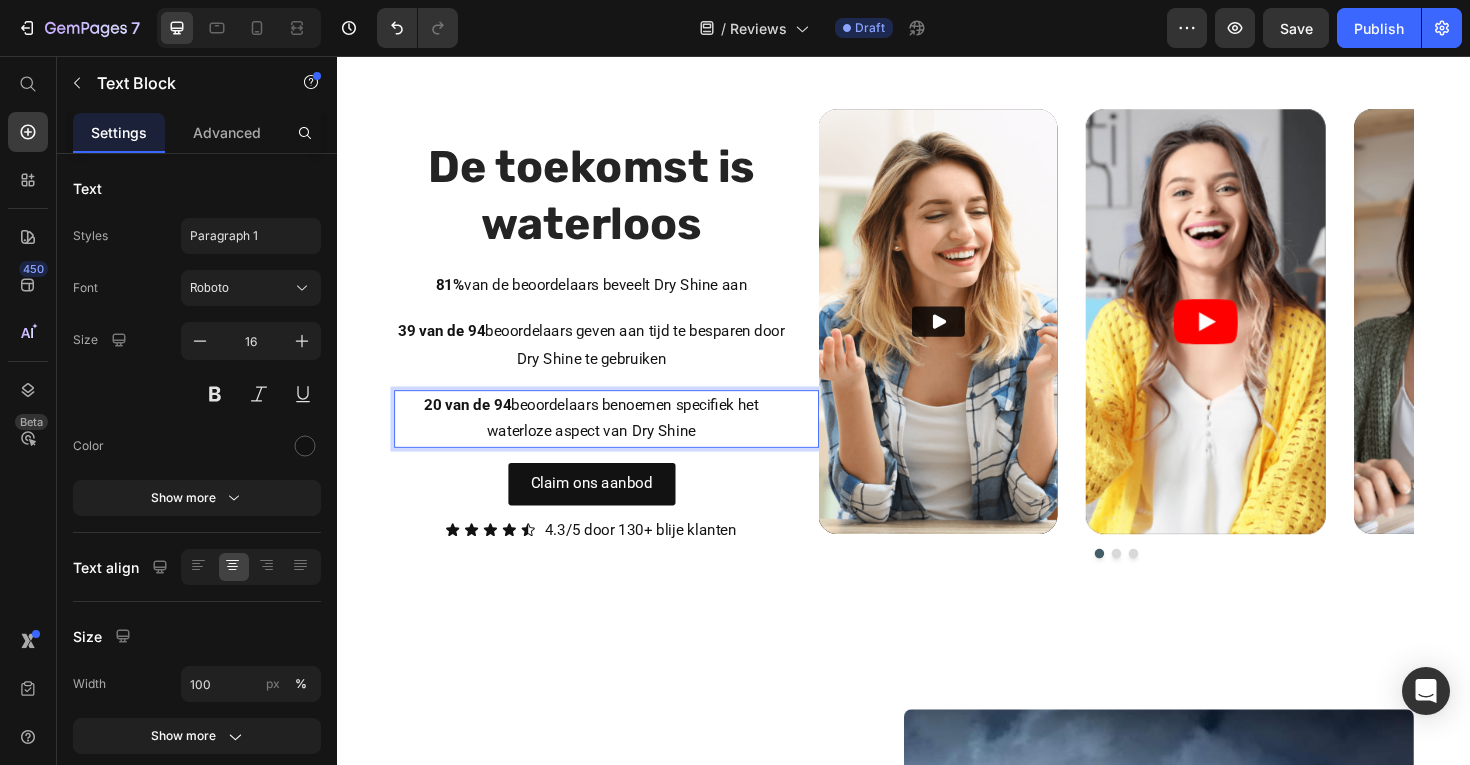scroll, scrollTop: 230, scrollLeft: 0, axis: vertical 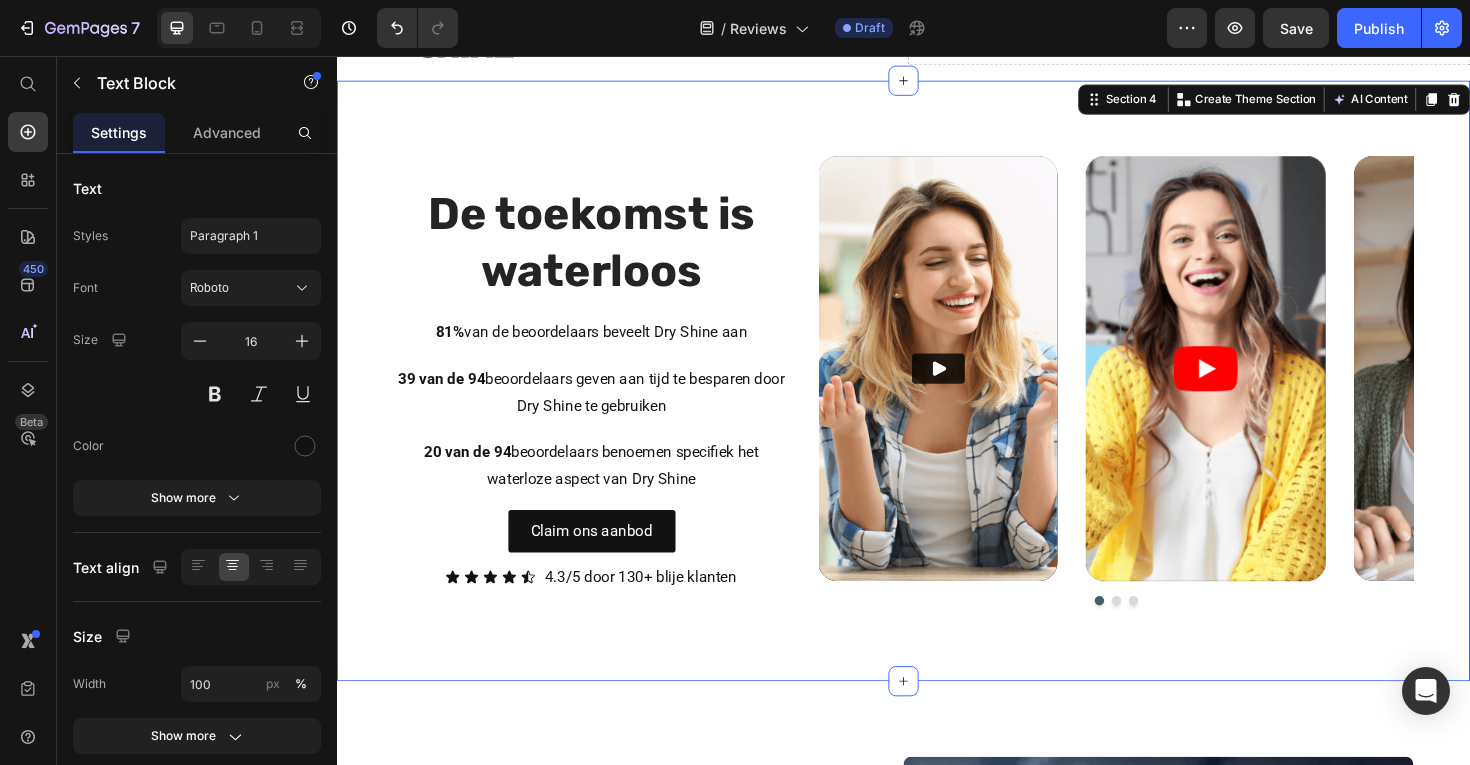 click on "De toekomst is waterloos Heading [NUMBER]% van de beoordelaars beveelt Dry Shine aan Text Block [NUMBER] van de [NUMBER] beoordelaars geven aan tijd te besparen door Dry Shine te gebruiken Text Block [NUMBER] van de [NUMBER] beoordelaars benoemen specifiek het waterloze aspect van Dry Shine Text Block Claim ons aanbod Button Row Icon Icon Icon Icon Icon Icon List [NUMBER].[NUMBER]/[NUMBER] door [NUMBER]+ blije klanten Text Block Row Video Video Video Carousel Row Section [NUMBER] You can create reusable sections Create Theme Section AI Content Write with GemAI What would you like to describe here? Tone and Voice Persuasive Product Show more Generate" at bounding box center (937, 400) 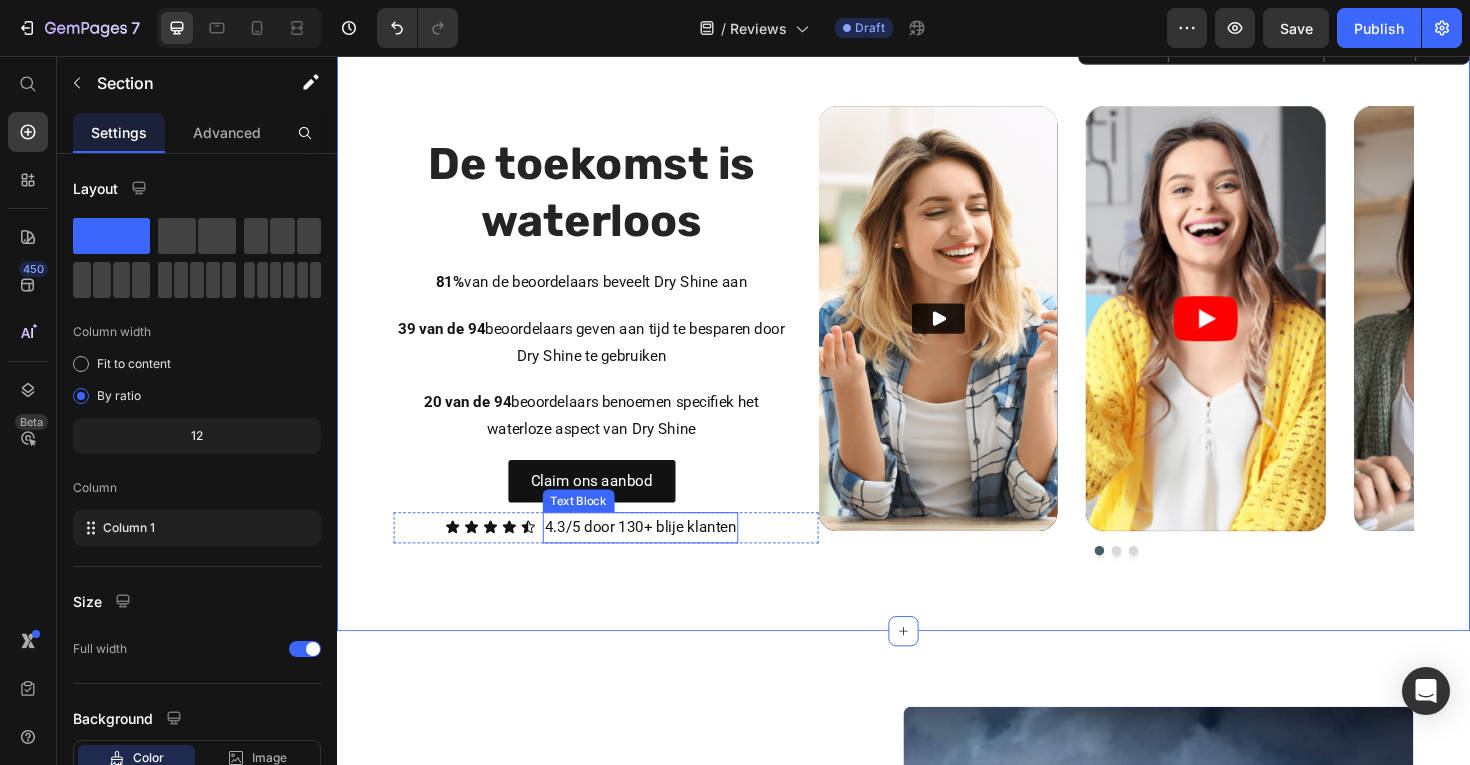 scroll, scrollTop: 346, scrollLeft: 0, axis: vertical 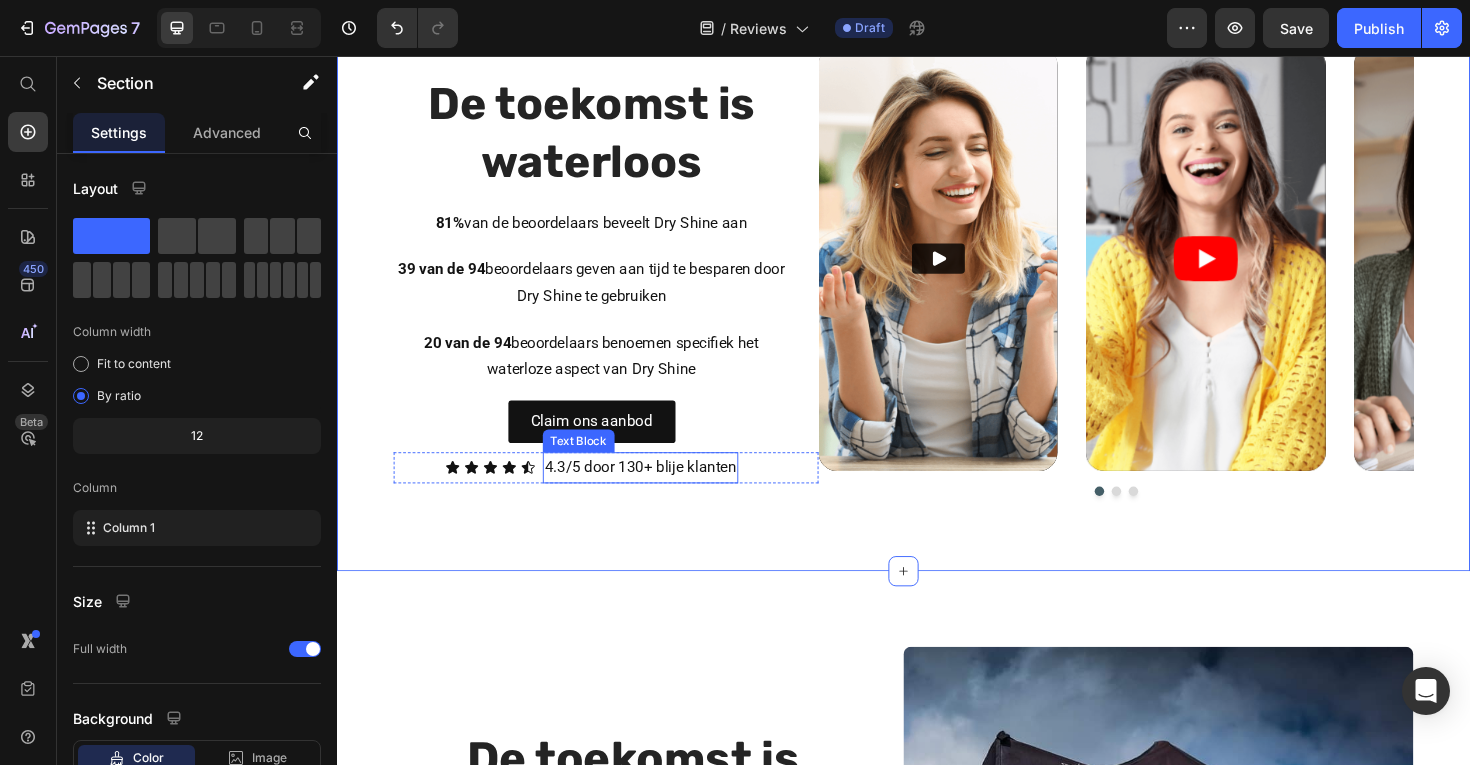 click on "4.3/5 door 130+ blije klanten" at bounding box center [658, 492] 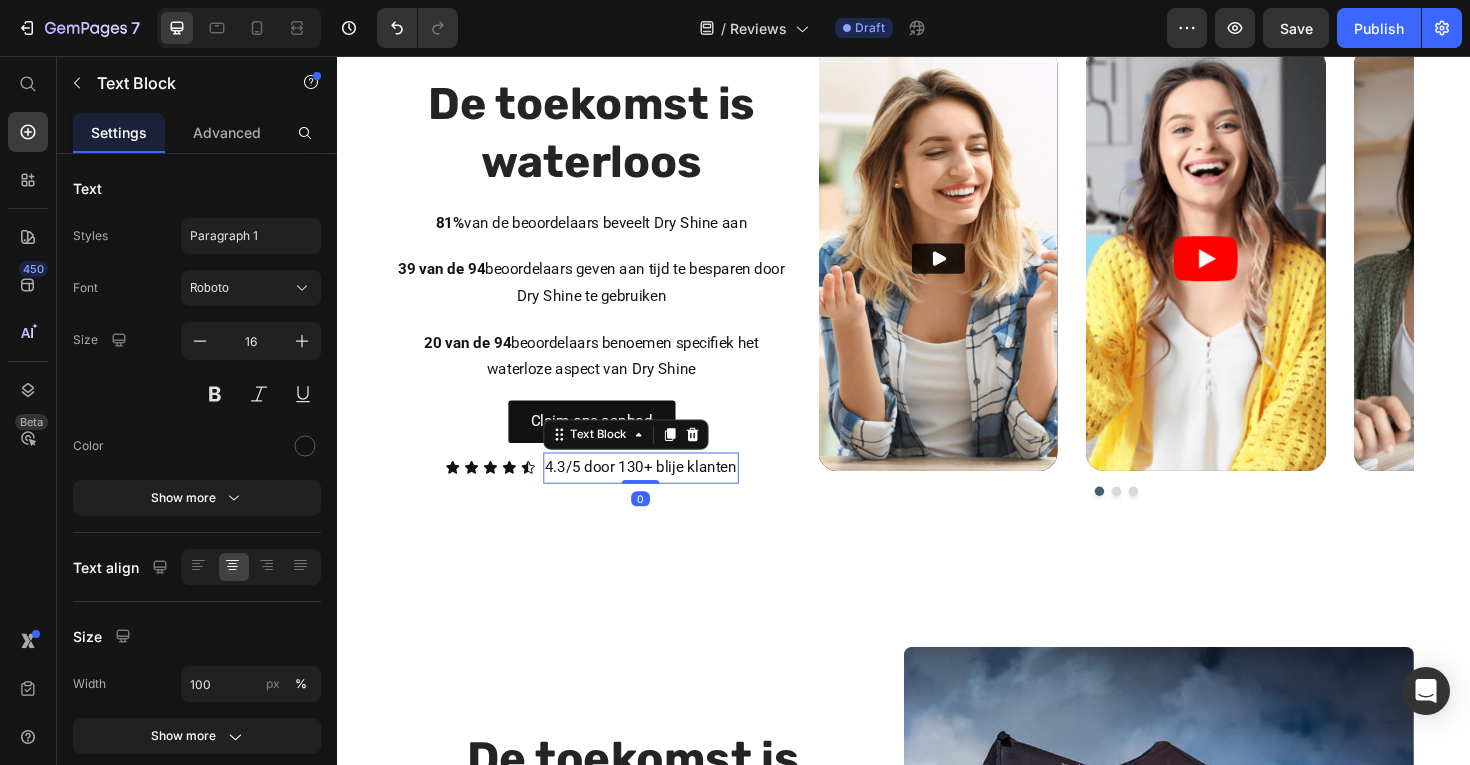 click on "4.3/5 door 130+ blije klanten" at bounding box center [658, 492] 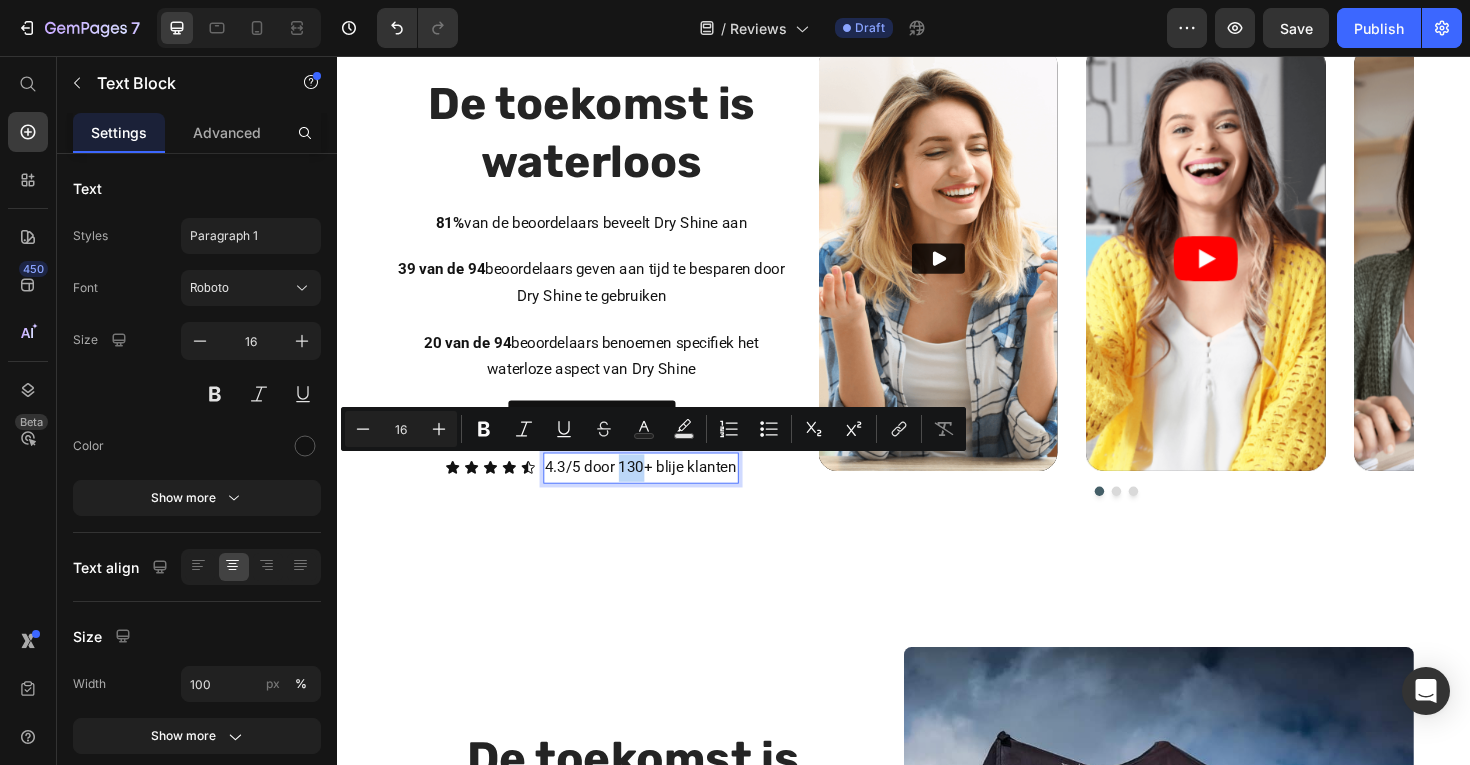 drag, startPoint x: 636, startPoint y: 494, endPoint x: 658, endPoint y: 494, distance: 22 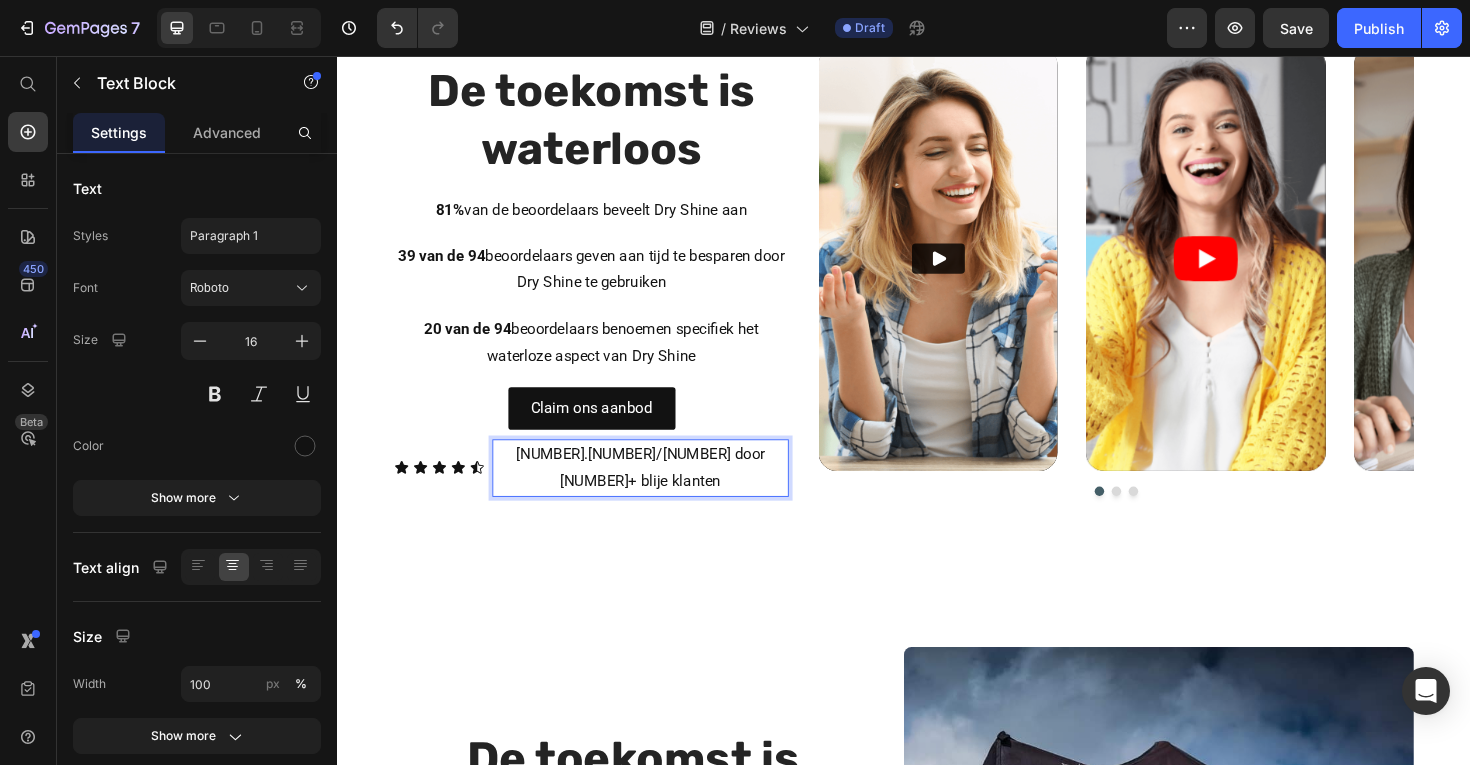 click on "[NUMBER].[NUMBER]/[NUMBER] door [NUMBER]+ blije klanten" at bounding box center [658, 493] 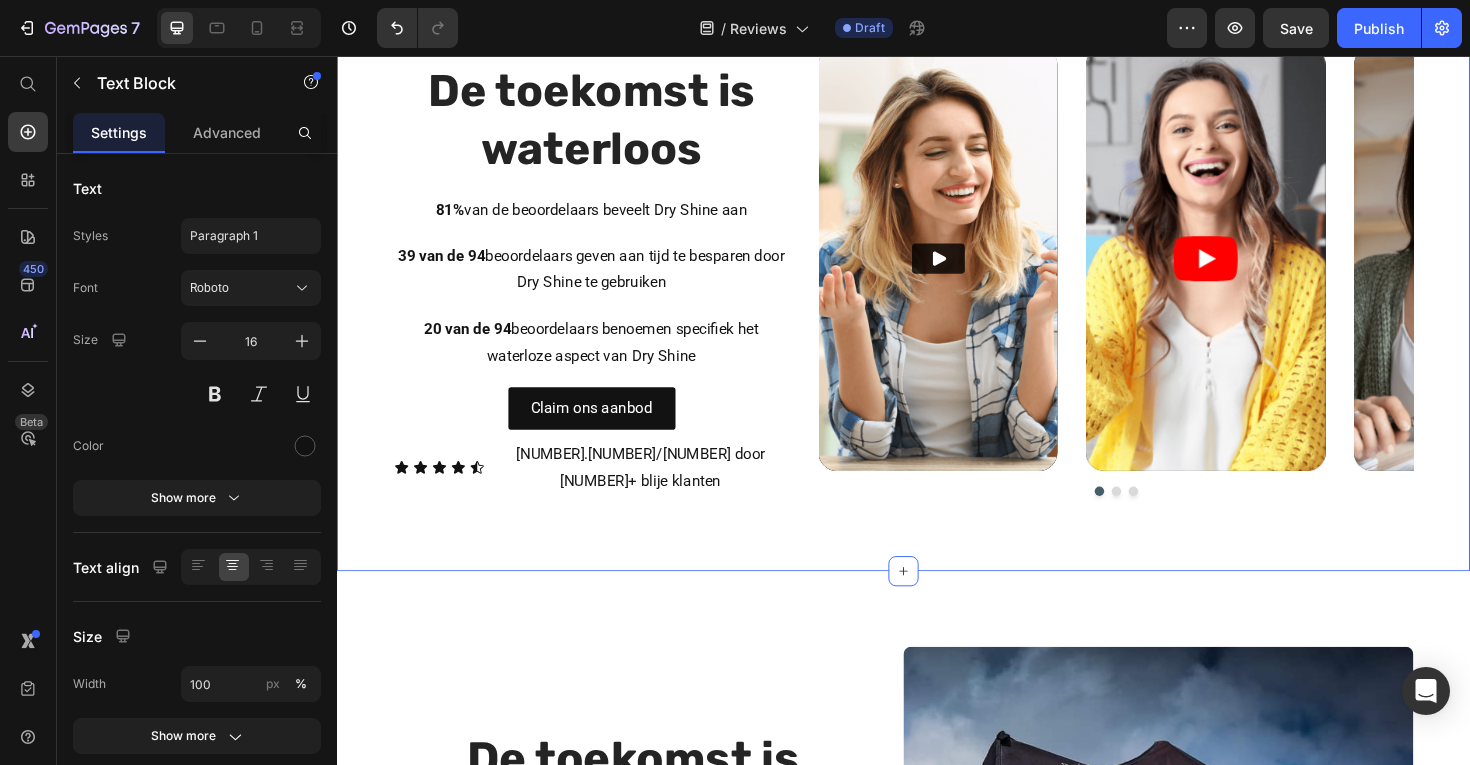 click on "De toekomst is waterloos Heading [NUMBER]% van de beoordelaars beveelt Dry Shine aan Text Block [NUMBER] van de [NUMBER] beoordelaars geven aan tijd te besparen door Dry Shine te gebruiken Text Block [NUMBER] van de [NUMBER] beoordelaars benoemen specifiek het waterloze aspect van Dry Shine Text Block Claim ons aanbod Button Row Icon Icon Icon Icon Icon Icon List [NUMBER]/[NUMBER] door [NUMBER]+ blije klanten Text Block Row Video Video Video Carousel Row Section [NUMBER] You can create reusable sections Create Theme Section AI Content Write with GemAI What would you like to describe here? Tone and Voice Persuasive Product Show more Generate" at bounding box center (937, 284) 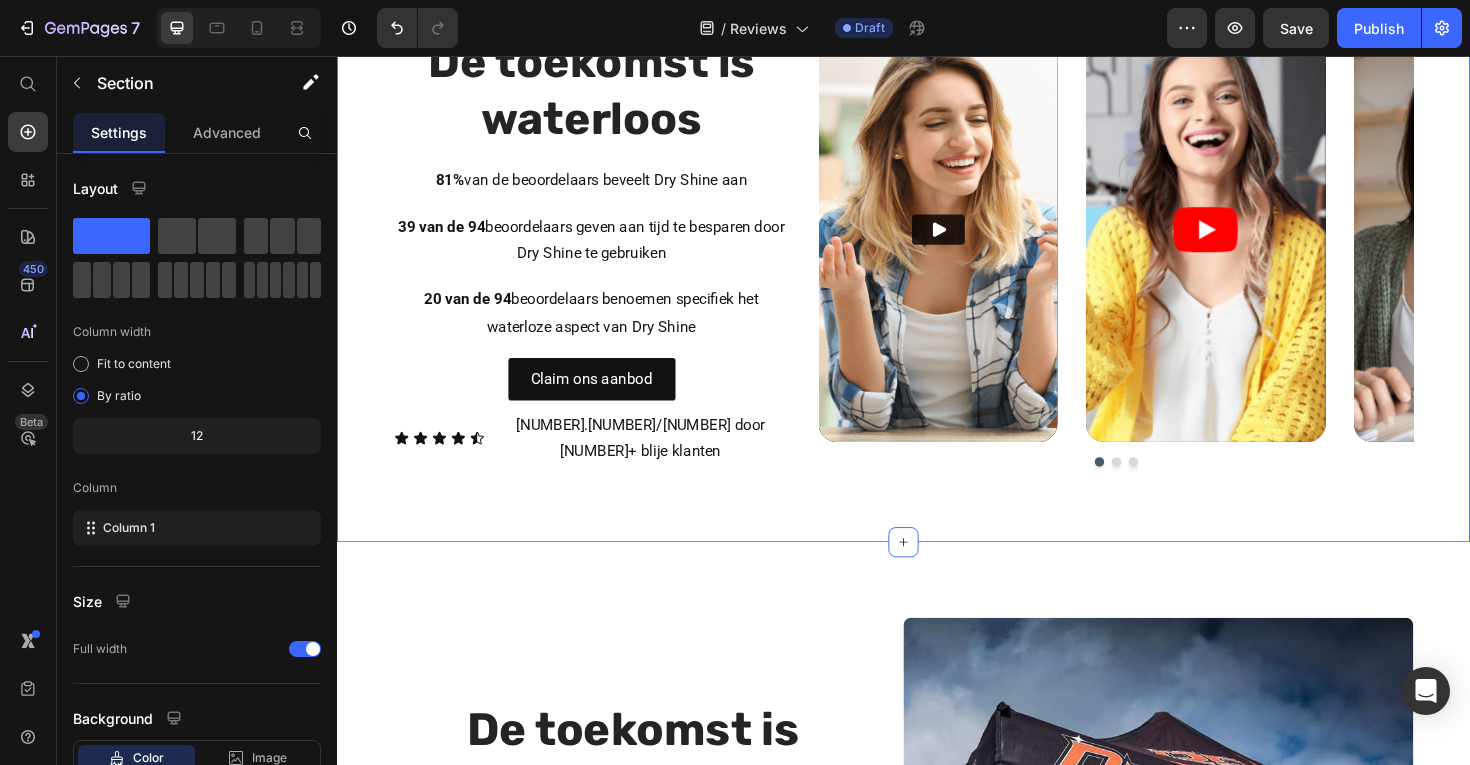 scroll, scrollTop: 393, scrollLeft: 0, axis: vertical 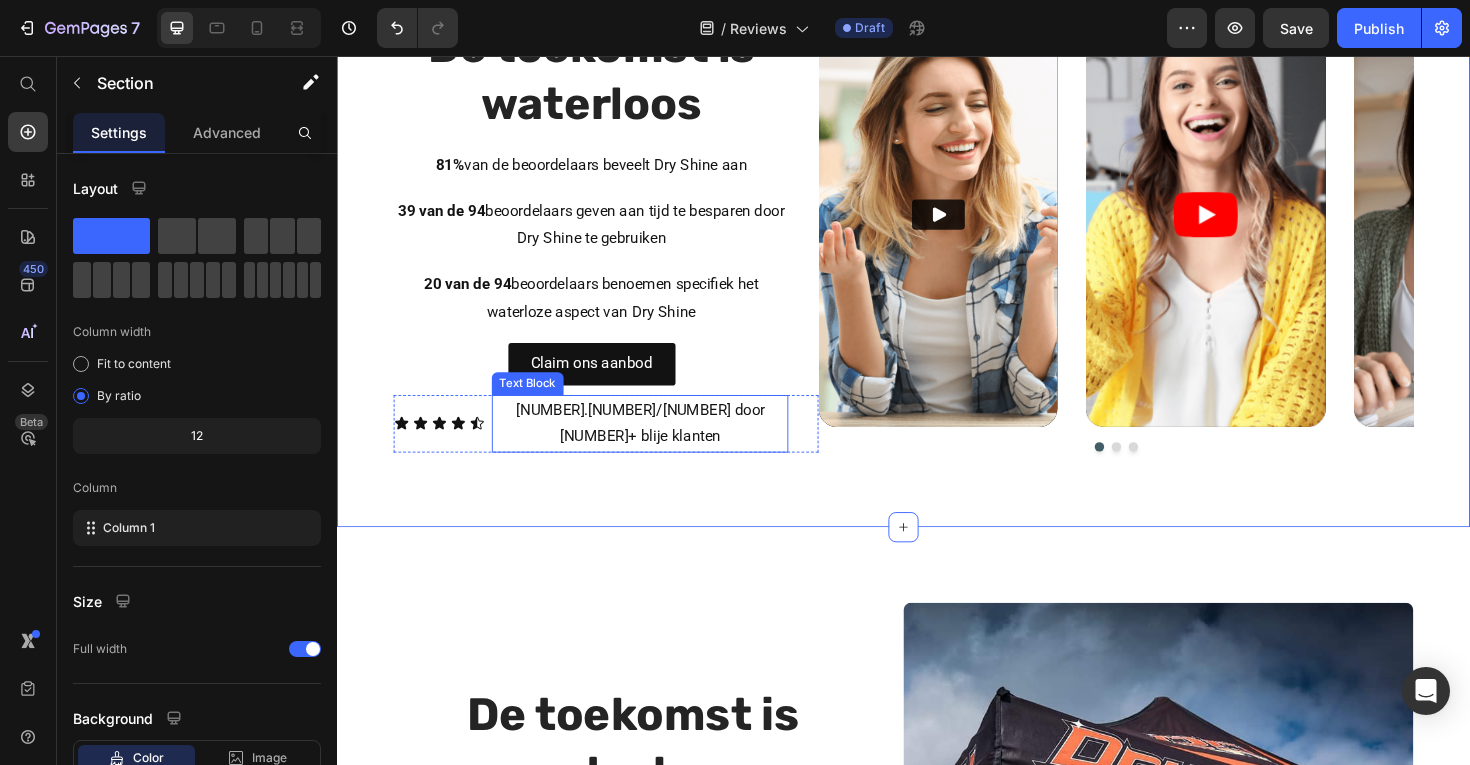 click on "[NUMBER].[NUMBER]/[NUMBER] door [NUMBER]+ blije klanten" at bounding box center [658, 446] 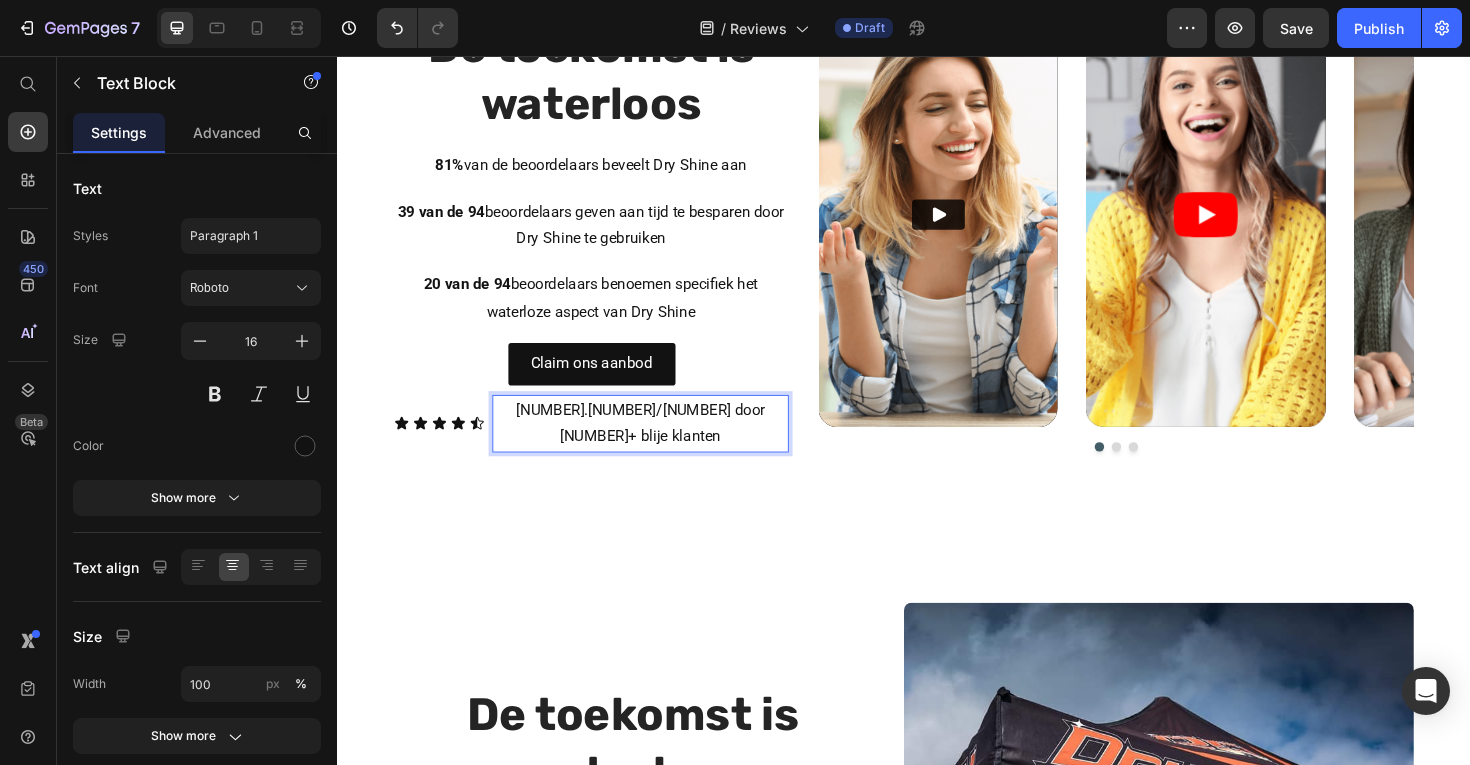 click on "[NUMBER].[NUMBER]/[NUMBER] door [NUMBER]+ blije klanten" at bounding box center [658, 446] 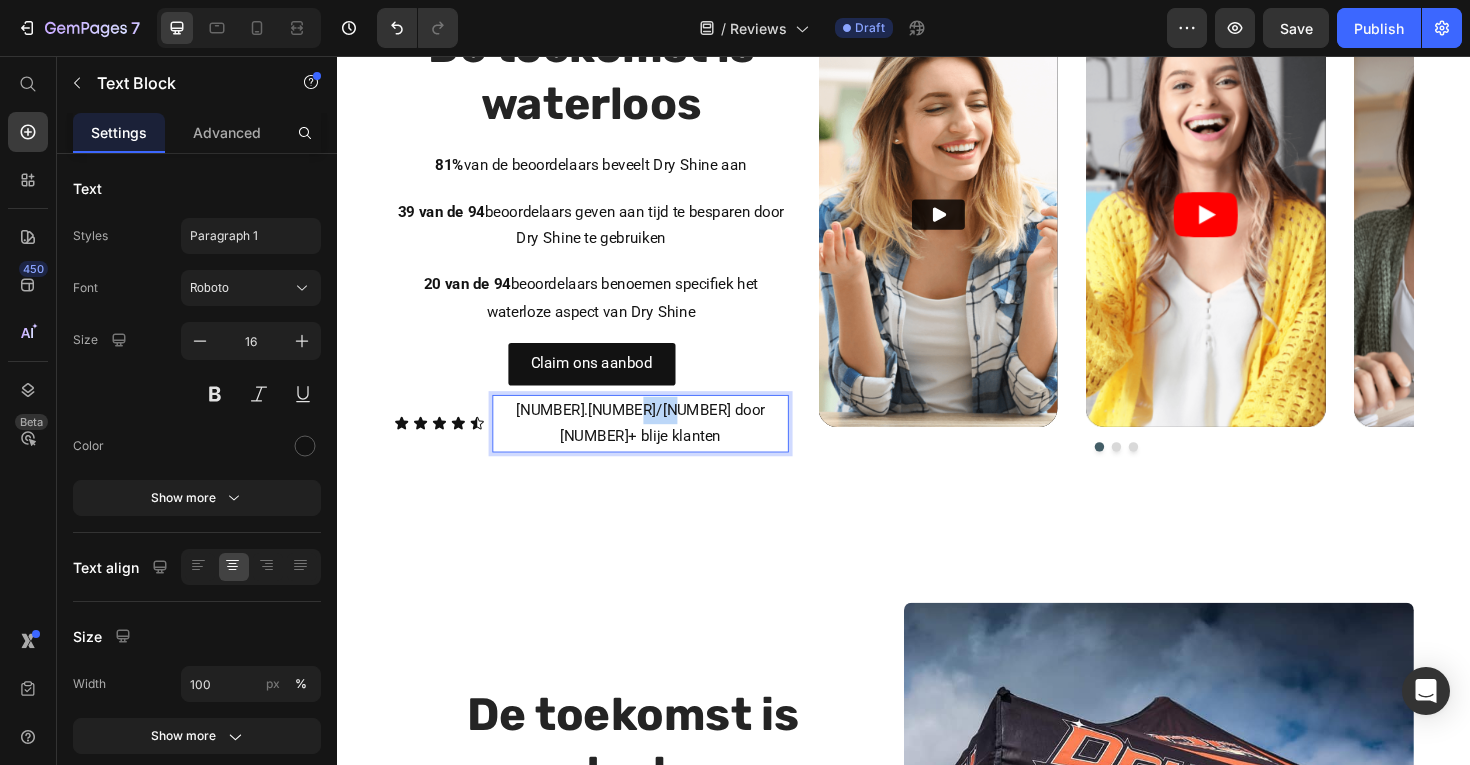 click on "[NUMBER].[NUMBER]/[NUMBER] door [NUMBER]+ blije klanten" at bounding box center [658, 446] 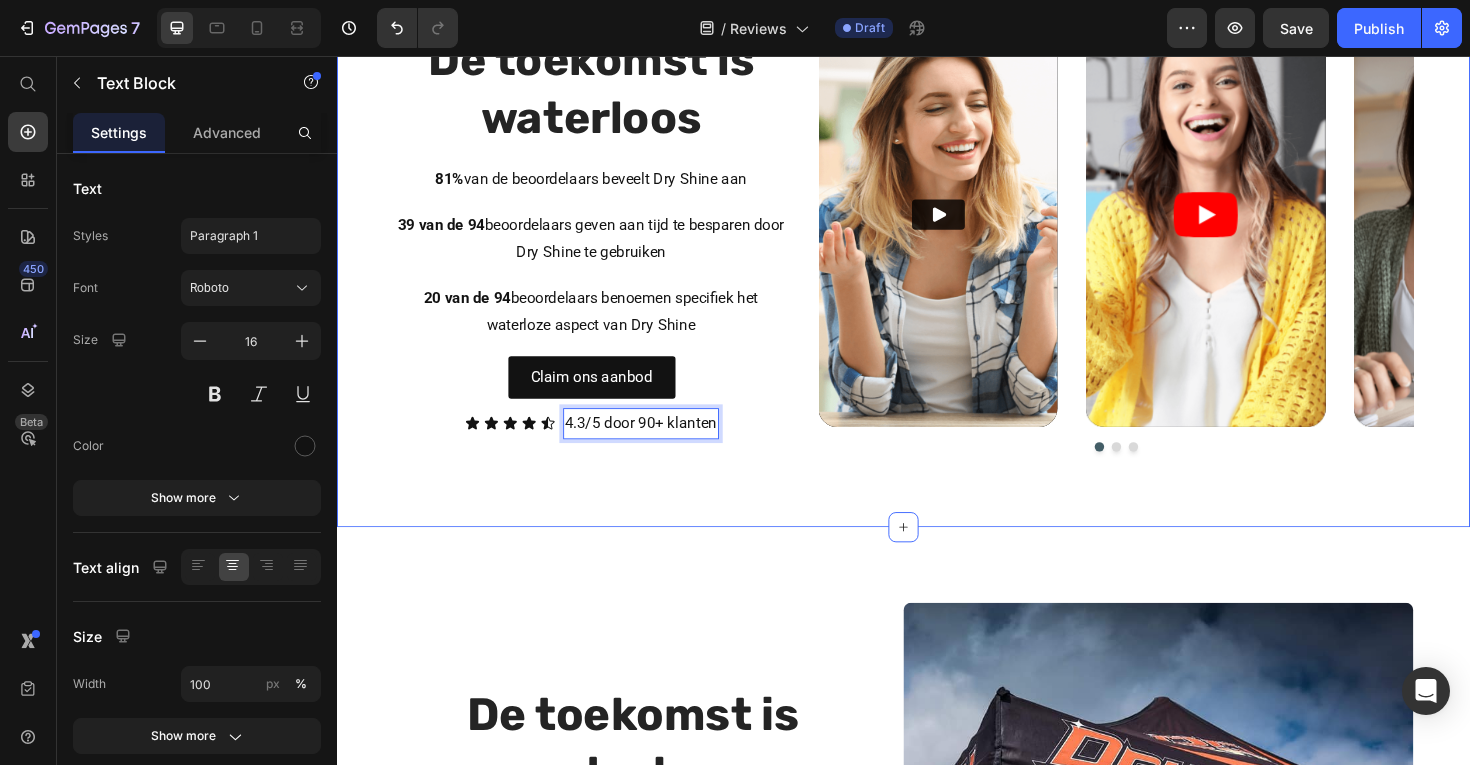 click on "De toekomst is waterloos Heading [NUMBER]% van de beoordelaars beveelt Dry Shine aan Text Block [NUMBER] van de [NUMBER] beoordelaars geven aan tijd te besparen door Dry Shine te gebruiken Text Block [NUMBER] van de [NUMBER] beoordelaars benoemen specifiek het waterloze aspect van Dry Shine Text Block Claim ons aanbod Button Row Icon Icon Icon Icon Icon Icon List [NUMBER].[NUMBER]/[NUMBER] door [NUMBER]+ klanten Text Block [NUMBER] Row Video Video Video Carousel Row Section [NUMBER]" at bounding box center (937, 237) 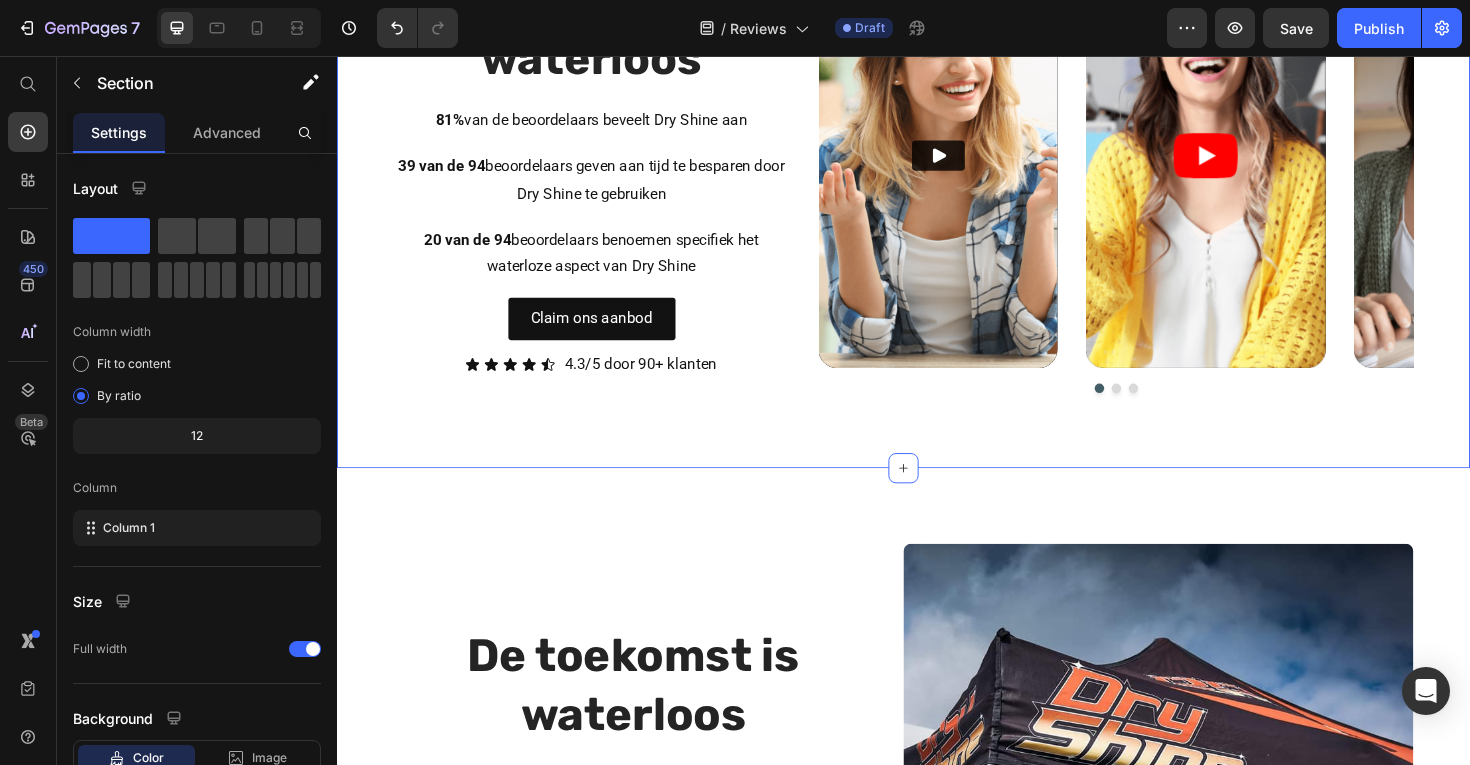 scroll, scrollTop: 458, scrollLeft: 0, axis: vertical 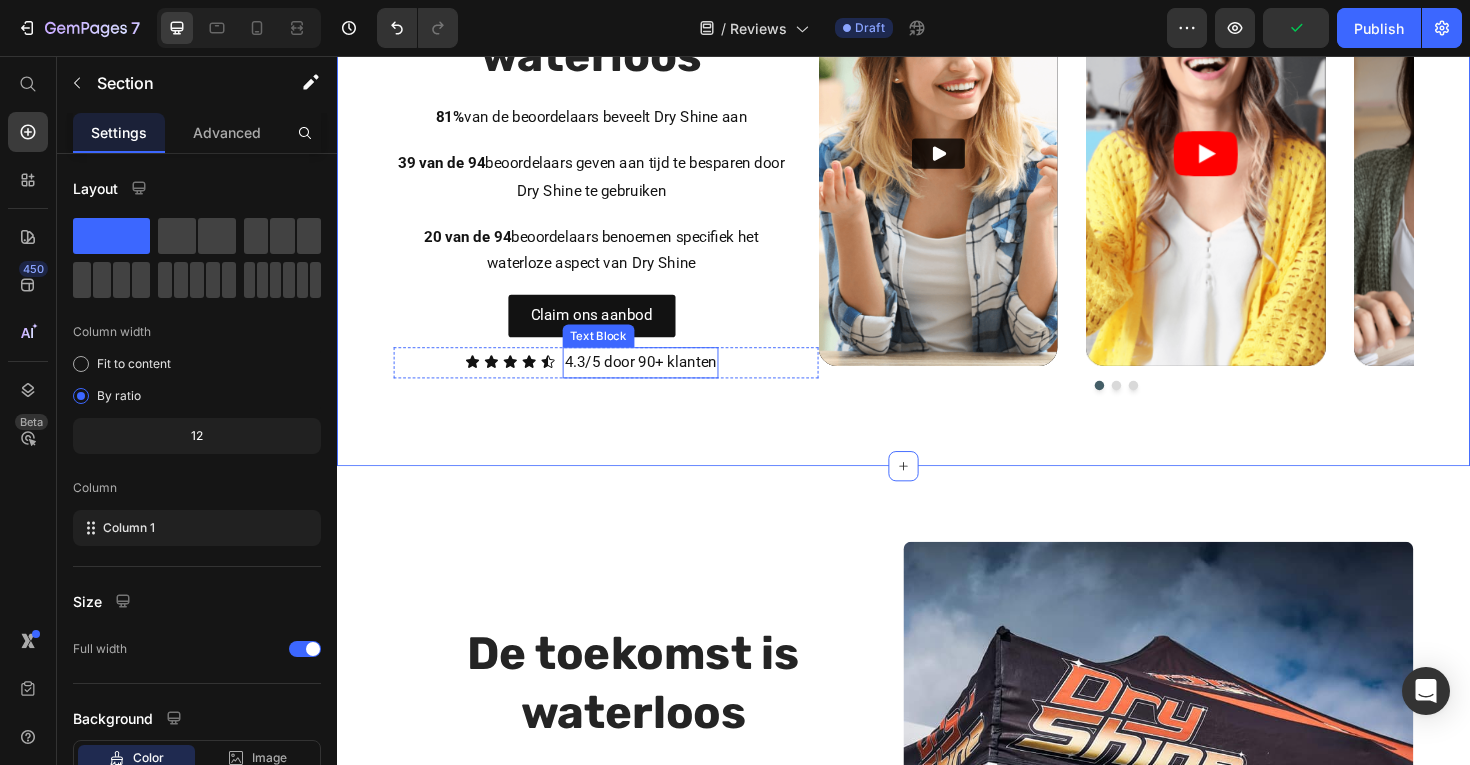 click on "4.3/5 door 90+ klanten" at bounding box center [658, 380] 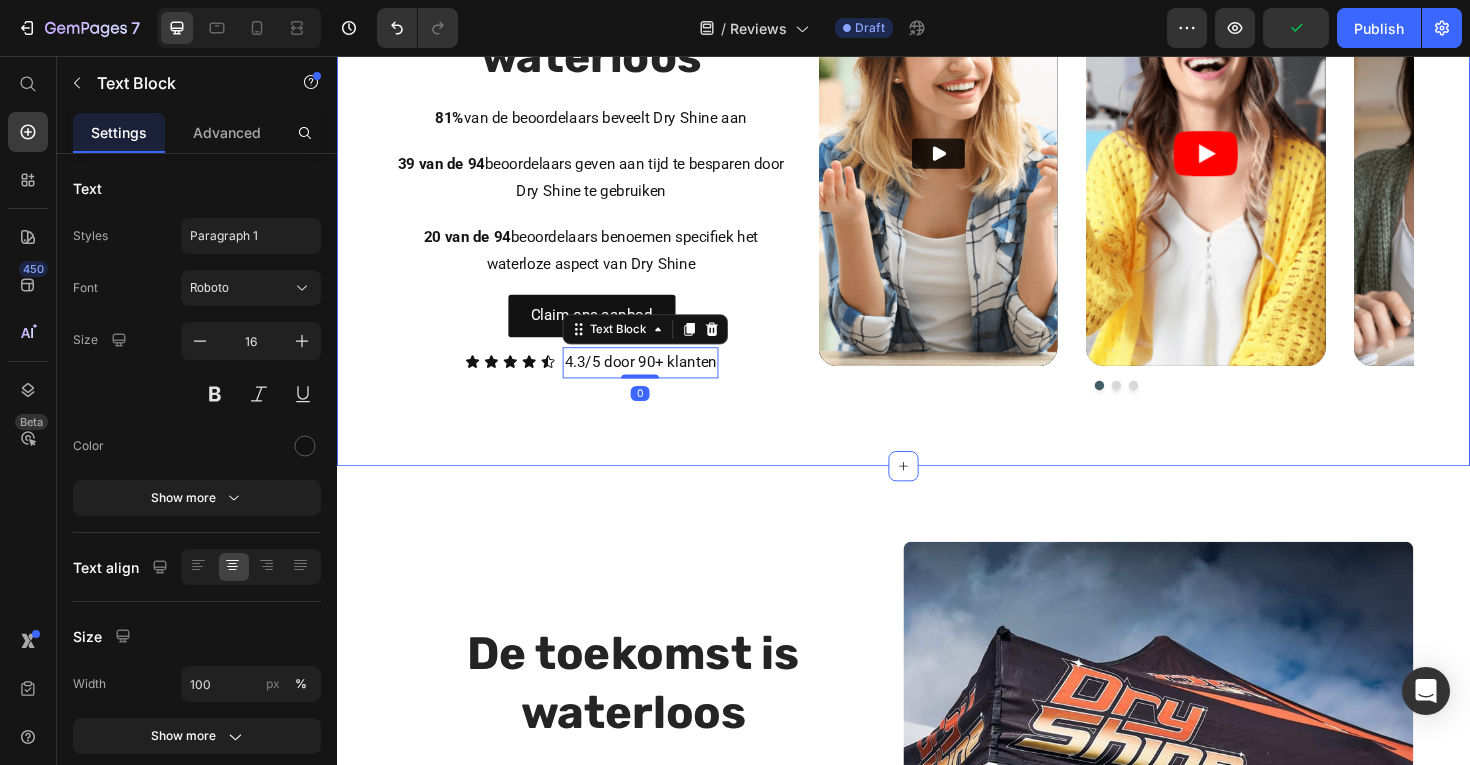 click on "De toekomst is waterloos Heading [NUMBER]% van de beoordelaars beveelt Dry Shine aan Text Block [NUMBER] van de [NUMBER] beoordelaars geven aan tijd te besparen door Dry Shine te gebruiken Text Block [NUMBER] van de [NUMBER] beoordelaars benoemen specifiek het waterloze aspect van Dry Shine Text Block Claim ons aanbod Button Row Icon Icon Icon Icon Icon Icon List [NUMBER].[NUMBER]/[NUMBER] door [NUMBER]+ klanten Text Block [NUMBER] Row Video Video Video Carousel Row Section [NUMBER]" at bounding box center (937, 172) 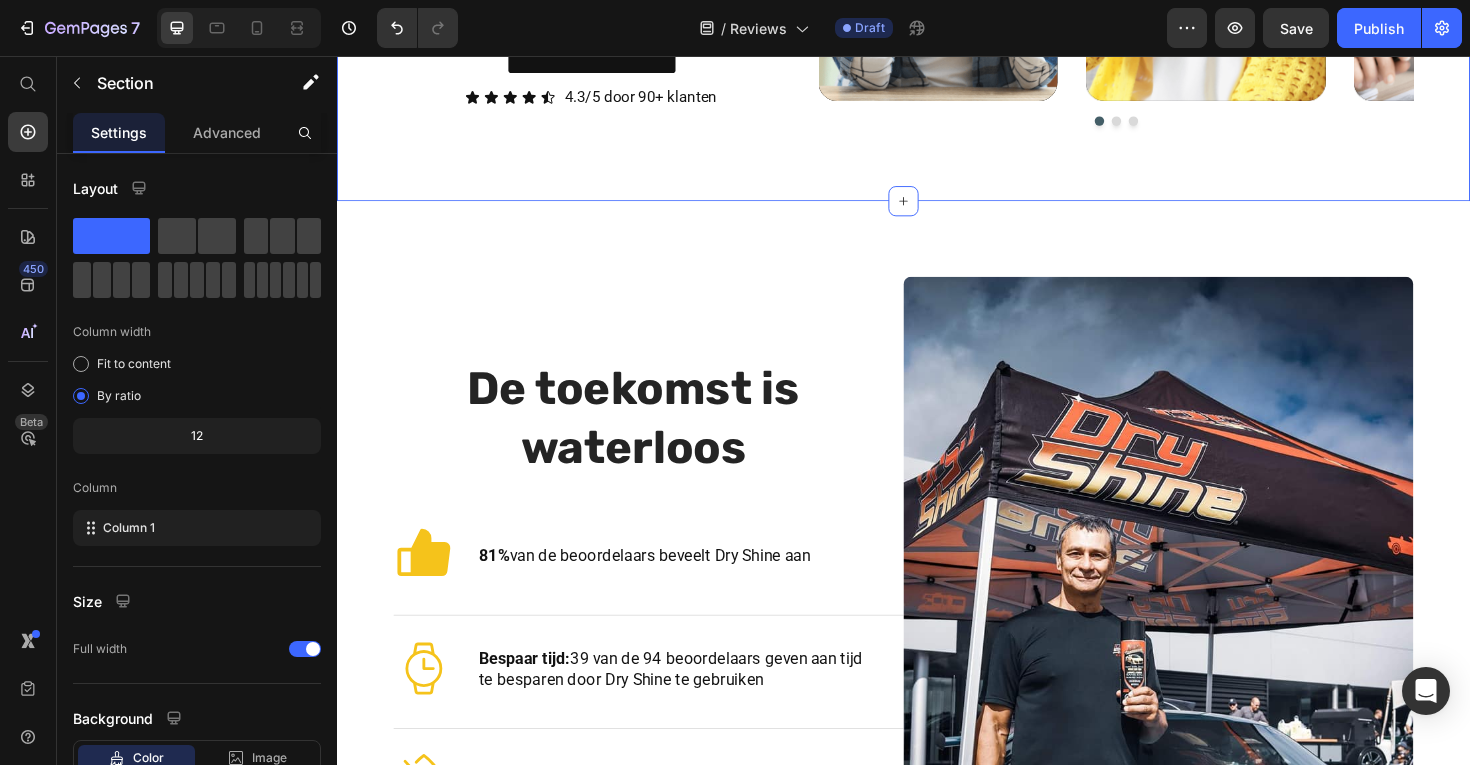 scroll, scrollTop: 711, scrollLeft: 0, axis: vertical 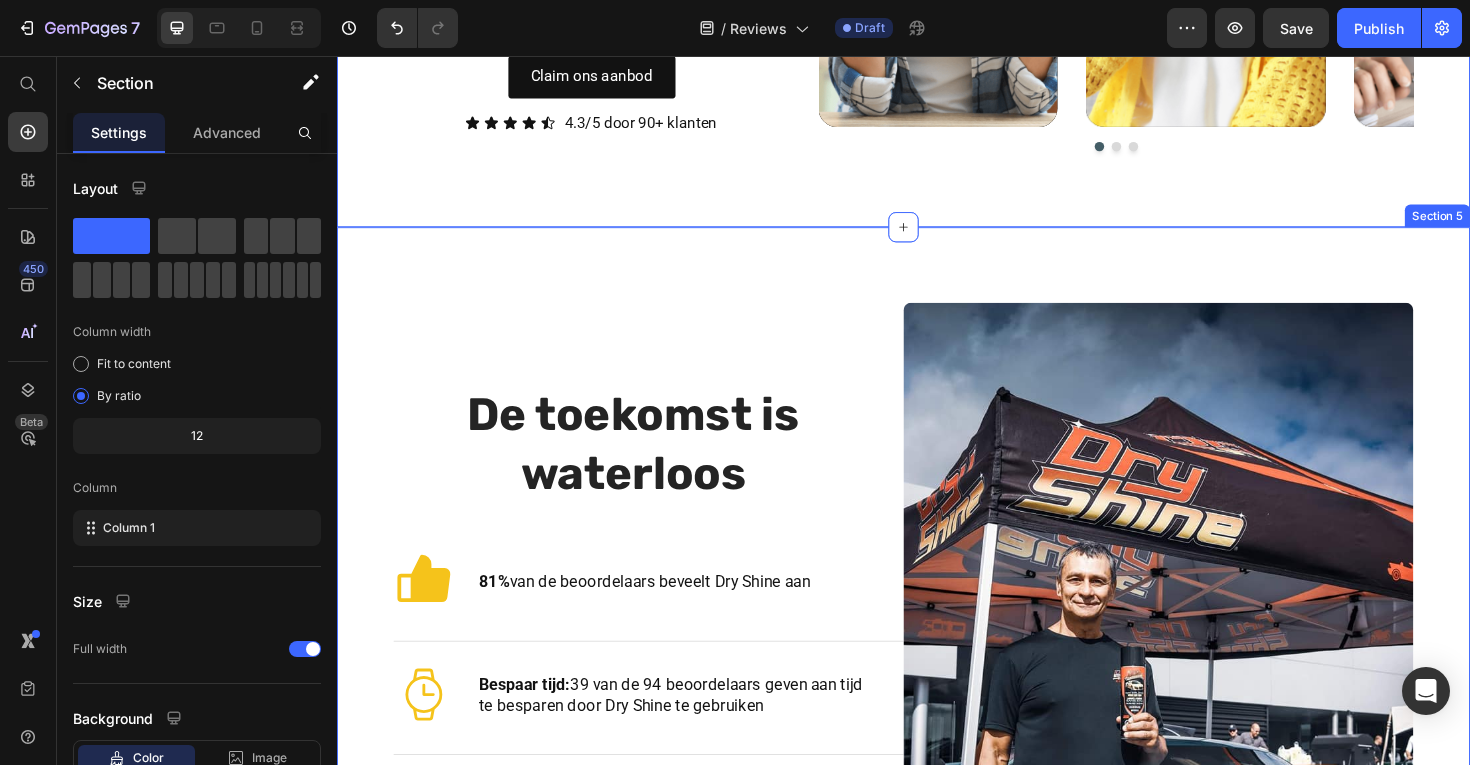 click on "De toekomst is waterloos Heading Icon [NUMBER]% van de beoordelaars beveelt Dry Shine aan Text Block Advanced List Icon Bespaar tijd: [NUMBER] van de [NUMBER] beoordelaars geven aan tijd te besparen door Dry Shine te gebruiken Text Block Advanced List Icon Bespaar water: [NUMBER] van de [NUMBER] beoordelaars benoemen specifiek het waterloze aspect van Dry Shine Text Block Advanced List Row Image Row Section [NUMBER]" at bounding box center [937, 646] 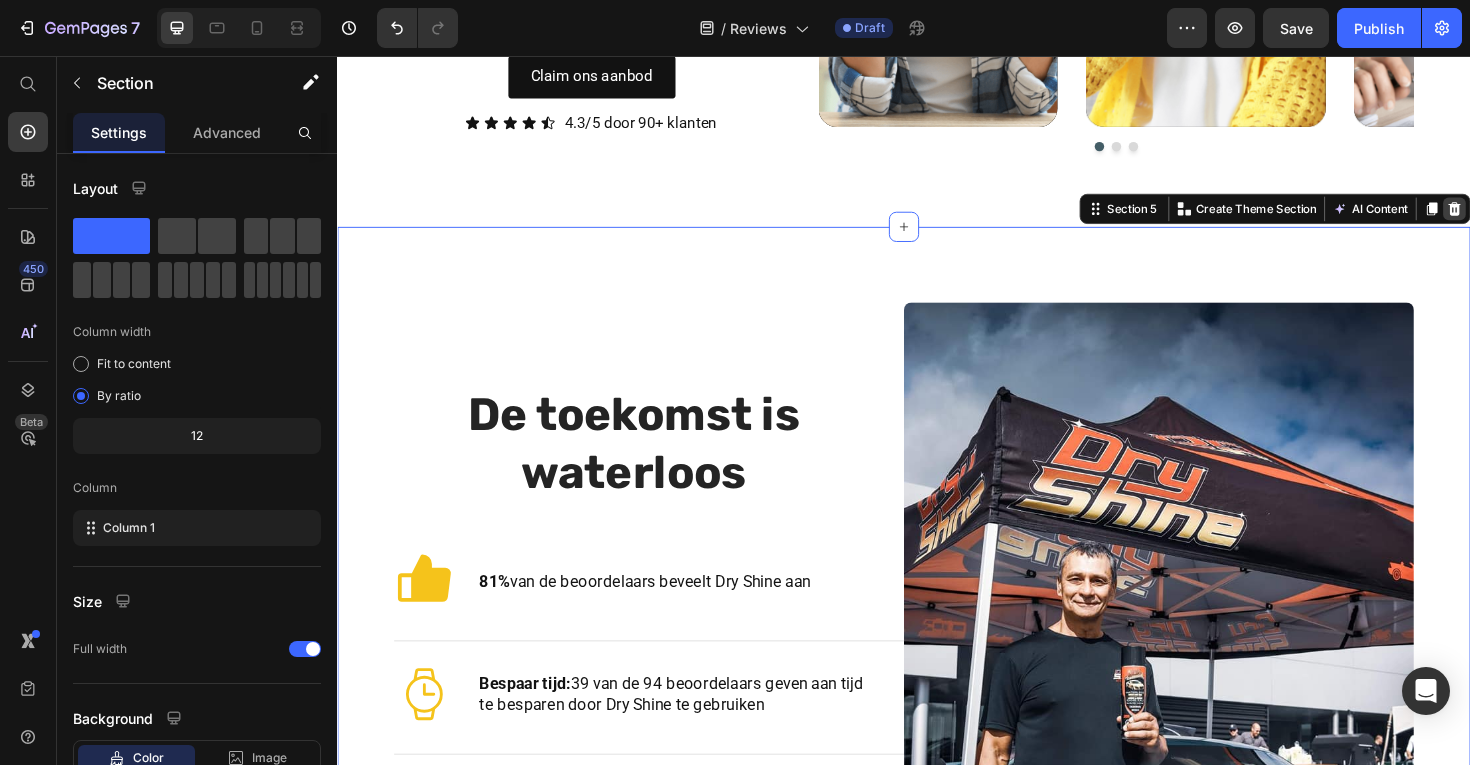 click 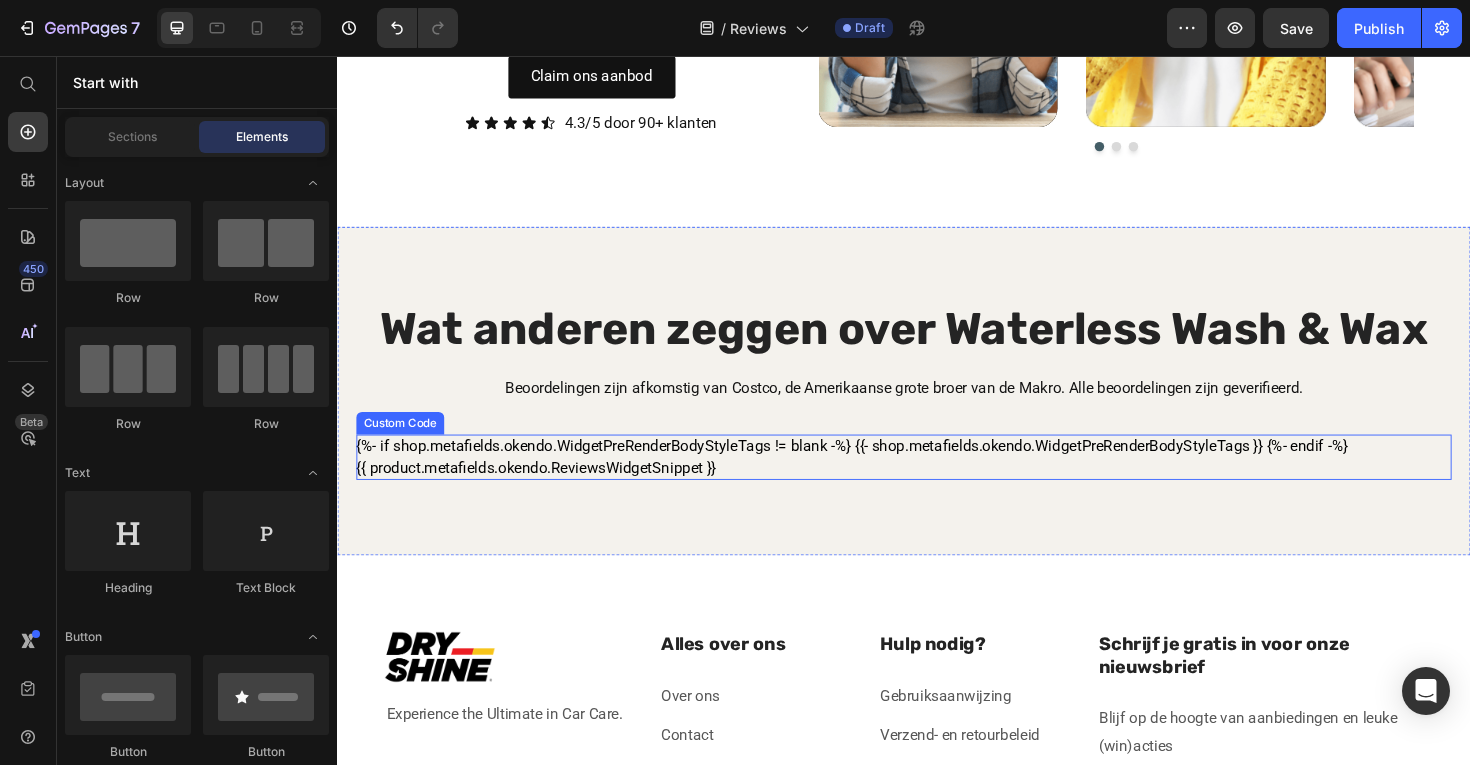 scroll, scrollTop: 625, scrollLeft: 0, axis: vertical 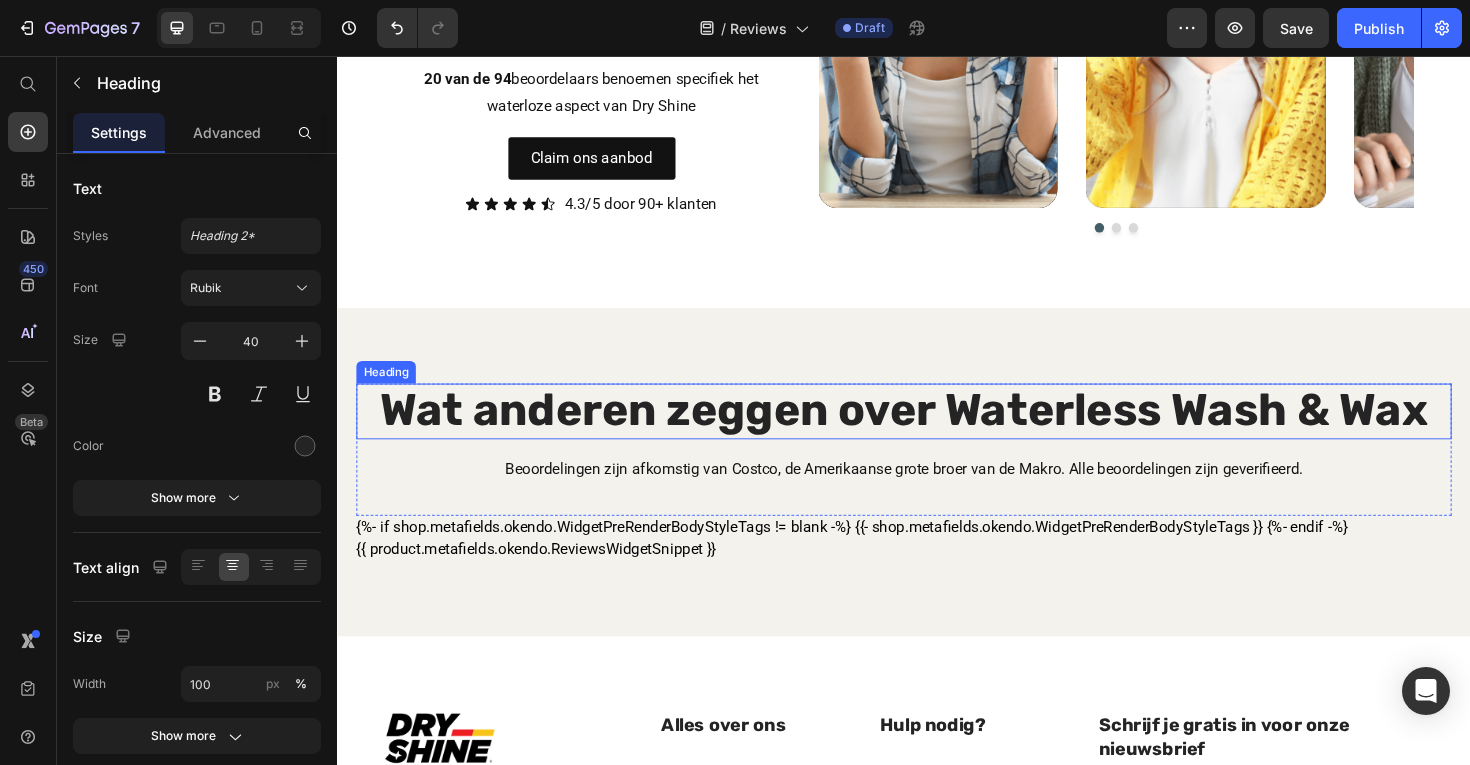 click on "Wat anderen zeggen over Waterless Wash & Wax" at bounding box center (937, 431) 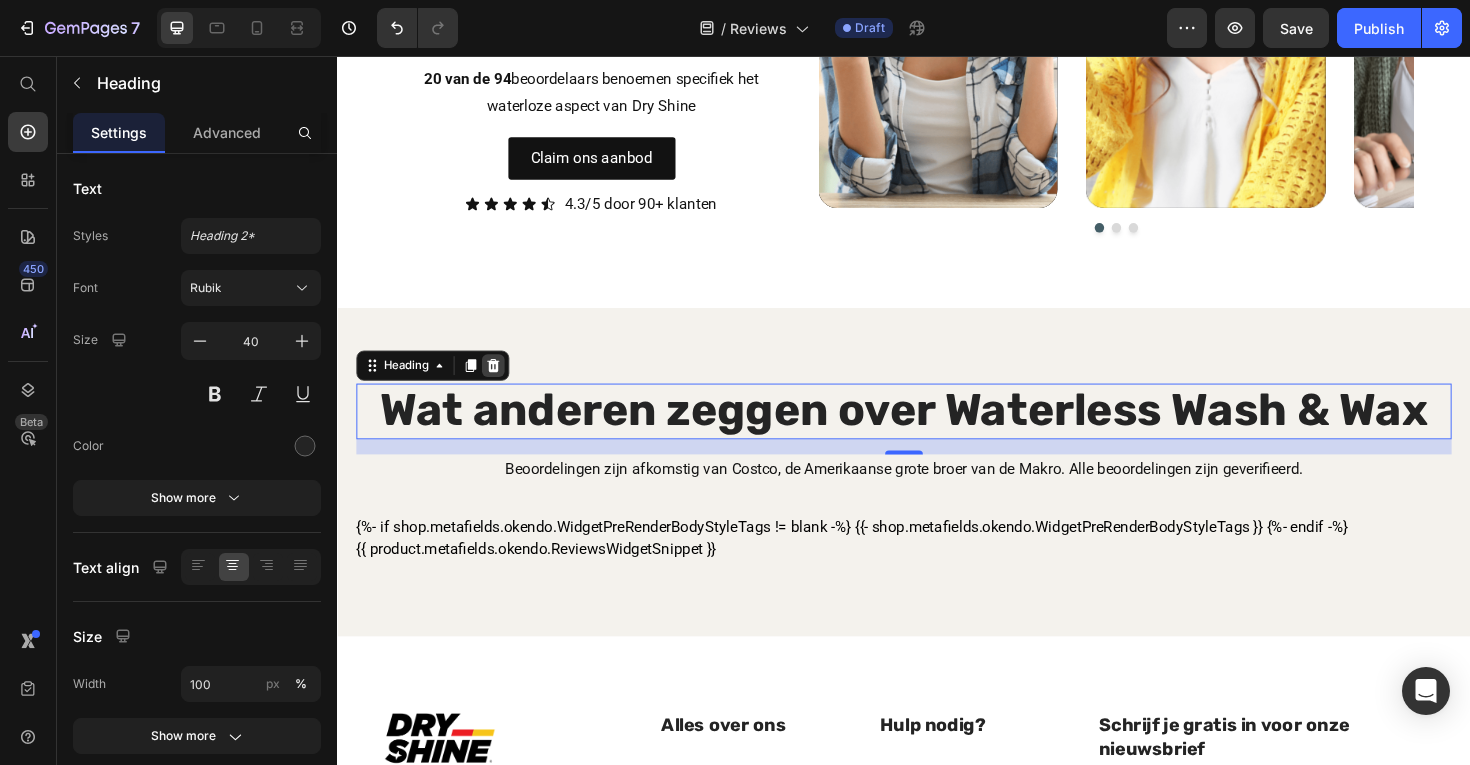 click 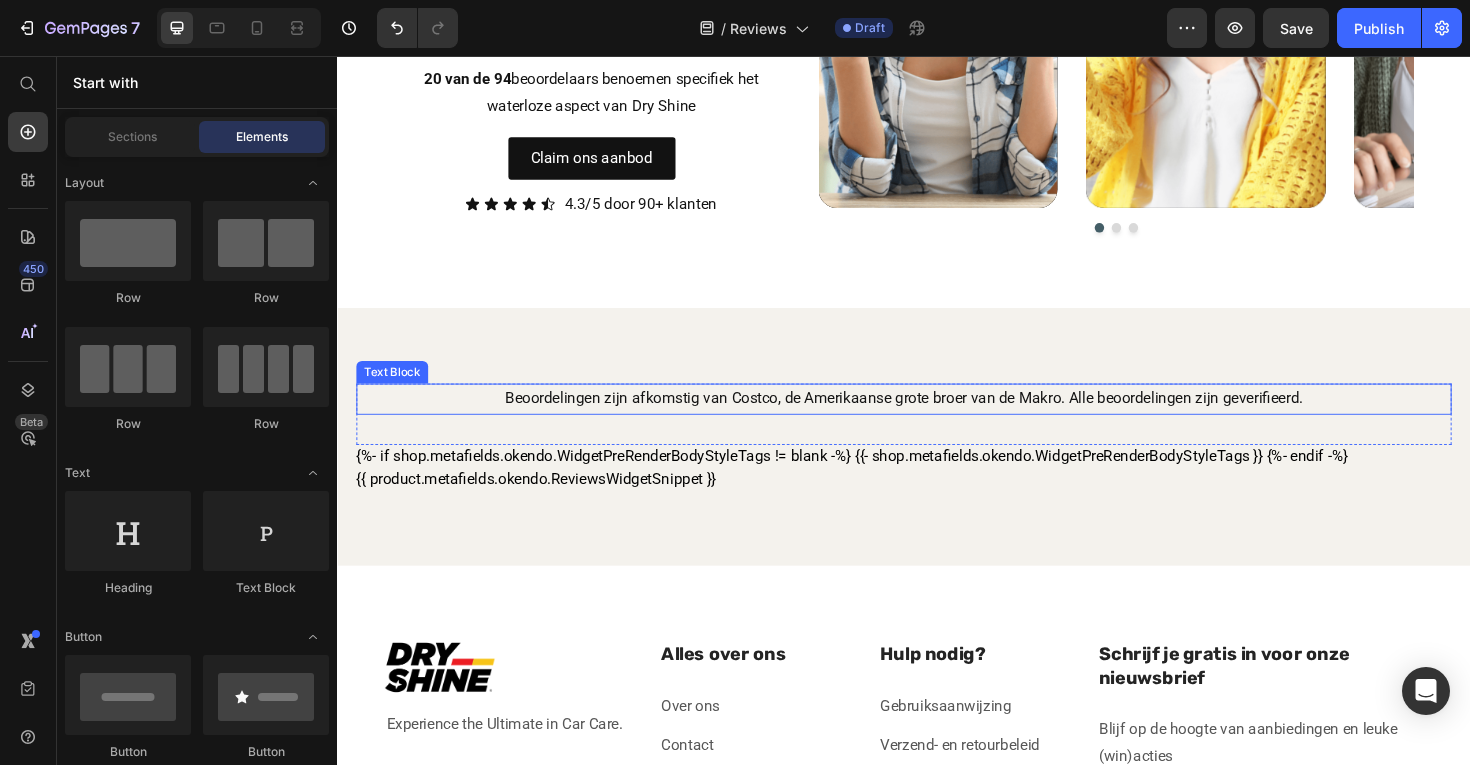 click on "Beoordelingen zijn afkomstig van Costco, de Amerikaanse grote broer van de Makro. Alle beoordelingen zijn geverifieerd." at bounding box center [937, 419] 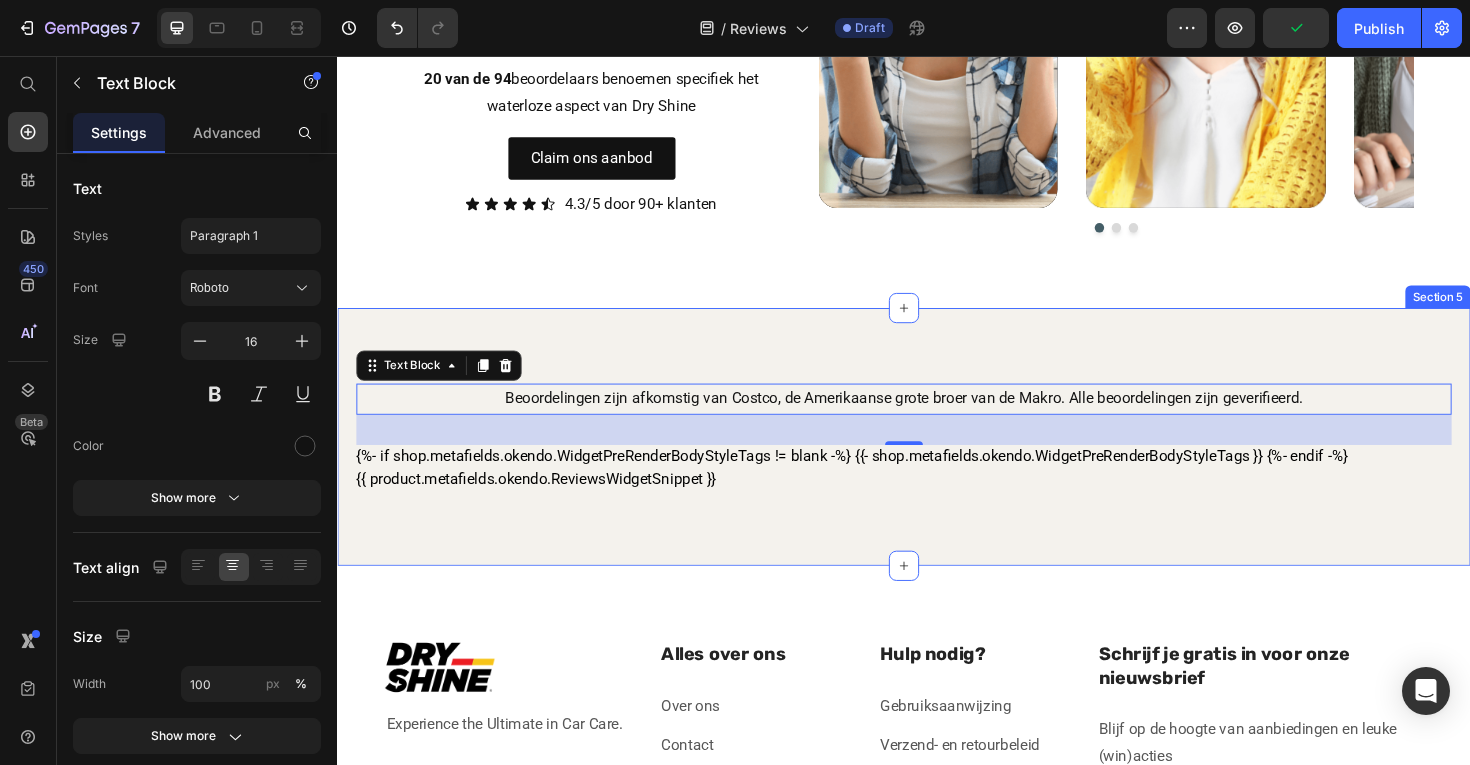 drag, startPoint x: 522, startPoint y: 372, endPoint x: 657, endPoint y: 576, distance: 244.6242 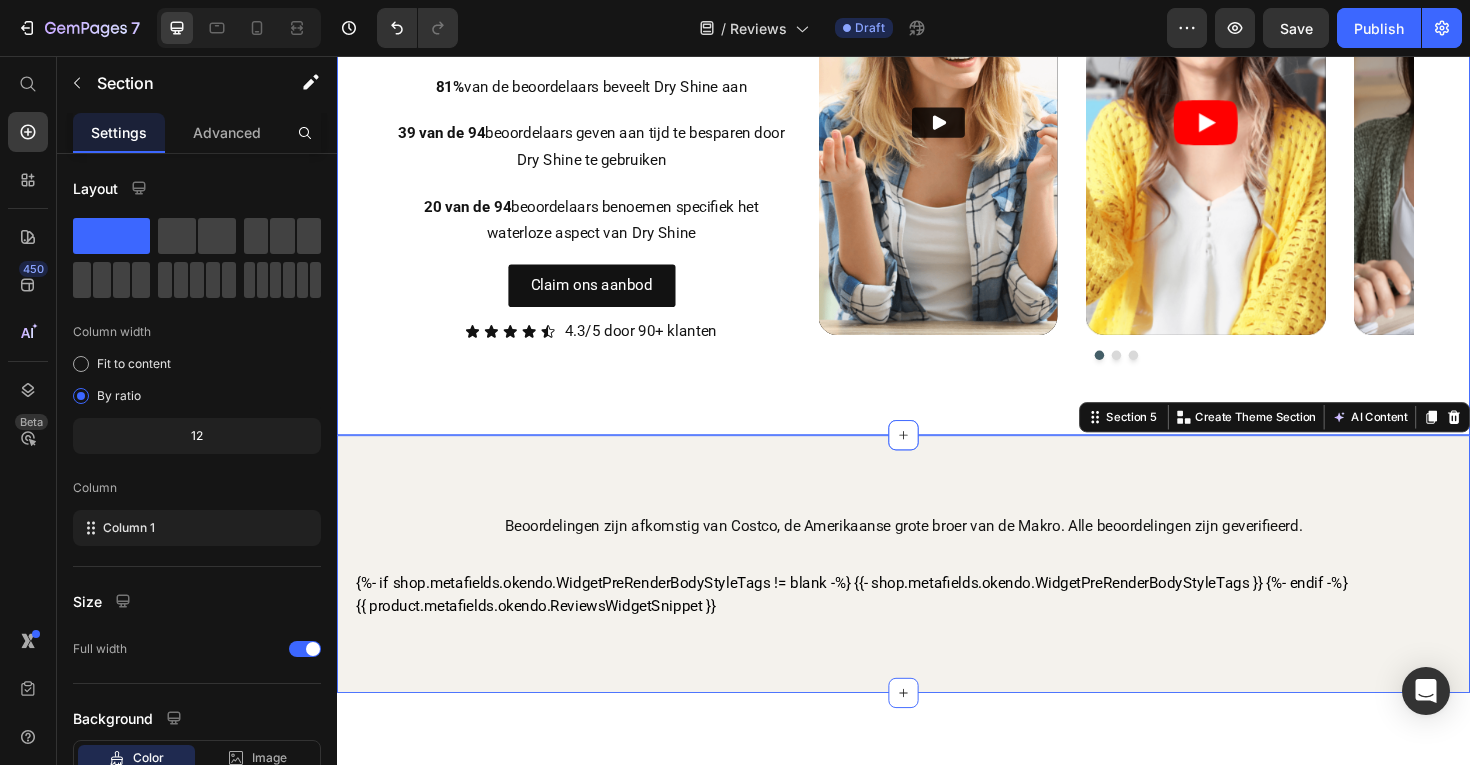 scroll, scrollTop: 461, scrollLeft: 0, axis: vertical 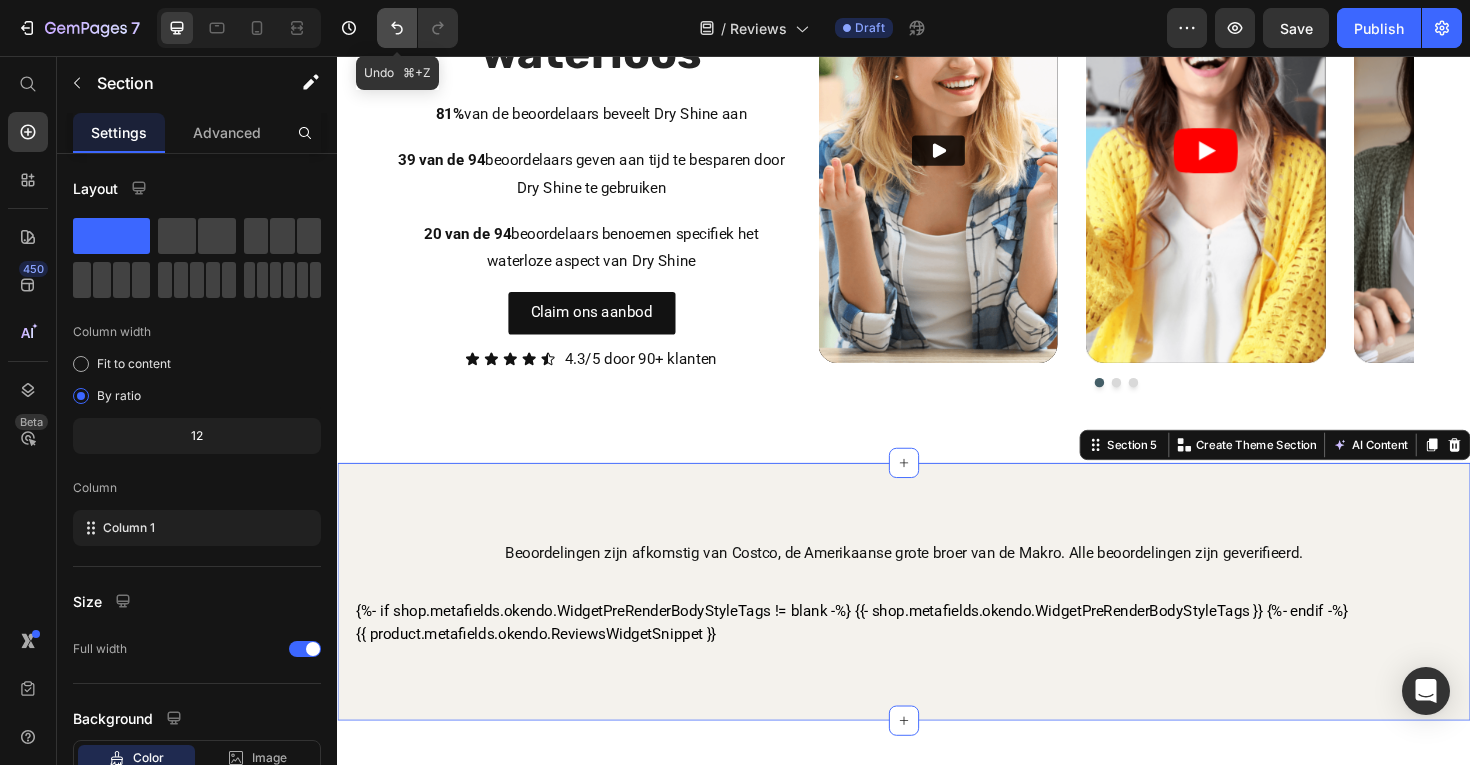 click 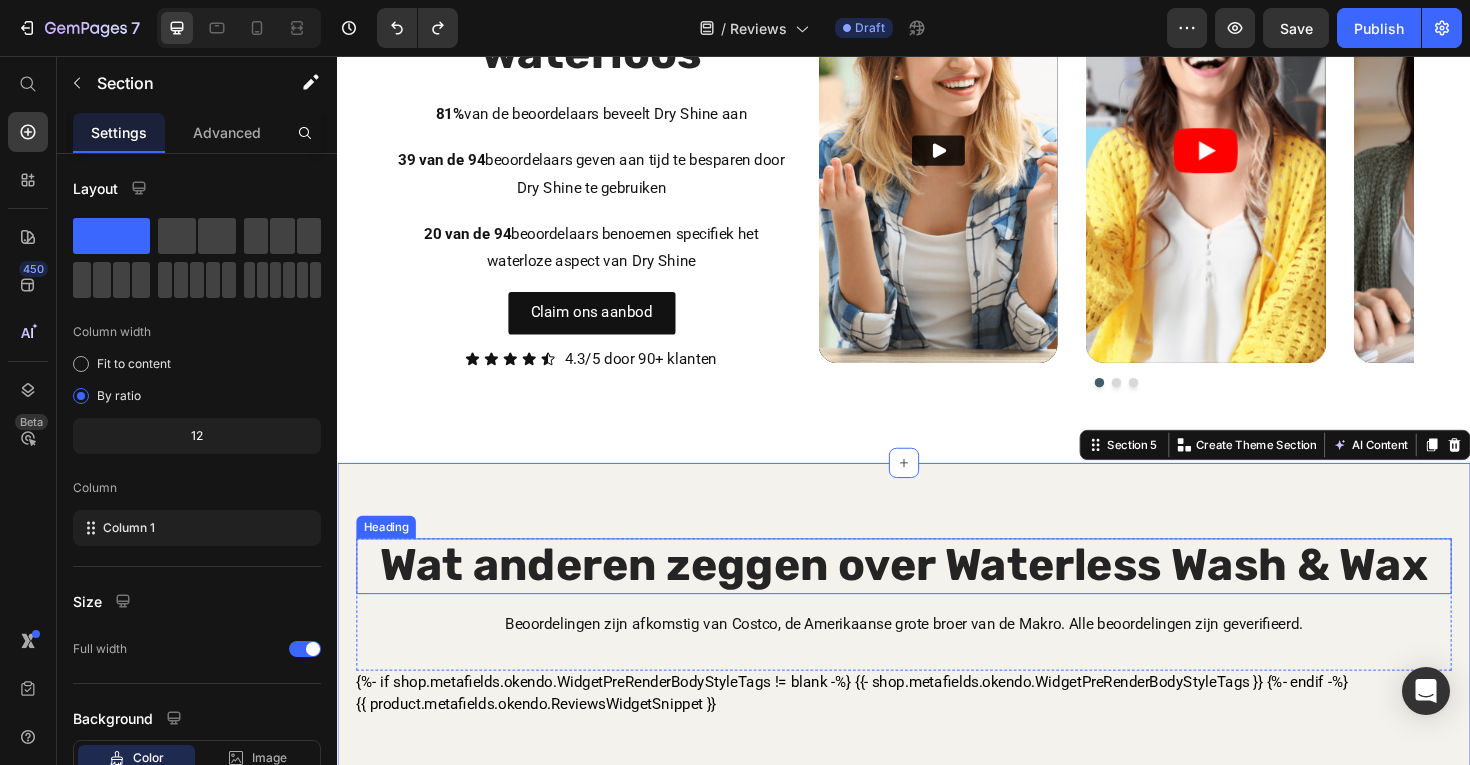 click on "Wat anderen zeggen over Waterless Wash & Wax" at bounding box center [937, 595] 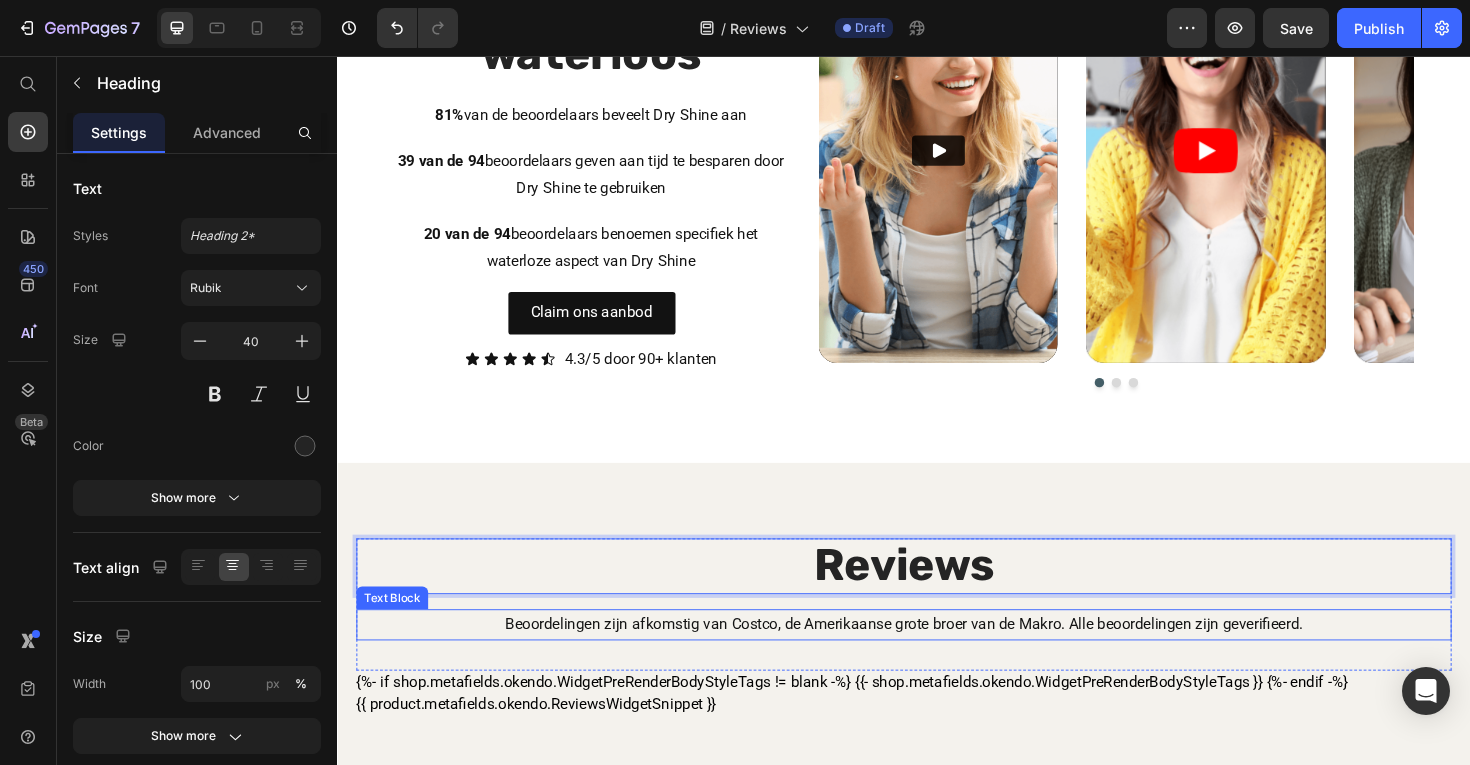 click on "Beoordelingen zijn afkomstig van Costco, de Amerikaanse grote broer van de Makro. Alle beoordelingen zijn geverifieerd." at bounding box center (937, 658) 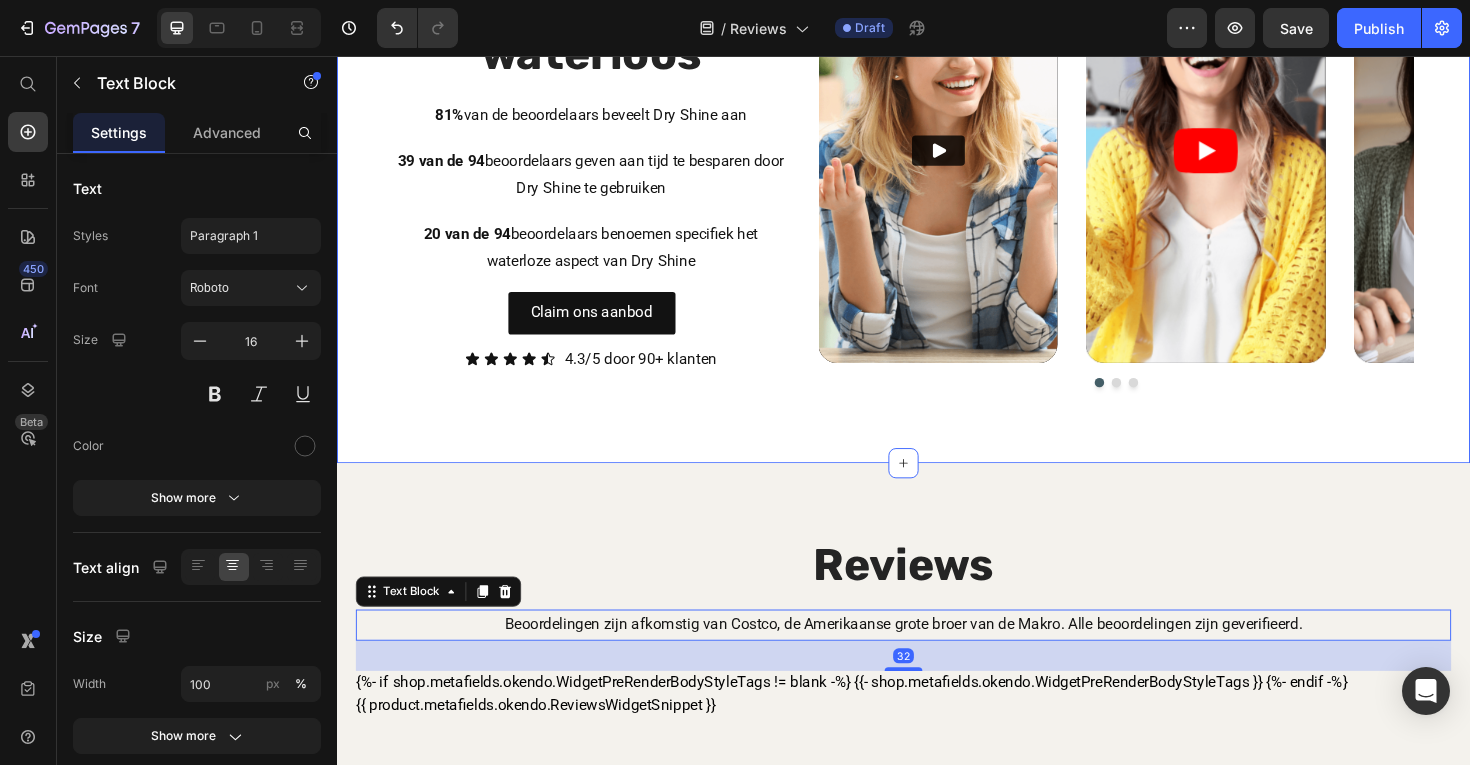 click on "De toekomst is waterloos Heading [NUMBER]% van de beoordelaars beveelt Dry Shine aan Text Block [NUMBER] van de [NUMBER] beoordelaars geven aan tijd te besparen door Dry Shine te gebruiken Text Block [NUMBER] van de [NUMBER] beoordelaars benoemen specifiek het waterloze aspect van Dry Shine Text Block Claim ons aanbod Button Row Icon Icon Icon Icon Icon Icon List [NUMBER].[NUMBER]/[NUMBER] door [NUMBER]+ klanten Text Block Row Video Video Video Carousel Row Section [NUMBER]" at bounding box center (937, 169) 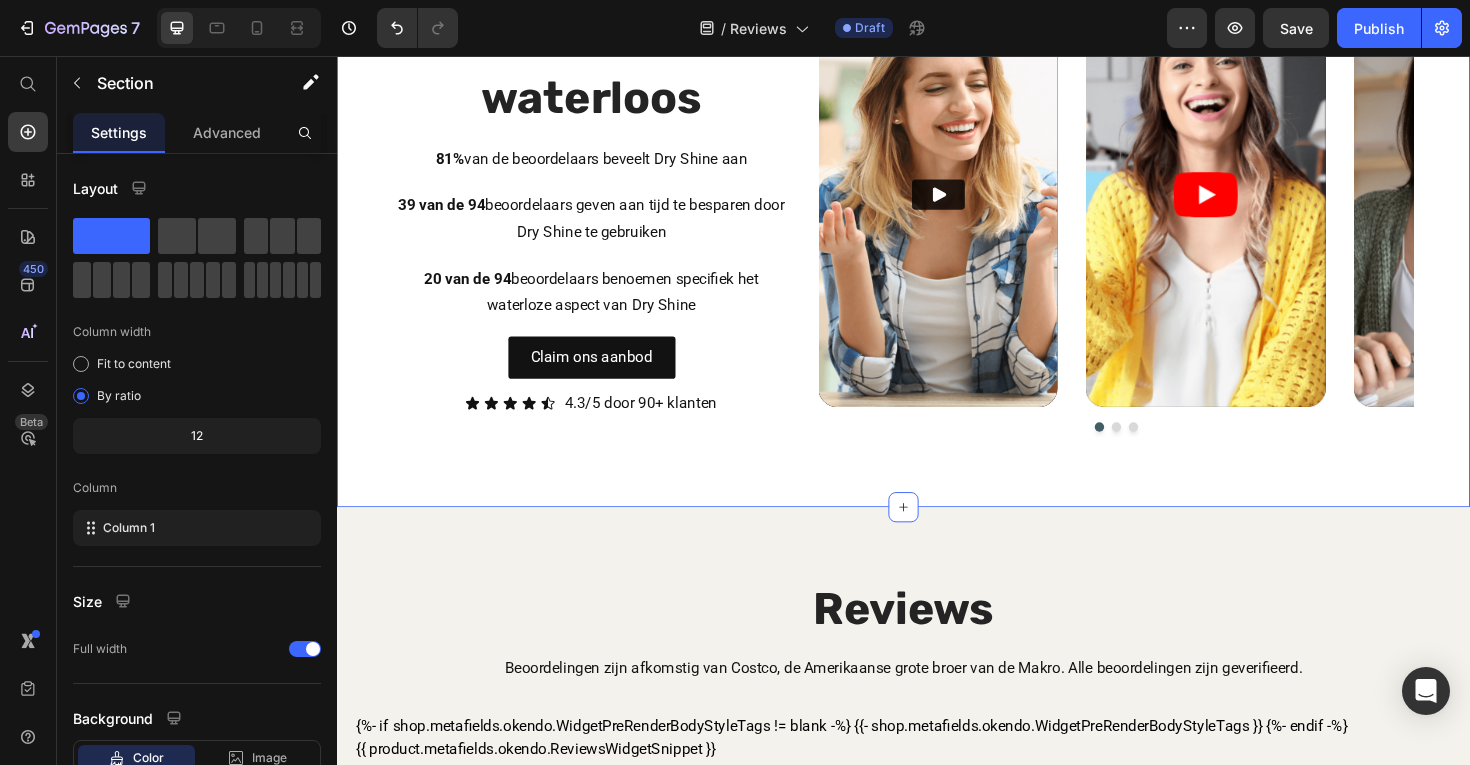 scroll, scrollTop: 411, scrollLeft: 0, axis: vertical 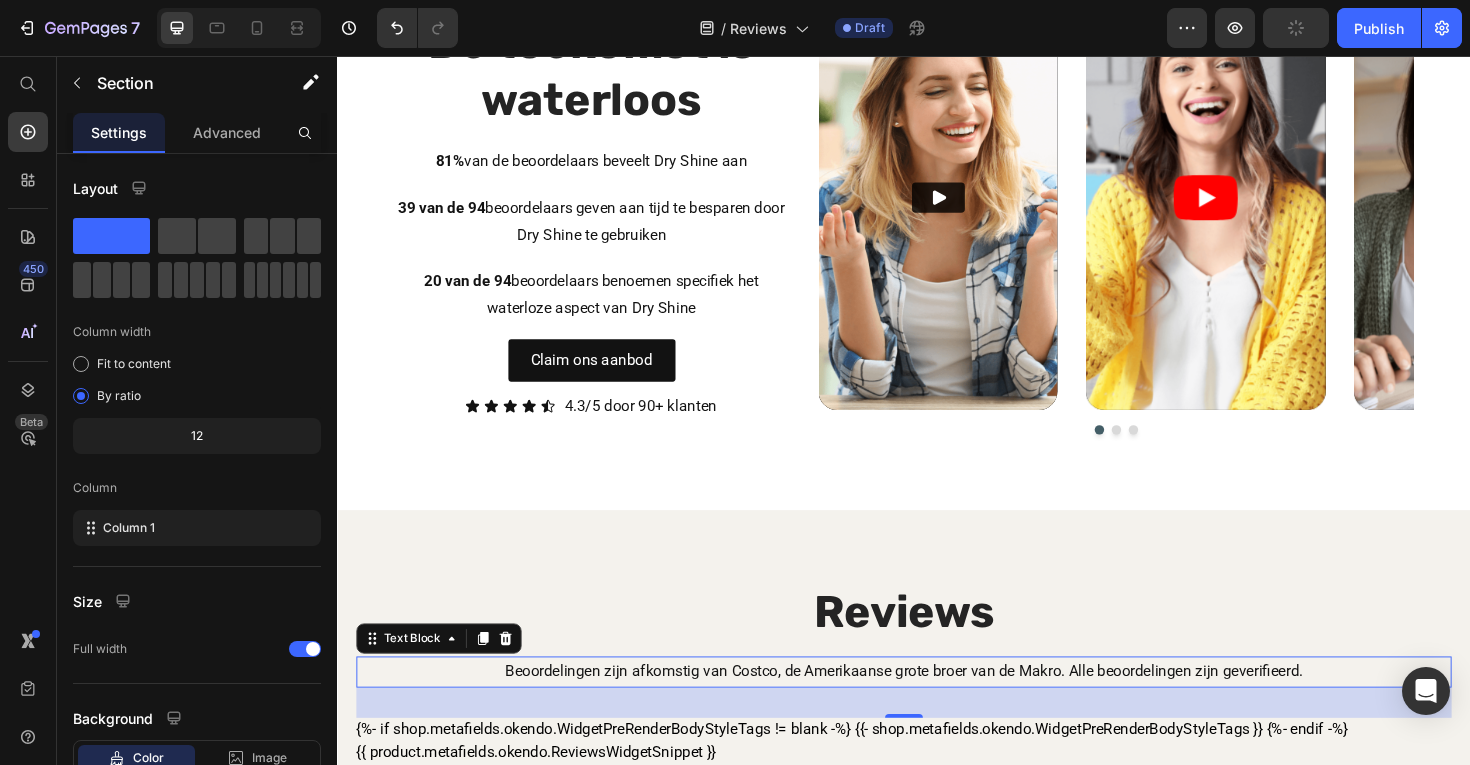 click on "Beoordelingen zijn afkomstig van Costco, de Amerikaanse grote broer van de Makro. Alle beoordelingen zijn geverifieerd." at bounding box center [937, 708] 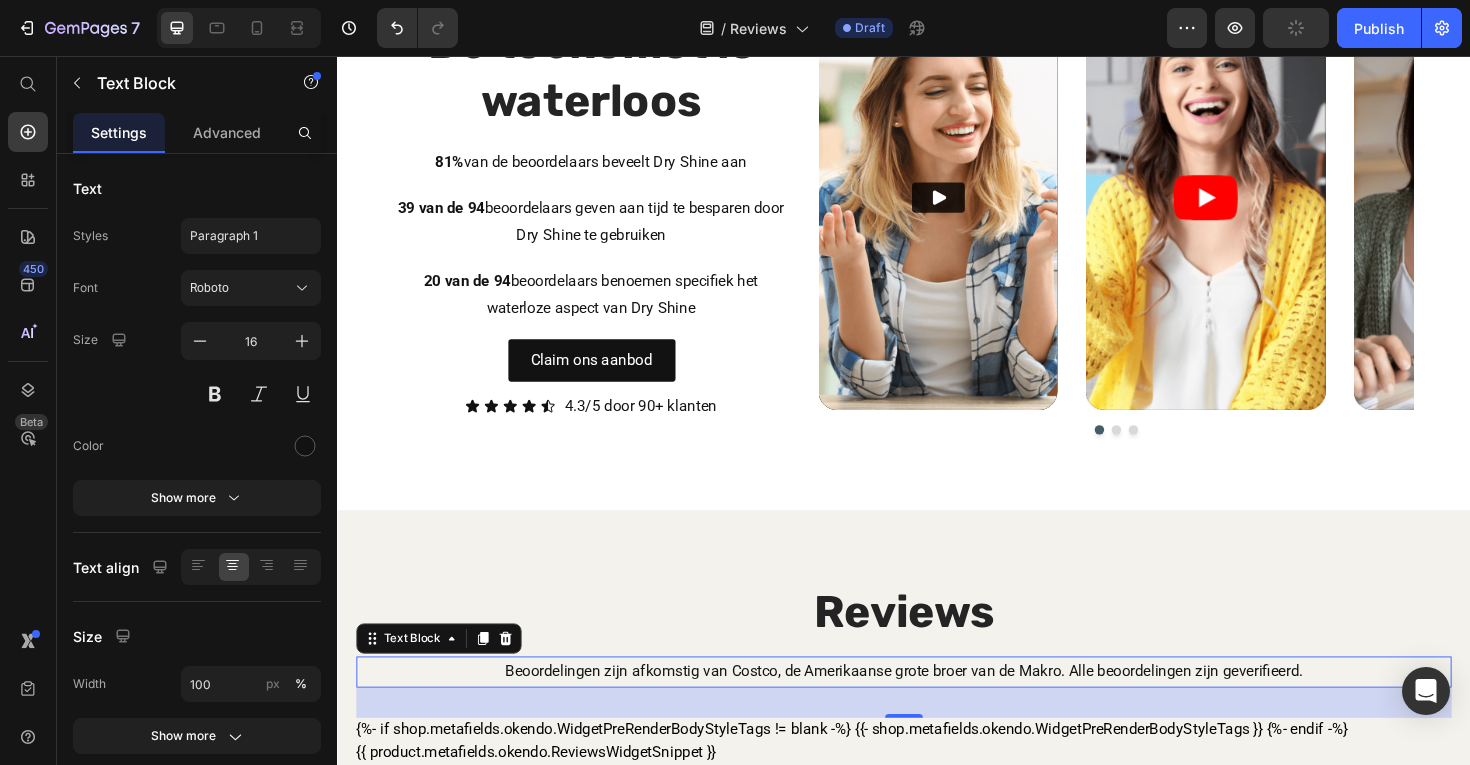 click on "Beoordelingen zijn afkomstig van Costco, de Amerikaanse grote broer van de Makro. Alle beoordelingen zijn geverifieerd." at bounding box center (937, 708) 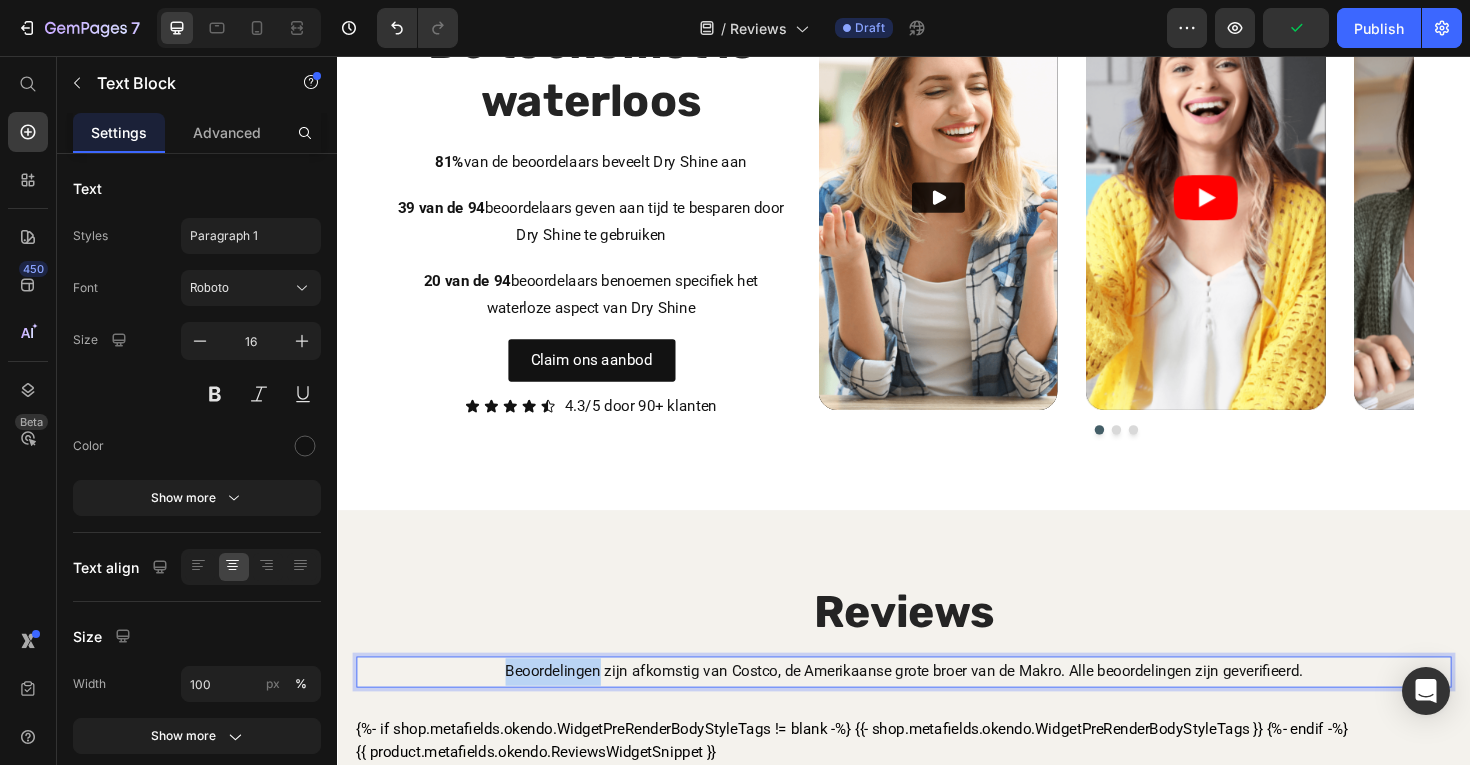 click on "Beoordelingen zijn afkomstig van Costco, de Amerikaanse grote broer van de Makro. Alle beoordelingen zijn geverifieerd." at bounding box center (937, 708) 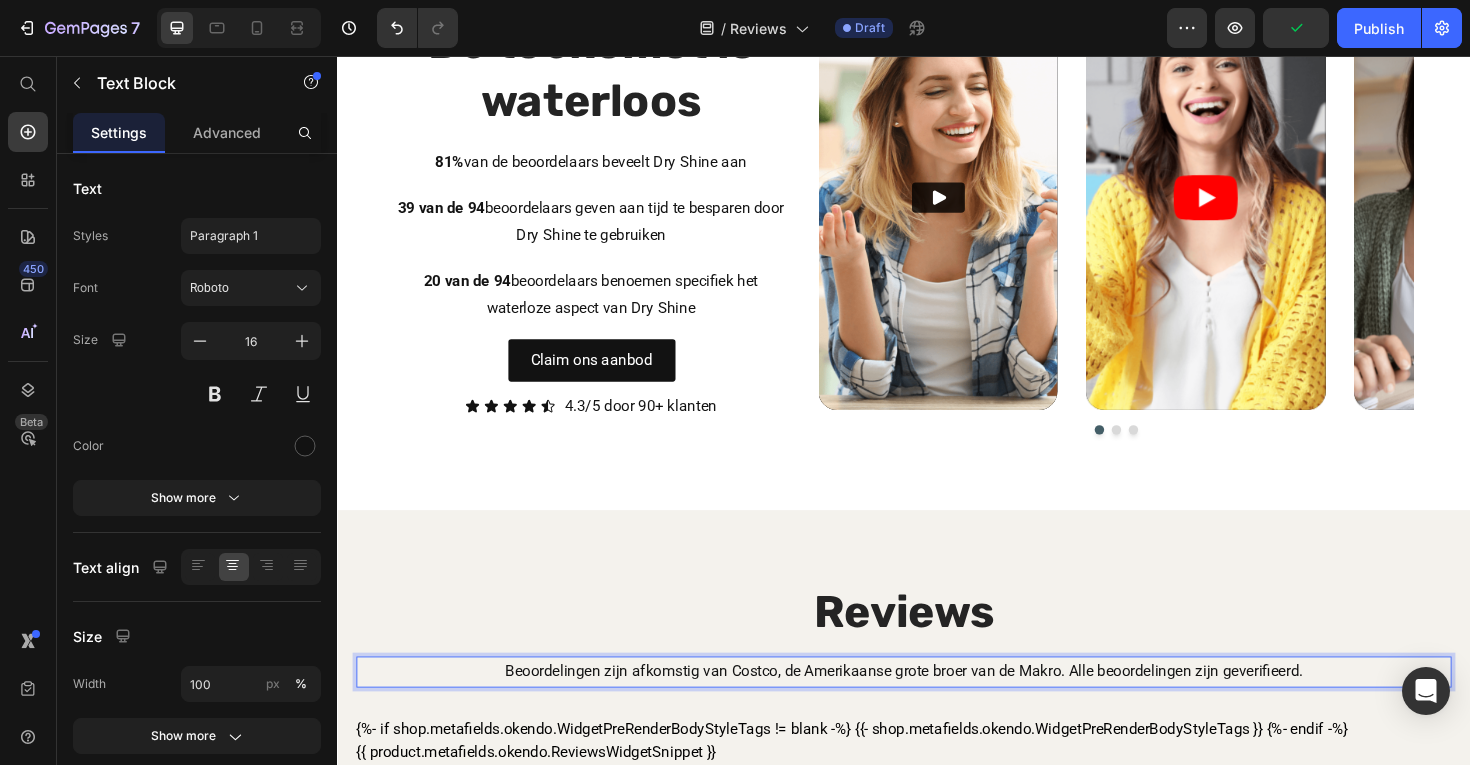 click on "Beoordelingen zijn afkomstig van Costco, de Amerikaanse grote broer van de Makro. Alle beoordelingen zijn geverifieerd." at bounding box center [937, 708] 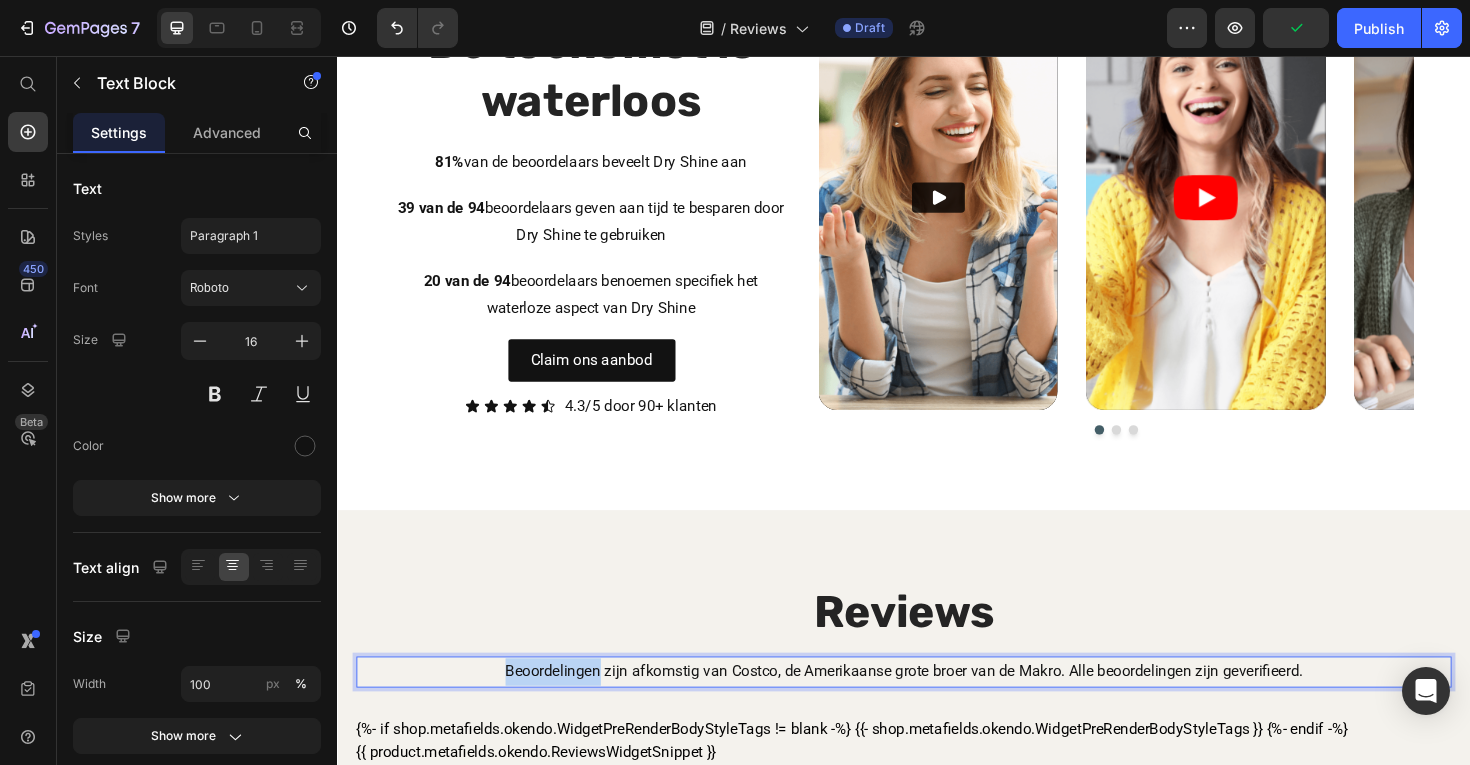click on "Beoordelingen zijn afkomstig van Costco, de Amerikaanse grote broer van de Makro. Alle beoordelingen zijn geverifieerd." at bounding box center (937, 708) 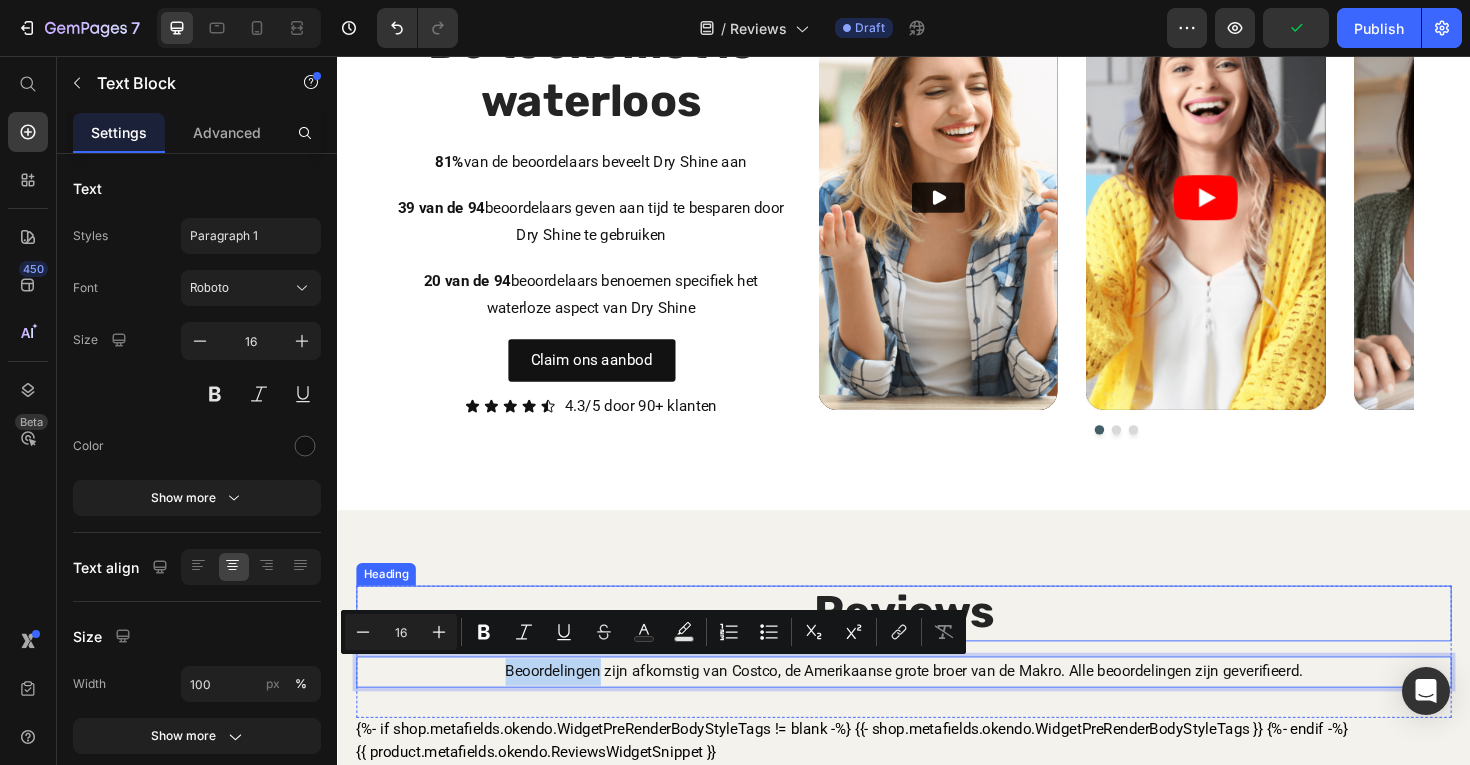click on "Reviews" at bounding box center (937, 645) 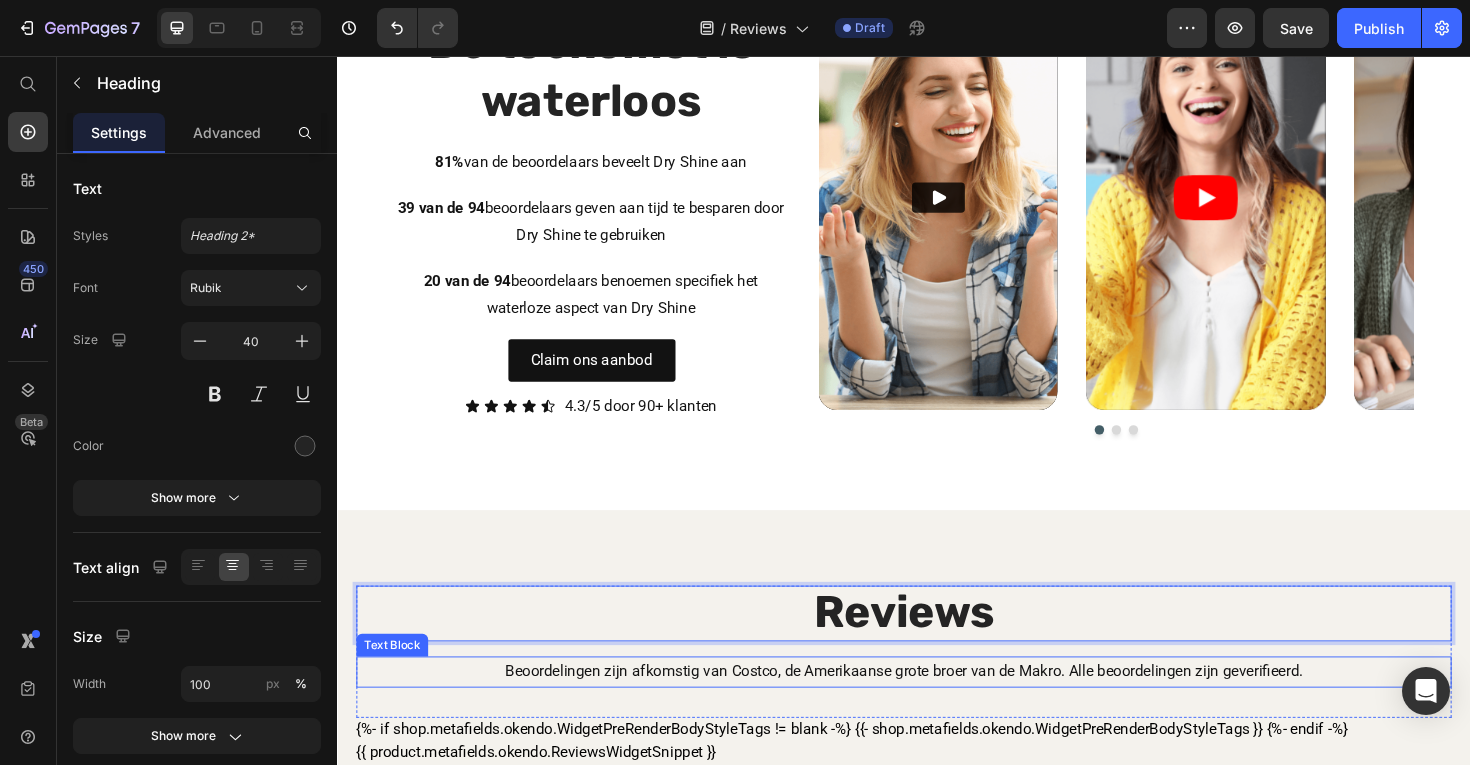 click on "Beoordelingen zijn afkomstig van Costco, de Amerikaanse grote broer van de Makro. Alle beoordelingen zijn geverifieerd." at bounding box center [937, 708] 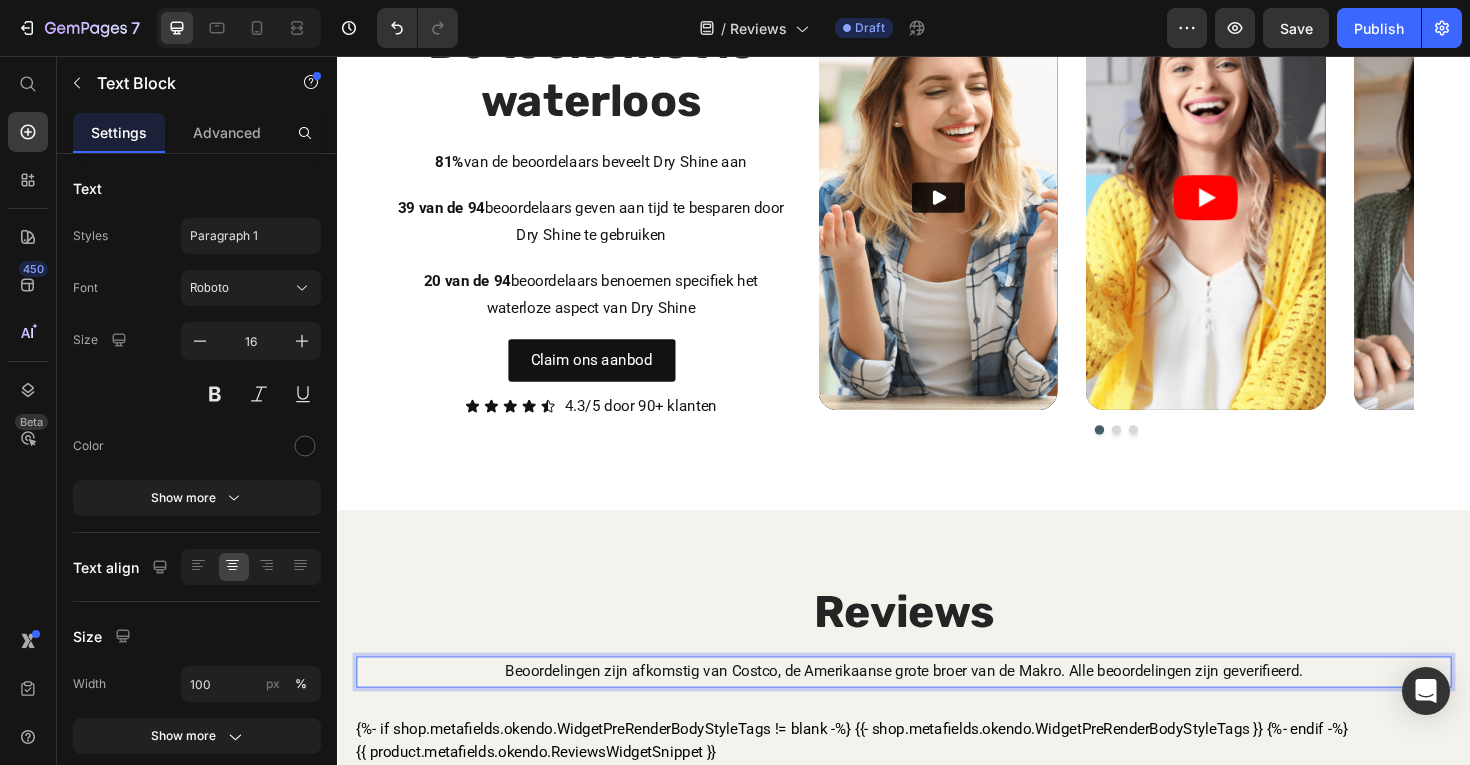 click on "Beoordelingen zijn afkomstig van Costco, de Amerikaanse grote broer van de Makro. Alle beoordelingen zijn geverifieerd." at bounding box center (937, 708) 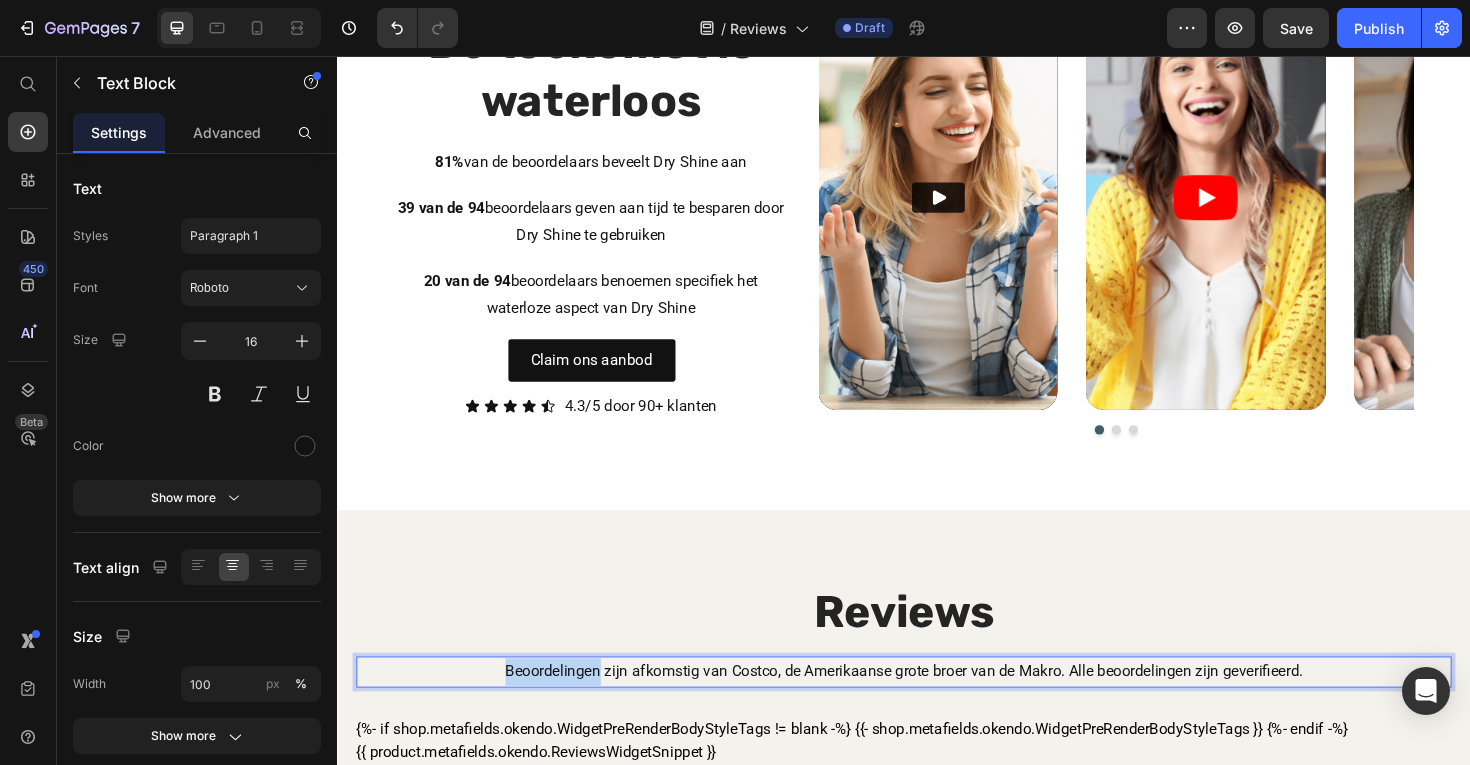 click on "Beoordelingen zijn afkomstig van Costco, de Amerikaanse grote broer van de Makro. Alle beoordelingen zijn geverifieerd." at bounding box center (937, 708) 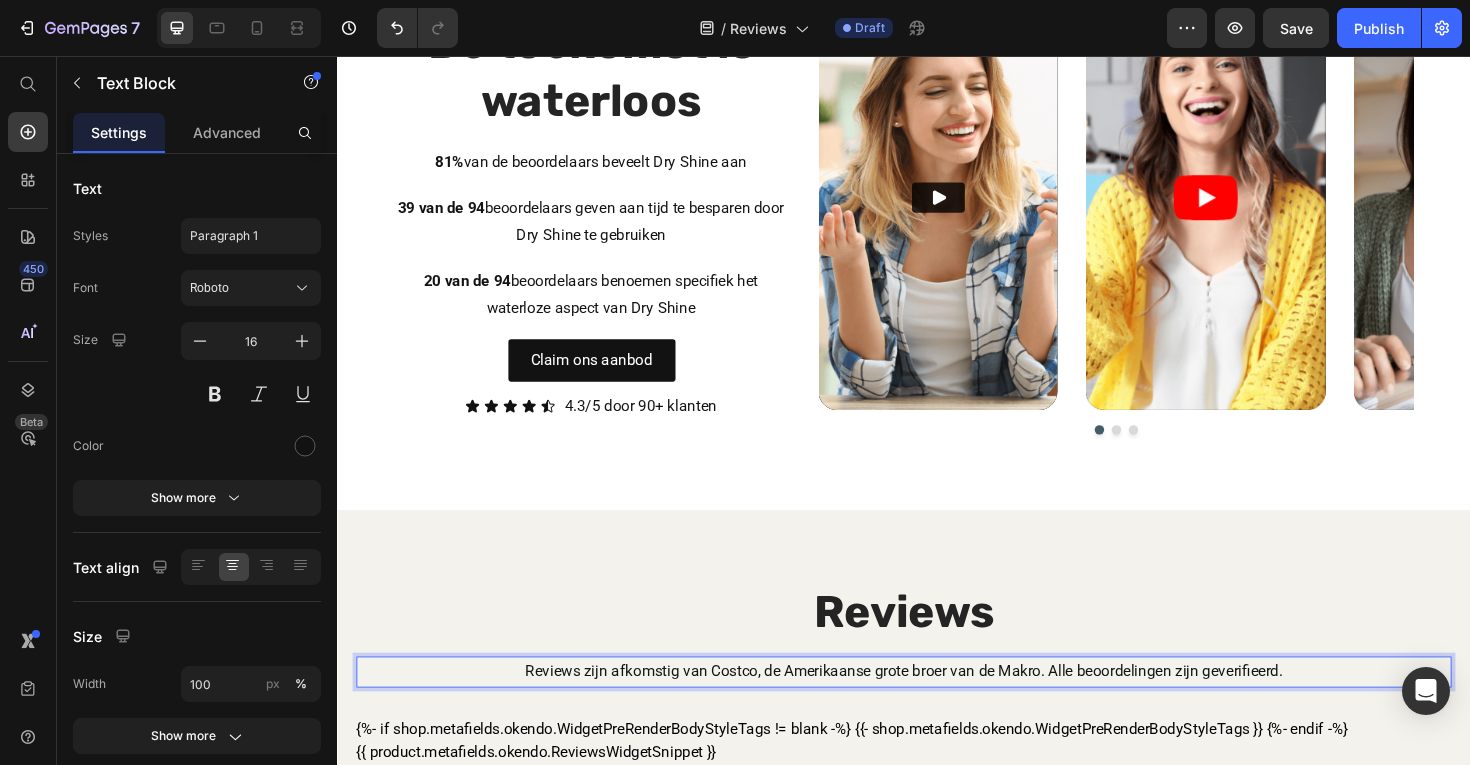 click on "Reviews zijn afkomstig van Costco, de Amerikaanse grote broer van de Makro. Alle beoordelingen zijn geverifieerd." at bounding box center [937, 708] 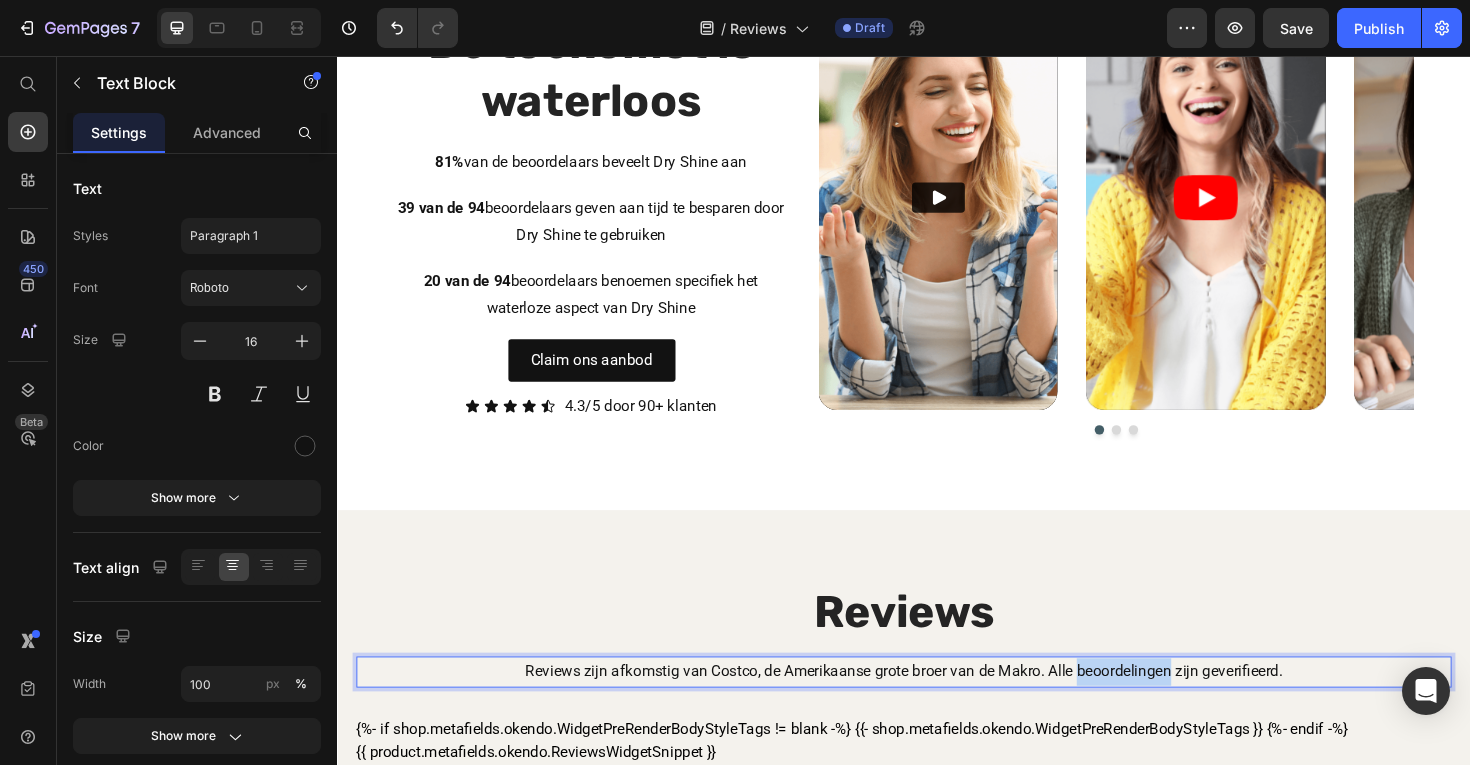 click on "Reviews zijn afkomstig van Costco, de Amerikaanse grote broer van de Makro. Alle beoordelingen zijn geverifieerd." at bounding box center (937, 708) 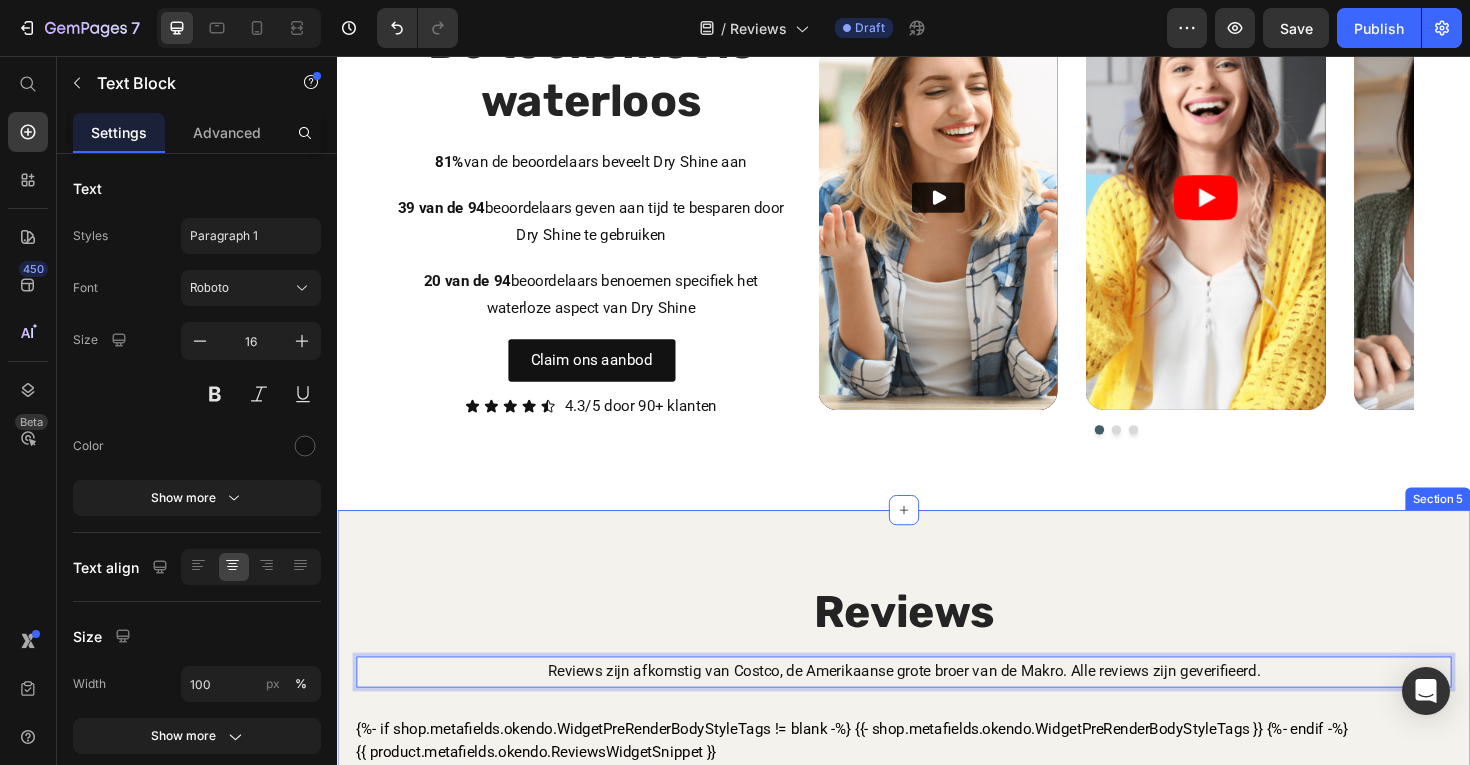 click on "Reviews Heading Reviews zijn afkomstig van Costco, de Amerikaanse grote broer van de Makro. Alle reviews zijn geverifieerd. Text Block [NUMBER] Row {%- if shop.metafields.okendo.WidgetPreRenderBodyStyleTags != blank -%} {{- shop.metafields.okendo.WidgetPreRenderBodyStyleTags }} {%- endif -%}
{{ product.metafields.okendo.ReviewsWidgetSnippet }}
Custom Code Section [NUMBER]" at bounding box center [937, 711] 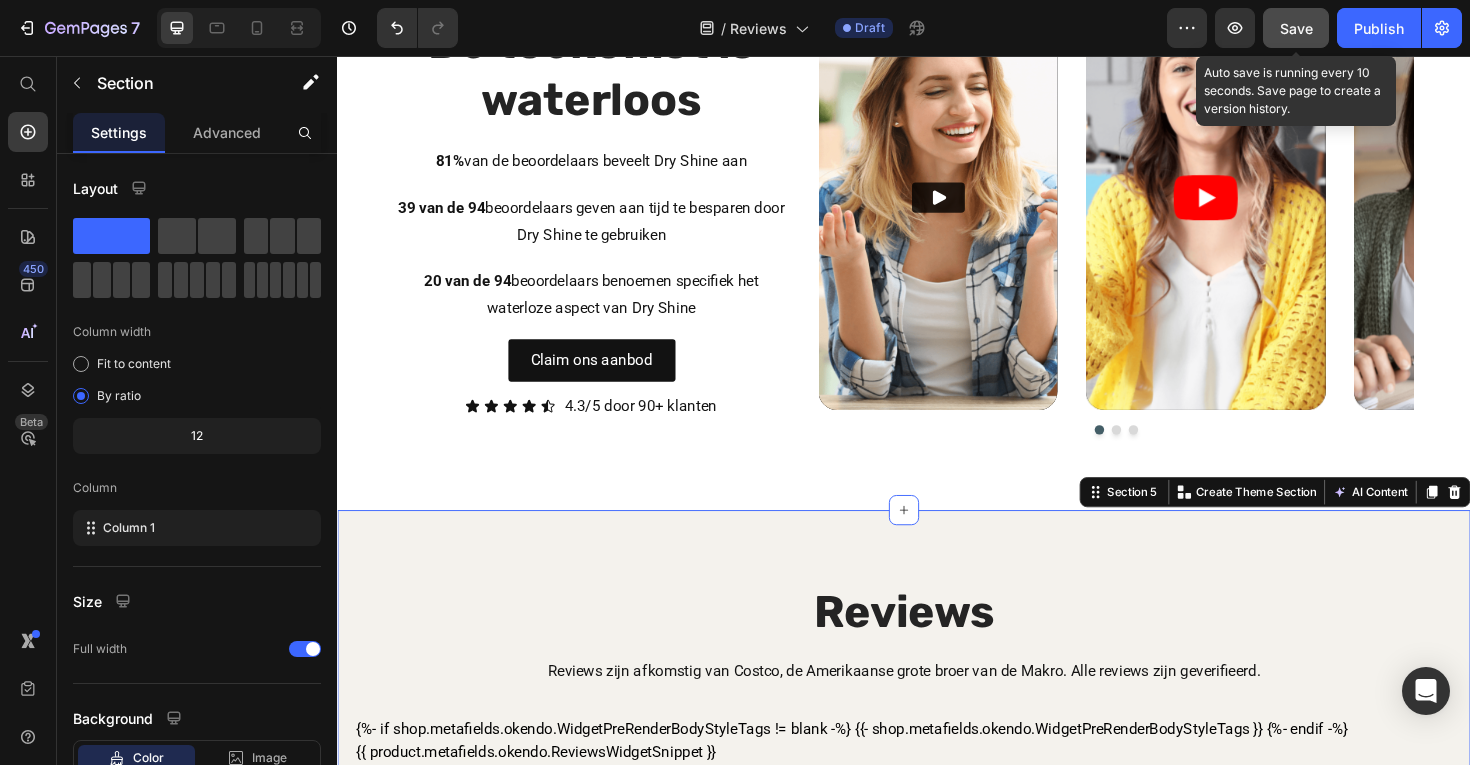 click on "Save" at bounding box center (1296, 28) 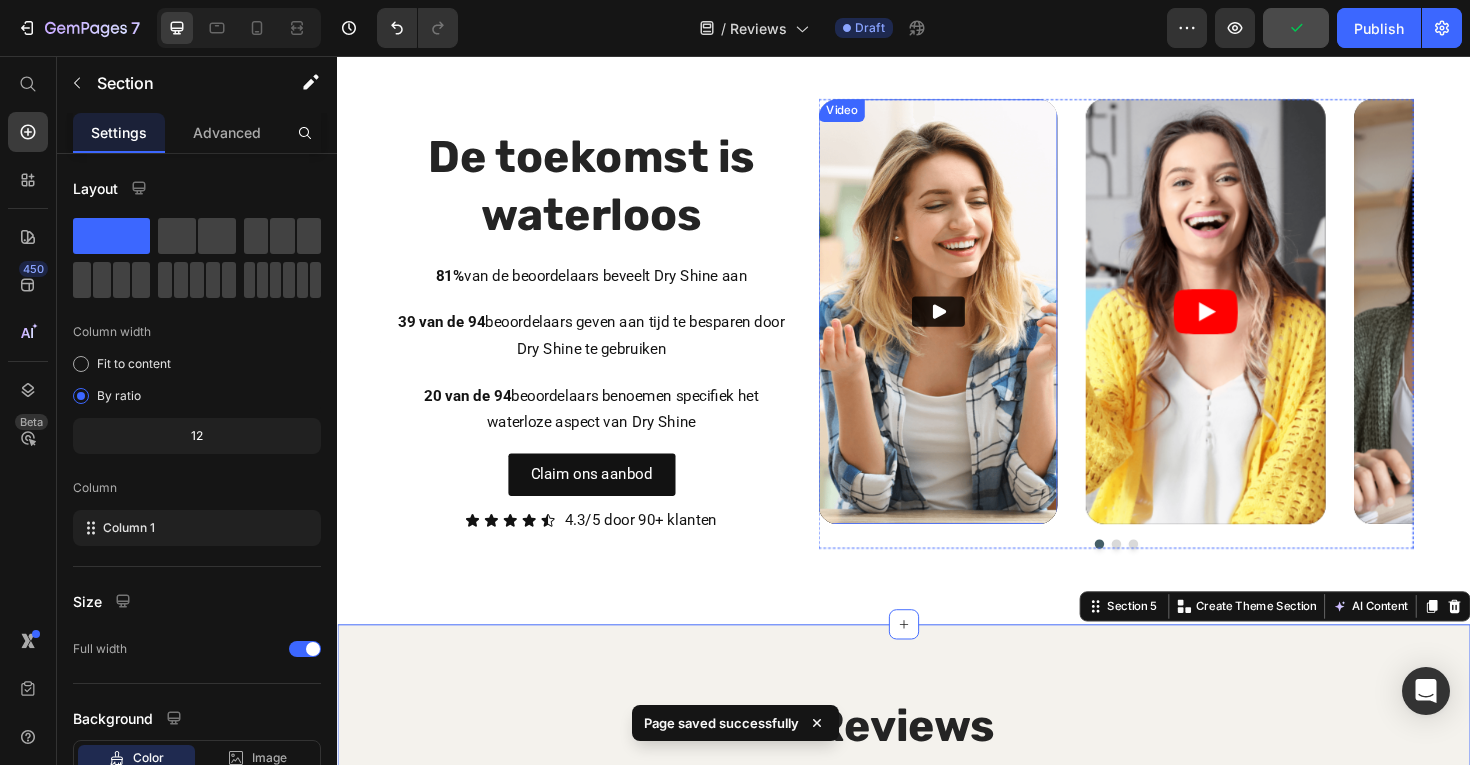 scroll, scrollTop: 0, scrollLeft: 0, axis: both 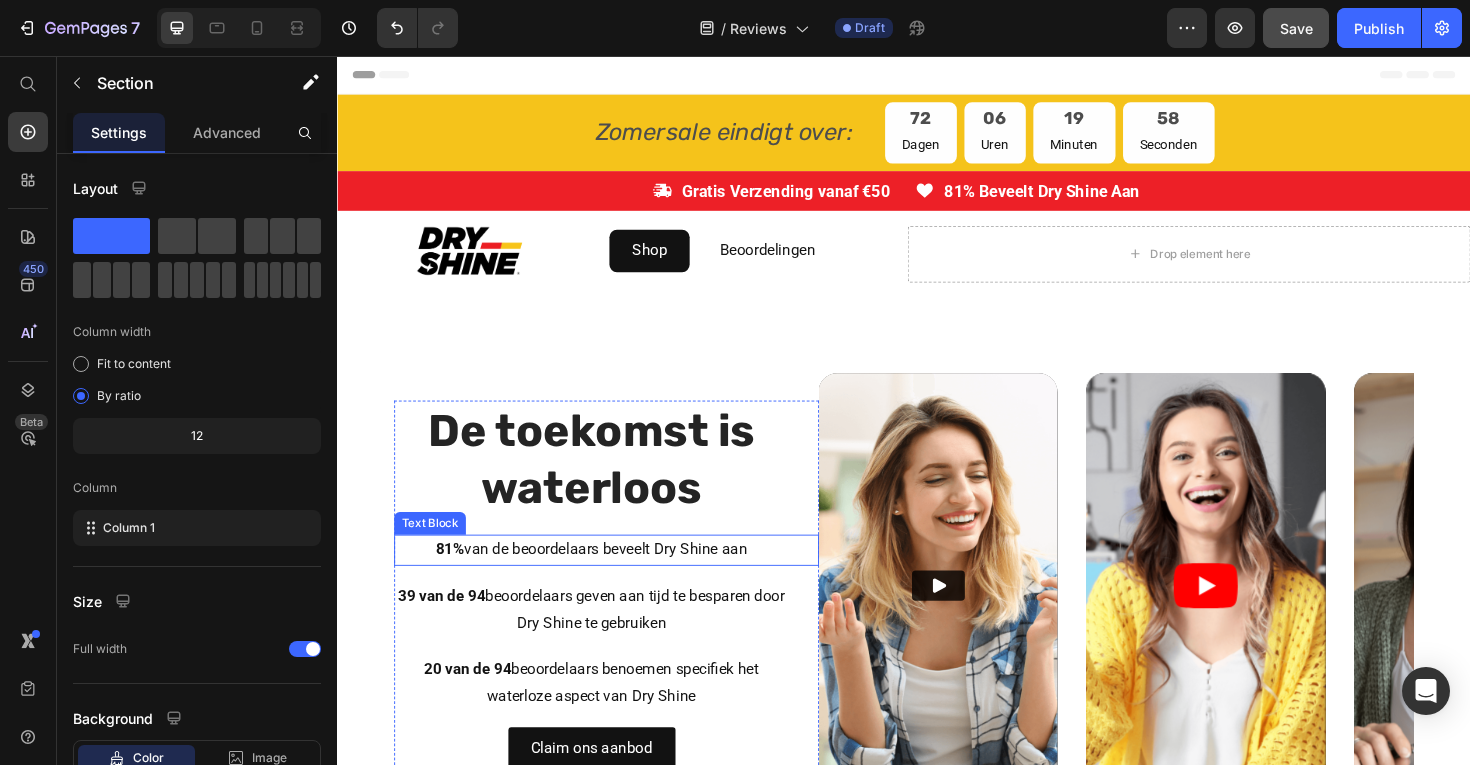 click on "[NUMBER]% van de beoordelaars beveelt Dry Shine aan" at bounding box center [606, 579] 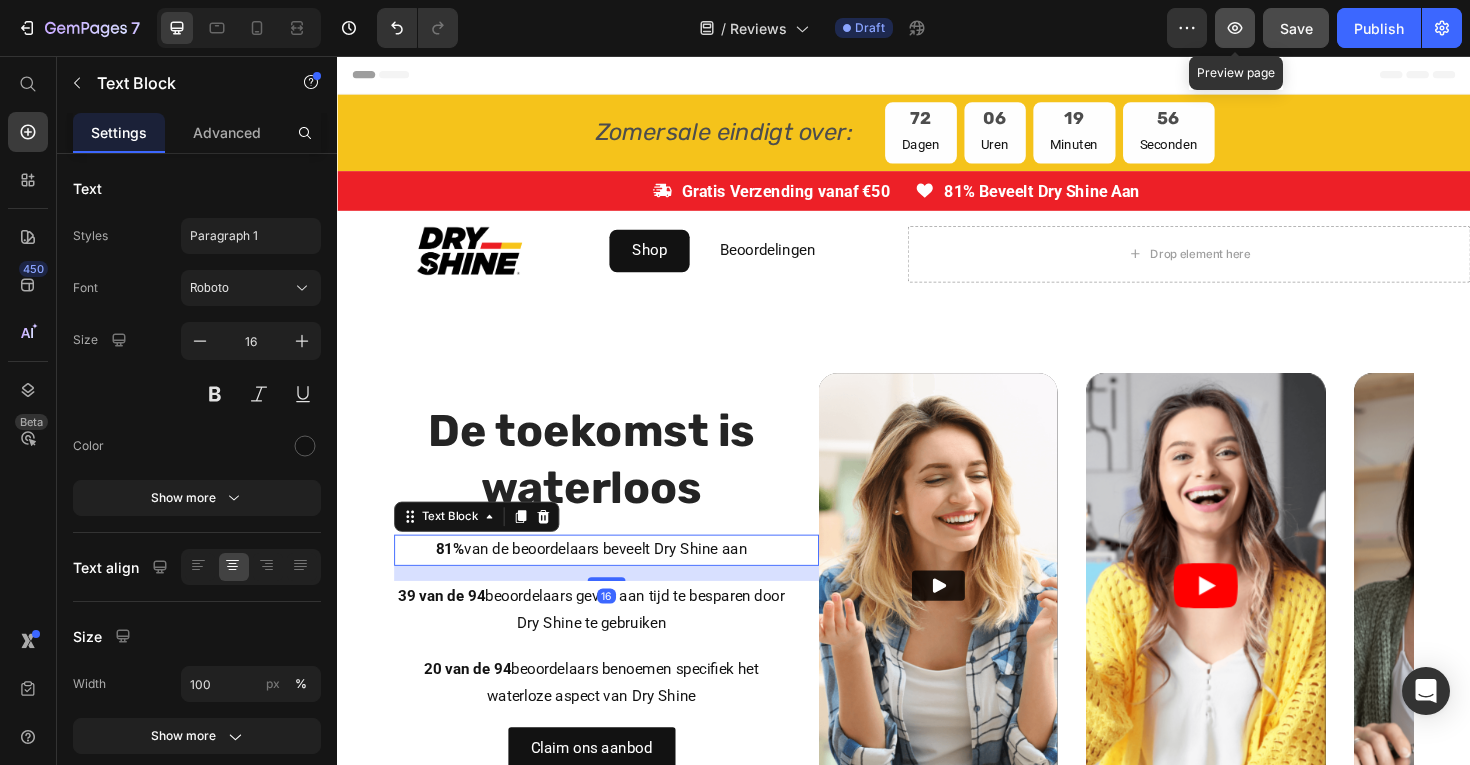 click 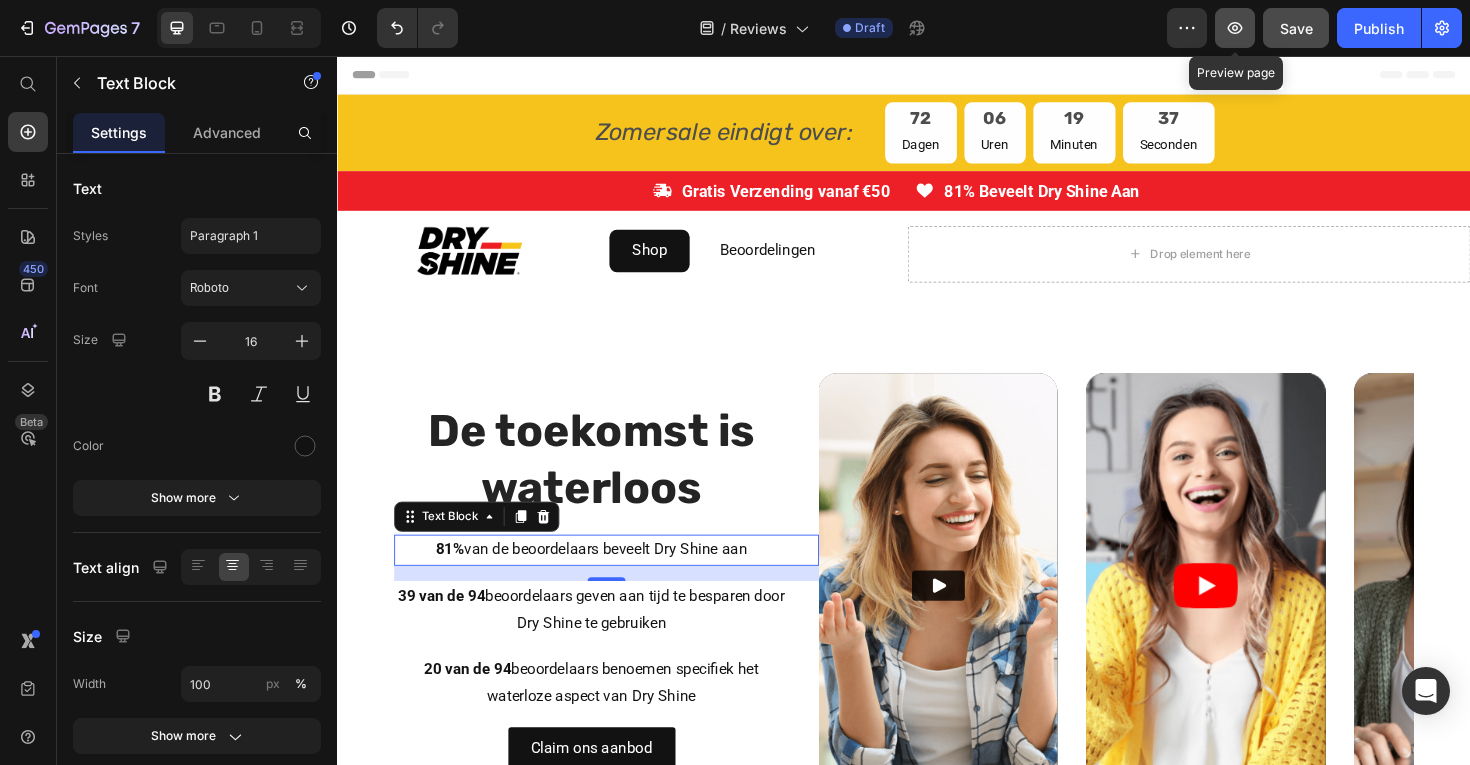 click 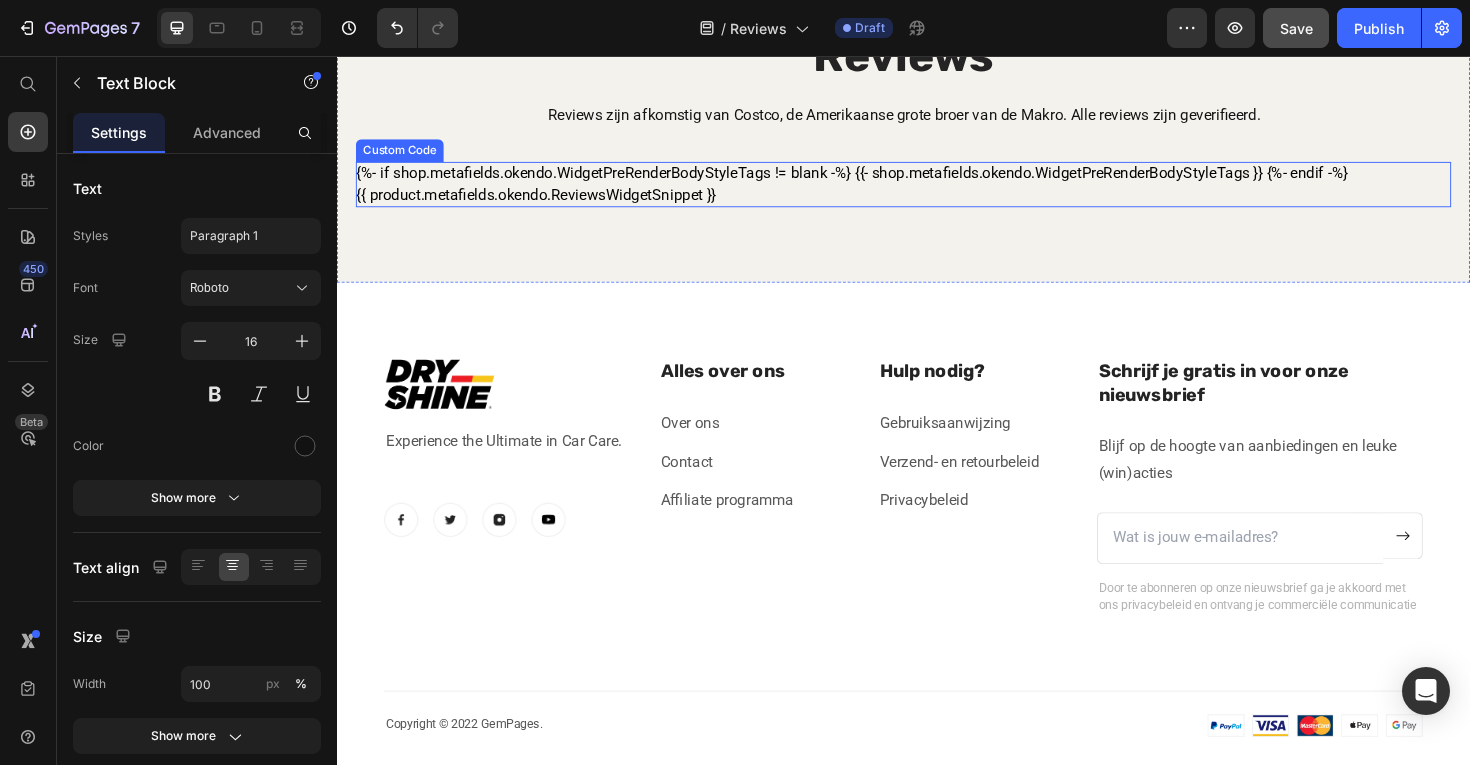 scroll, scrollTop: 1002, scrollLeft: 0, axis: vertical 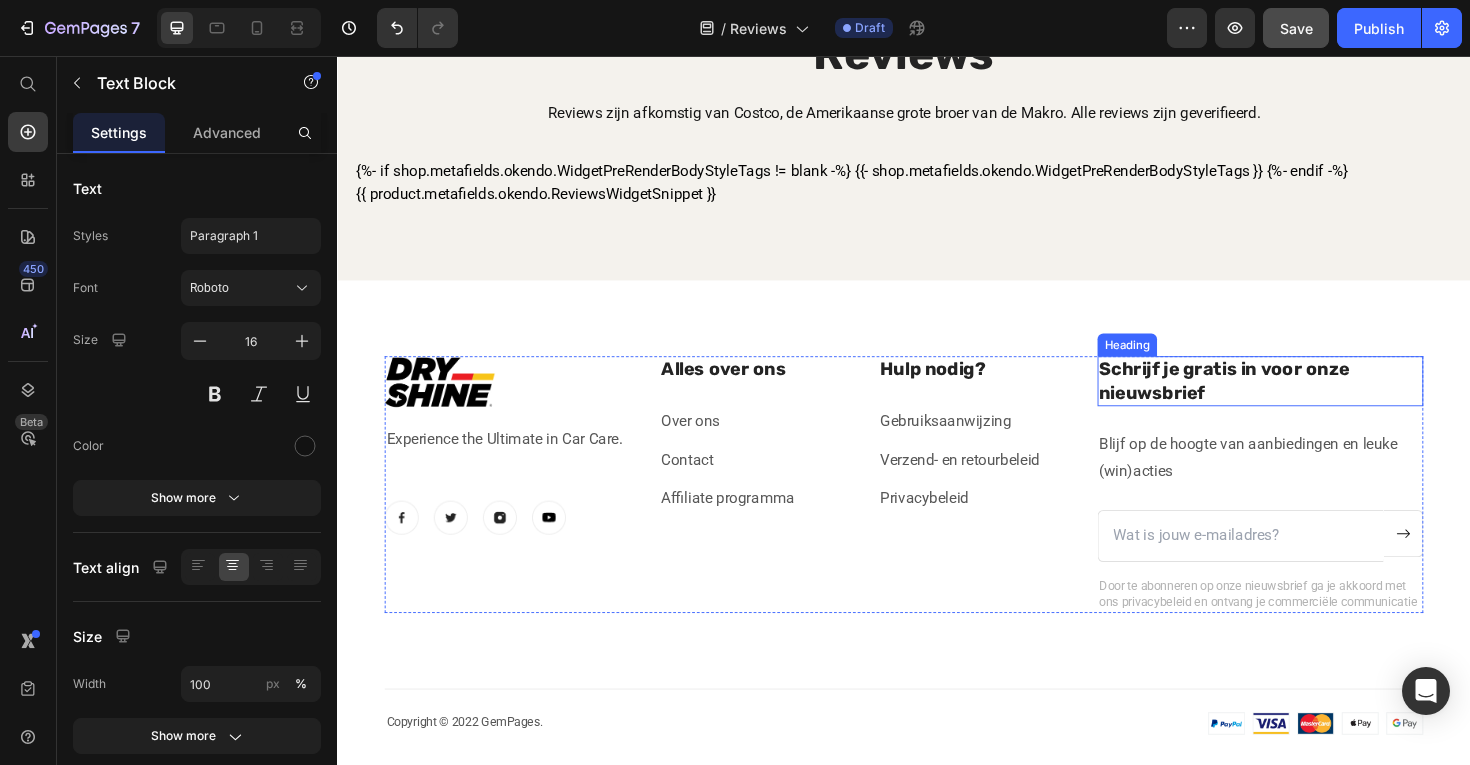 click on "Schrijf je gratis in voor onze nieuwsbrief" at bounding box center (1314, 400) 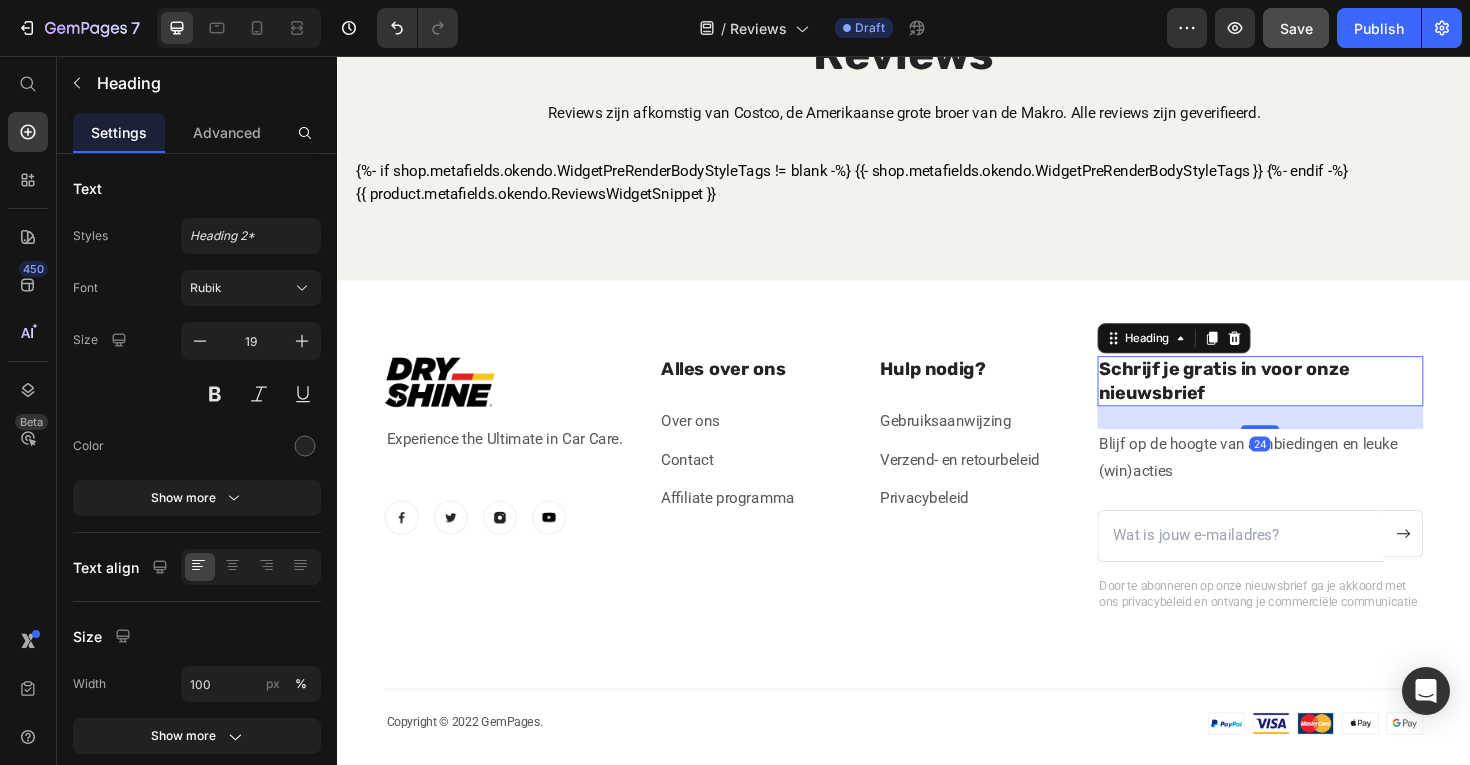 click on "Blijf op de hoogte van aanbiedingen en leuke (win)acties" at bounding box center [1314, 482] 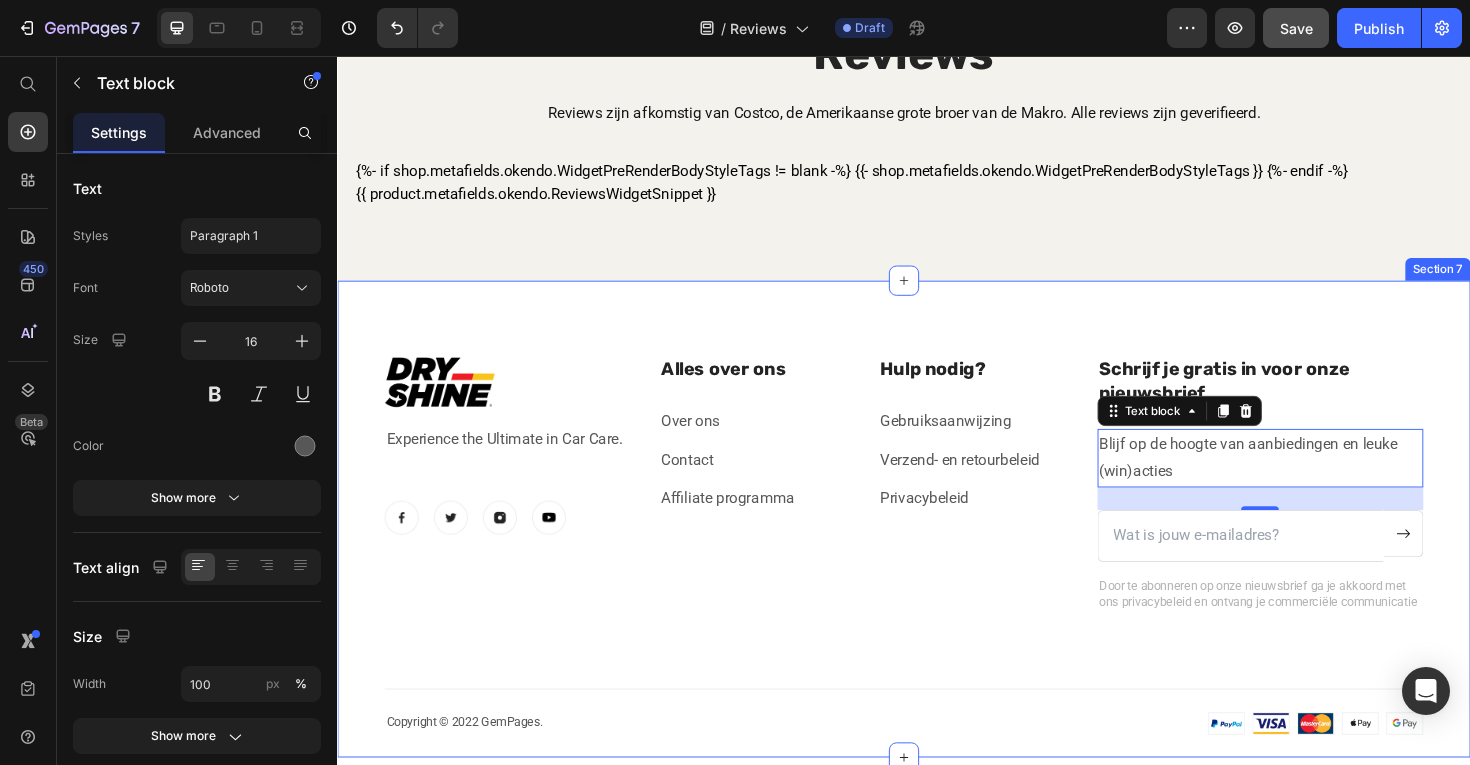 click on "Image Experience the Ultimate in Car Care. Text block Image Image Image Image Row Alles over ons Heading Over ons Text block Contact Text block Affiliate programma Text block Hulp nodig? Heading Gebruiksaanwijzing Text block Verzend- en retourbeleid Text block Privacybeleid Text block Row Schrijf je gratis in voor onze nieuwsbrief Heading Blijf op de hoogte van aanbiedingen en leuke (win)acties Text block [NUMBER] Email Field Submit Button Row Newsletter Door te abonneren op onze nieuwsbrief ga je akkoord met ons privacybeleid en ontvang je commerciële communicatie Text block Row Copyright © [YEAR] GemPages. Text block Image Image Row" at bounding box center [937, 574] 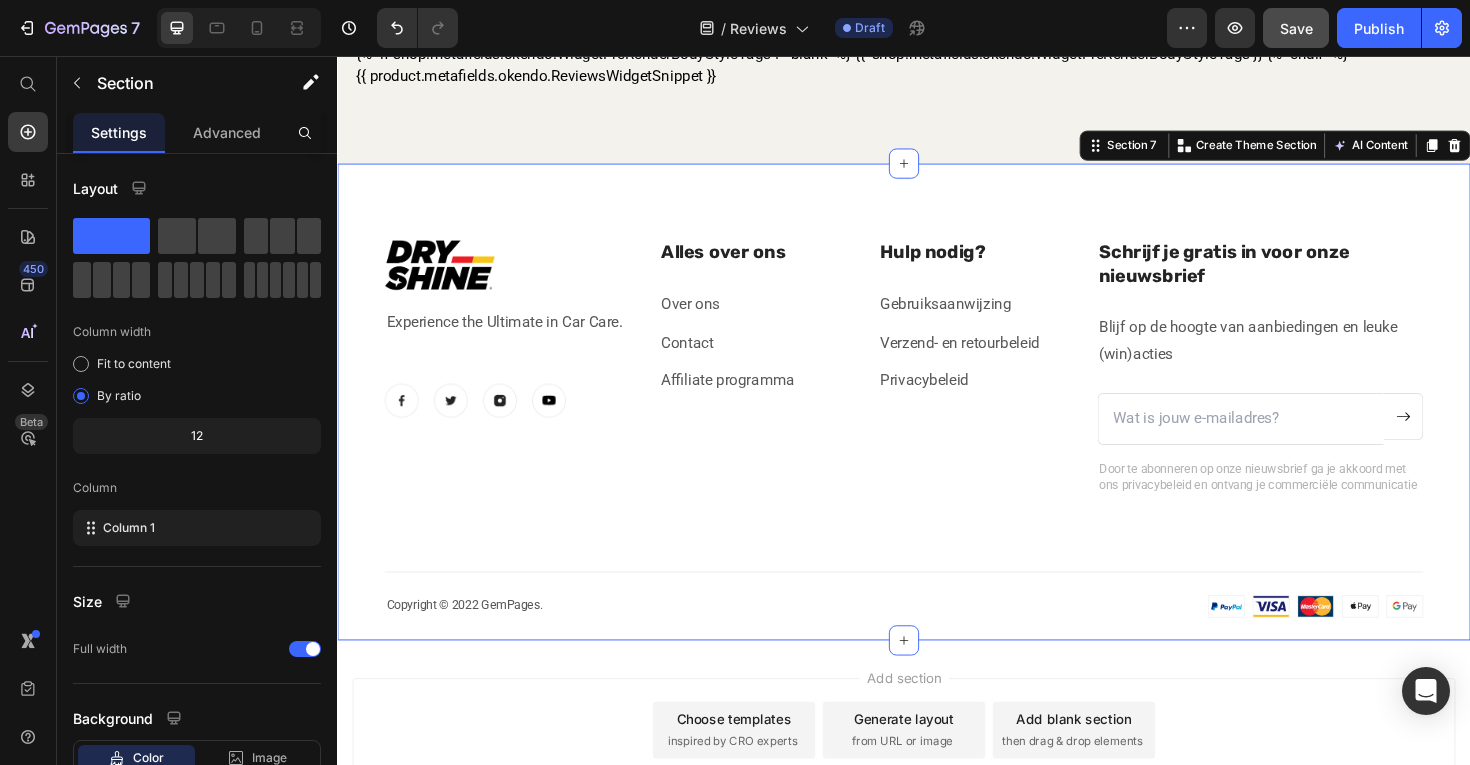scroll, scrollTop: 1153, scrollLeft: 0, axis: vertical 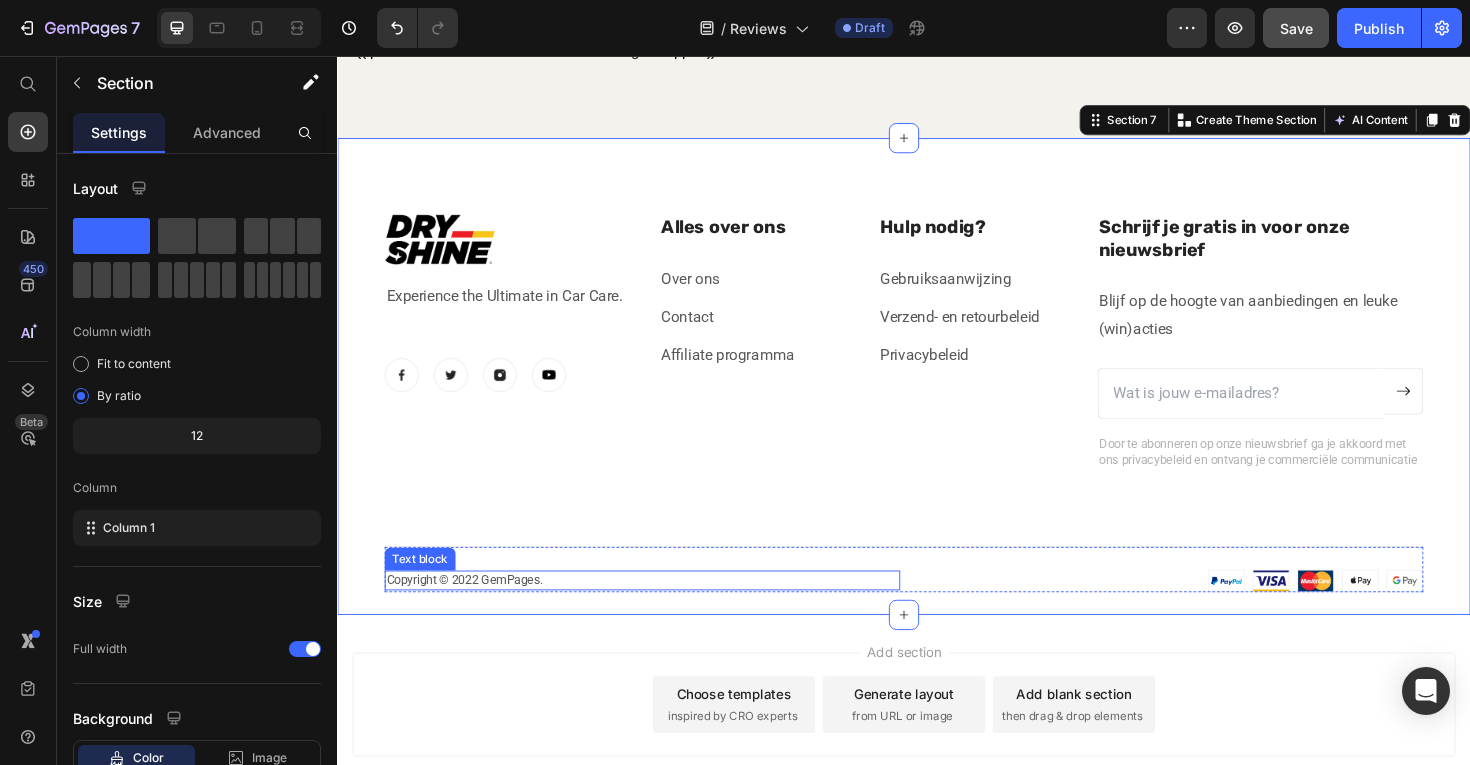click on "Copyright © 2022 GemPages." at bounding box center (660, 611) 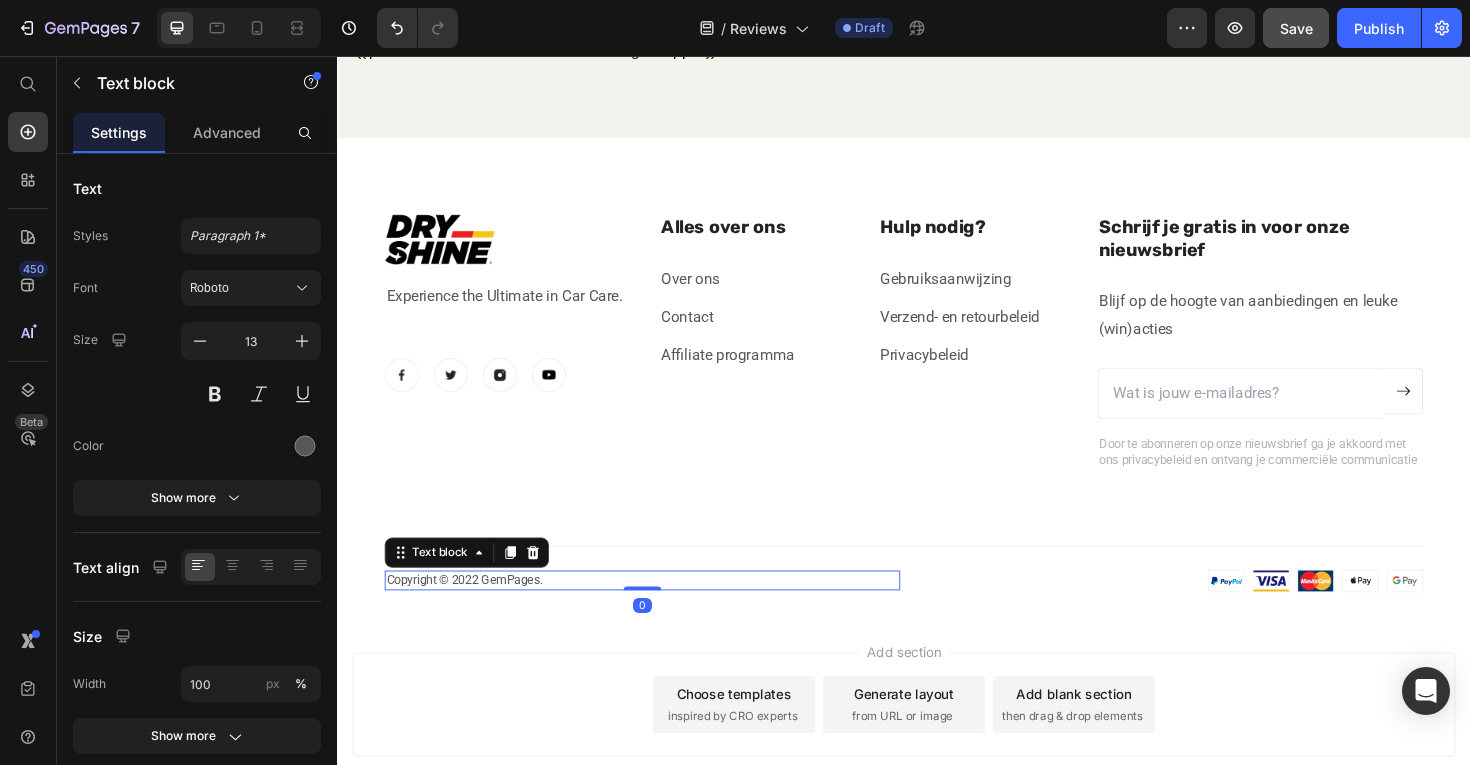 click on "Copyright © 2022 GemPages." at bounding box center [660, 611] 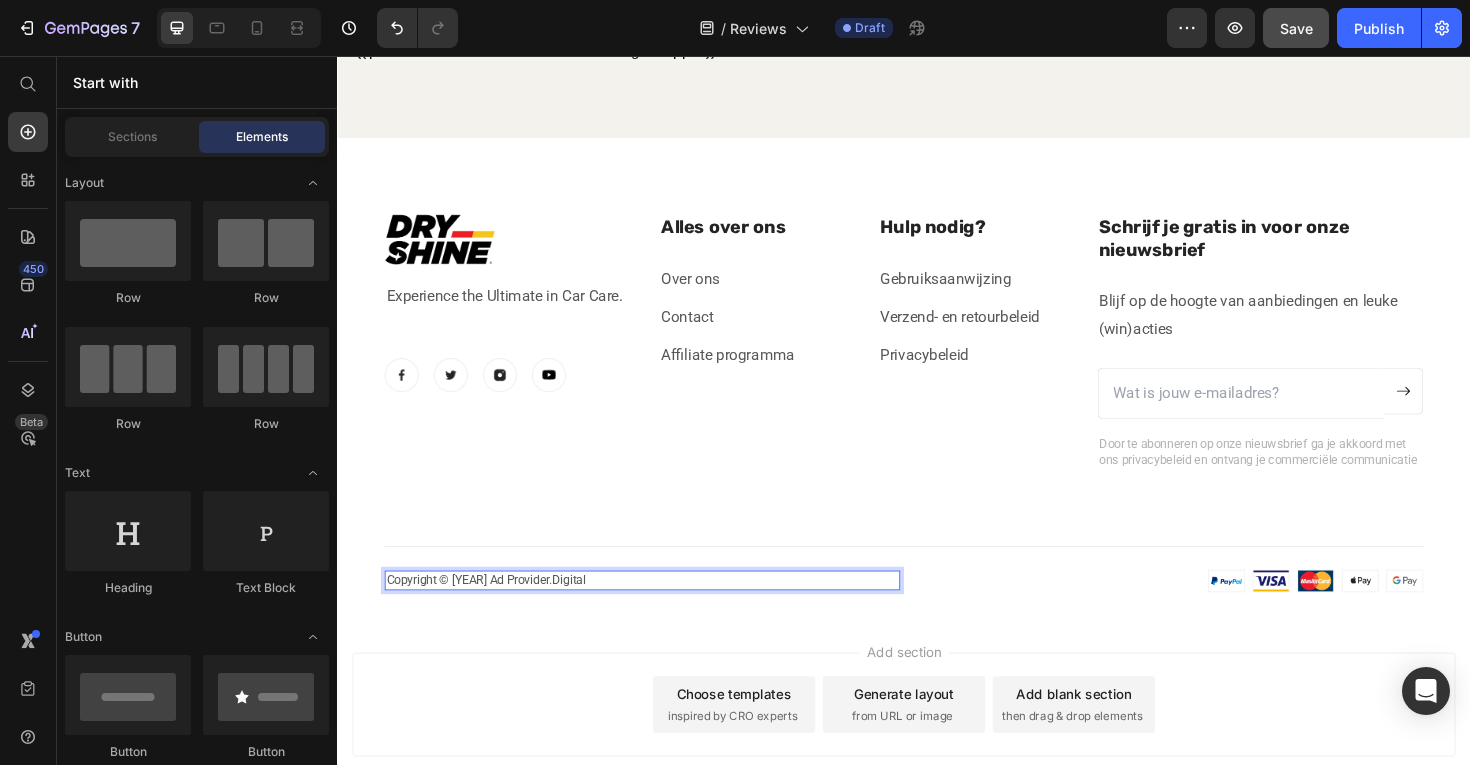 click on "Add section Choose templates inspired by CRO experts Generate layout from URL or image Add blank section then drag & drop elements" at bounding box center (937, 747) 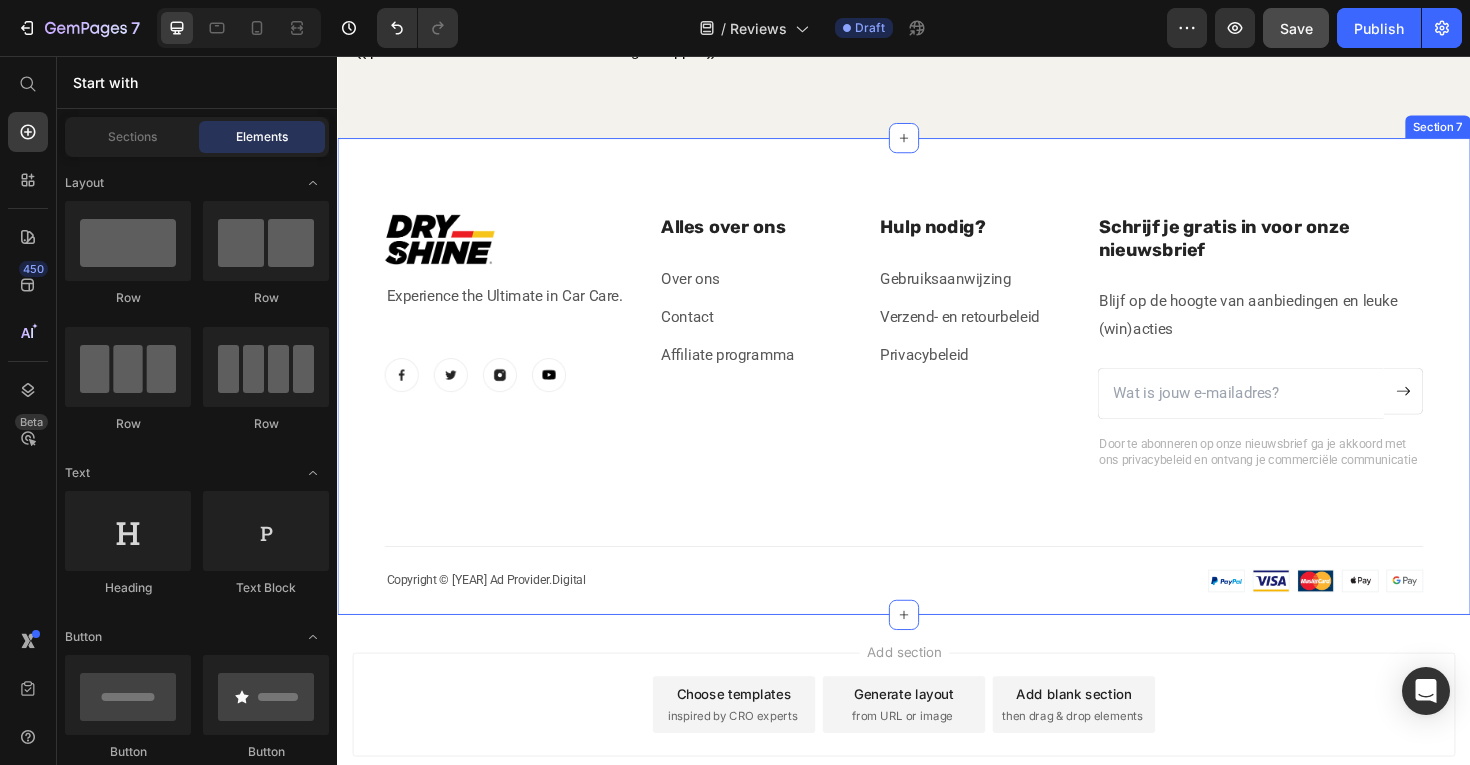 click on "Copyright © [YEAR] Ad Provider.Digital" at bounding box center [660, 611] 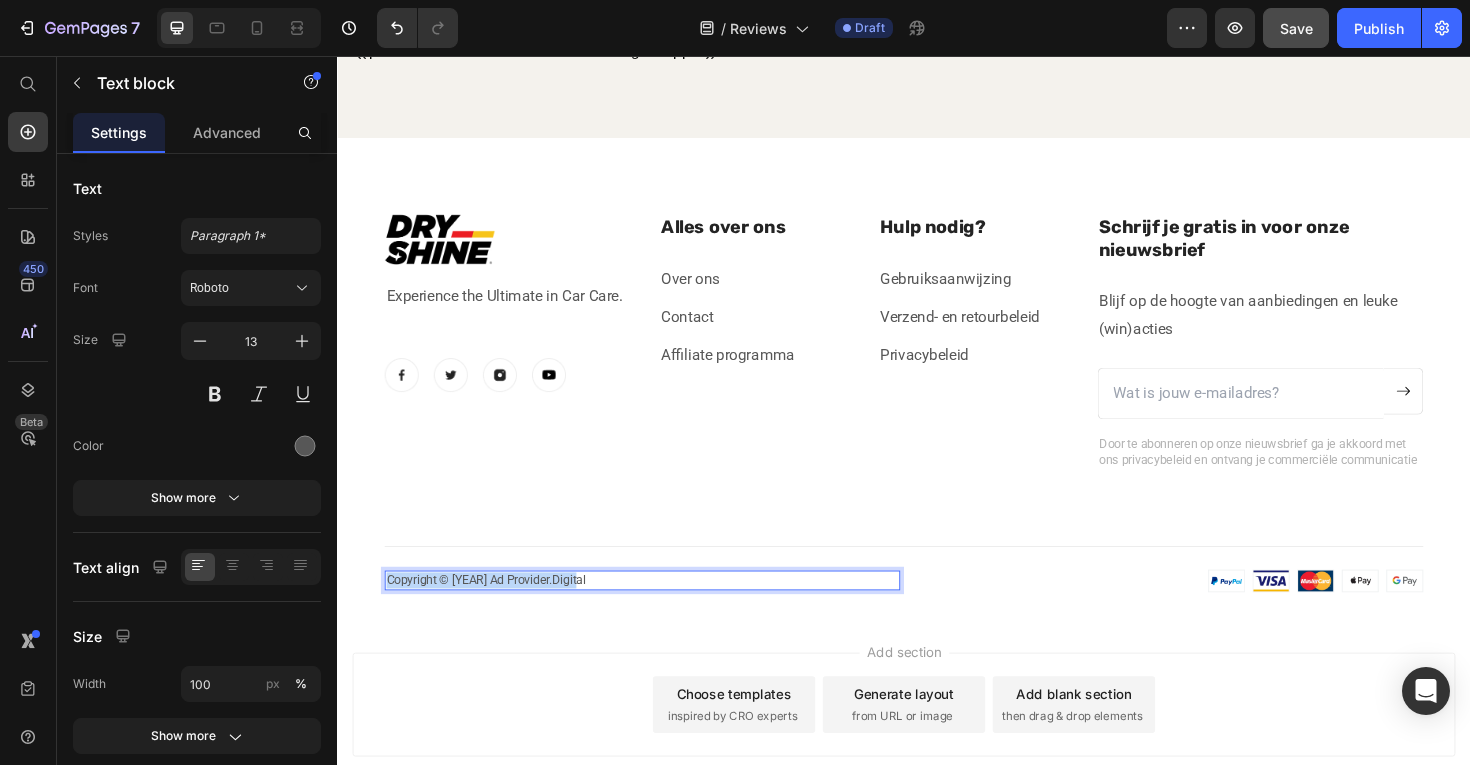 click on "Copyright © [YEAR] Ad Provider.Digital" at bounding box center [660, 611] 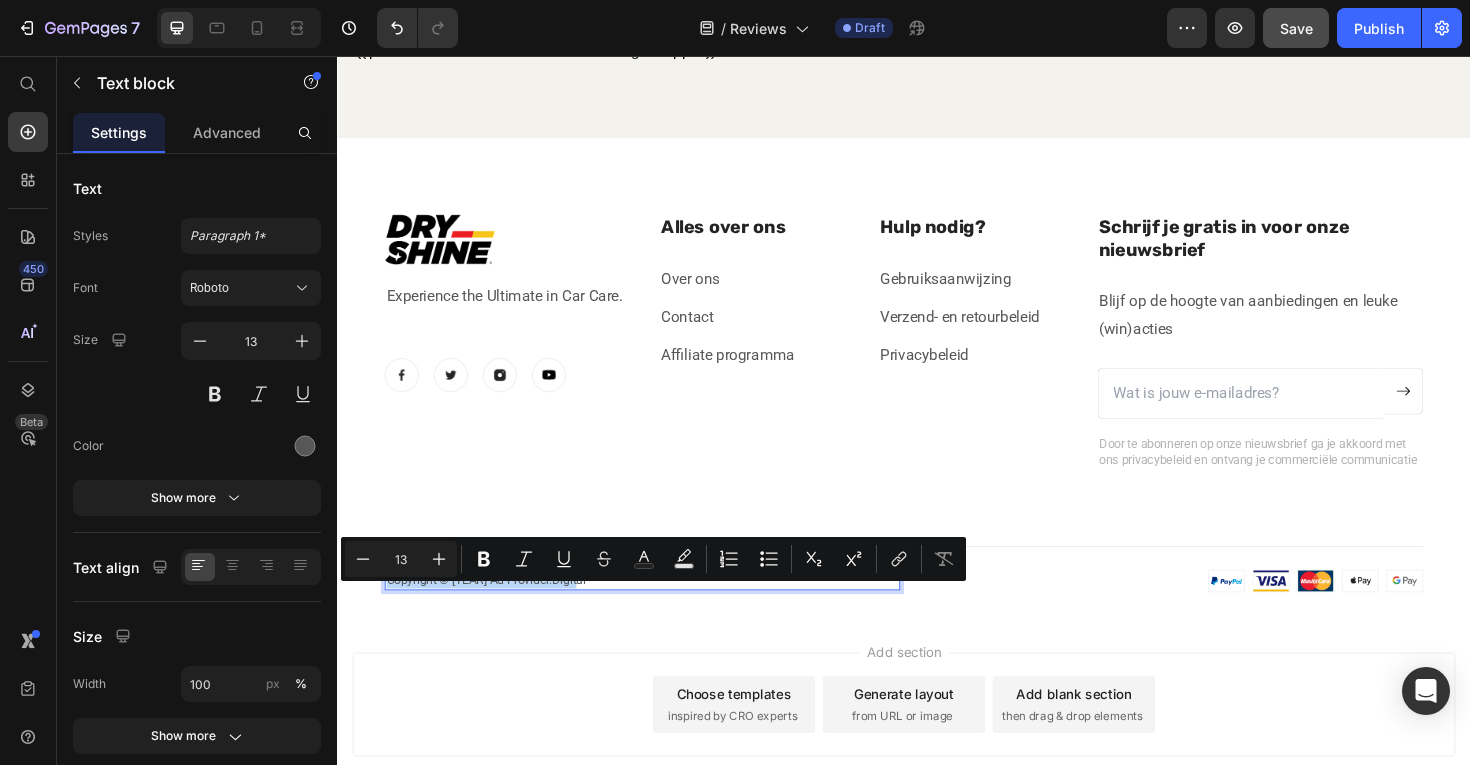 click on "Copyright © [YEAR] Ad Provider.Digital" at bounding box center [660, 611] 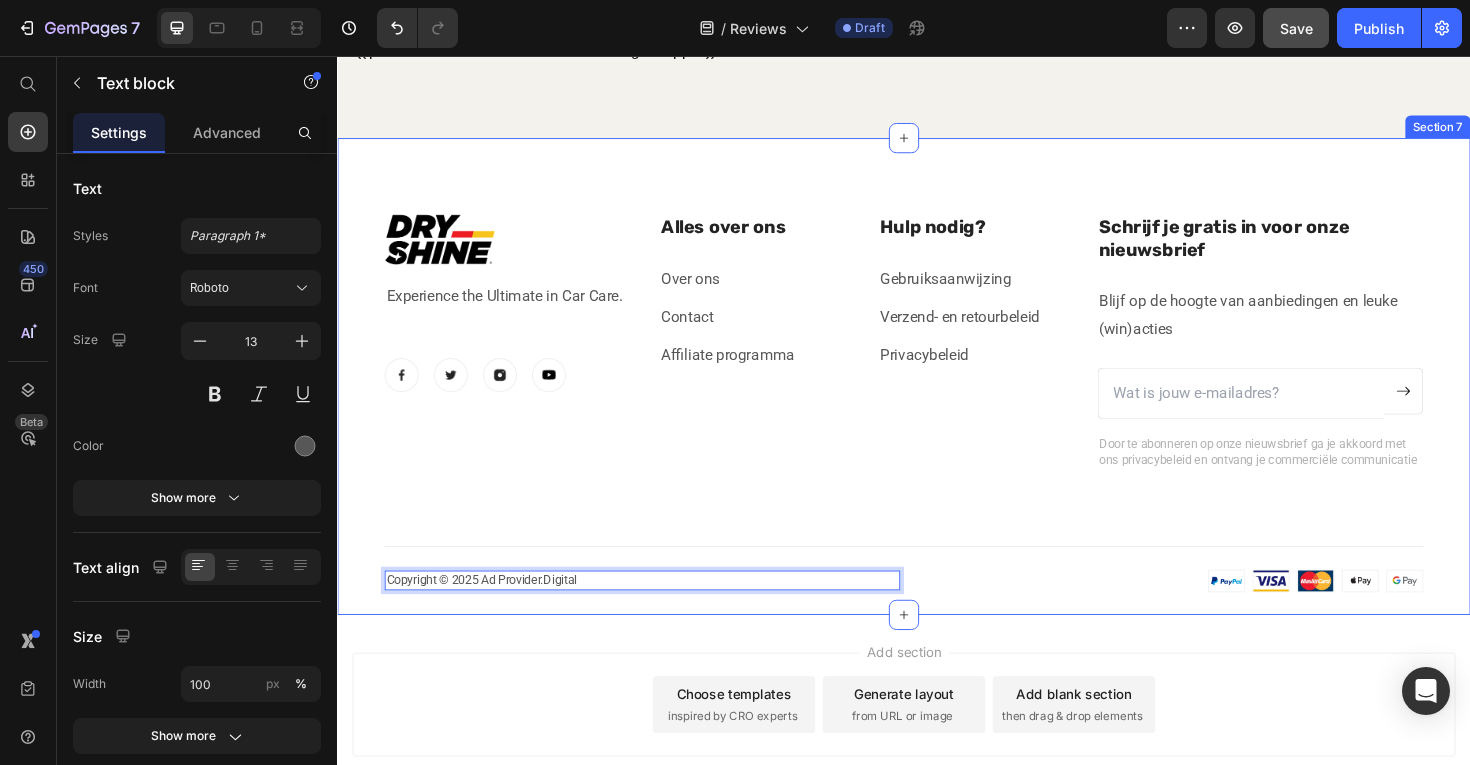 click on "Image Experience the Ultimate in Car Care. Text block Image Image Image Image Row Alles over ons Heading Over ons Text block Contact Text block Affiliate programma Text block Hulp nodig? Heading Gebruiksaanwijzing Text block Verzend- en retourbeleid Text block Privacybeleid Text block Row Schrijf je gratis in voor onze nieuwsbrief Heading Blijf op de hoogte van aanbiedingen en leuke (win)acties Text block Email Field Submit Button Row Newsletter Door te abonneren op onze nieuwsbrief ga je akkoord met ons privacybeleid en ontvang je commerciële communicatie Text block Row Copyright © [YEAR] Ad Provider.Digital Text block [NUMBER] Image Image Row" at bounding box center (937, 423) 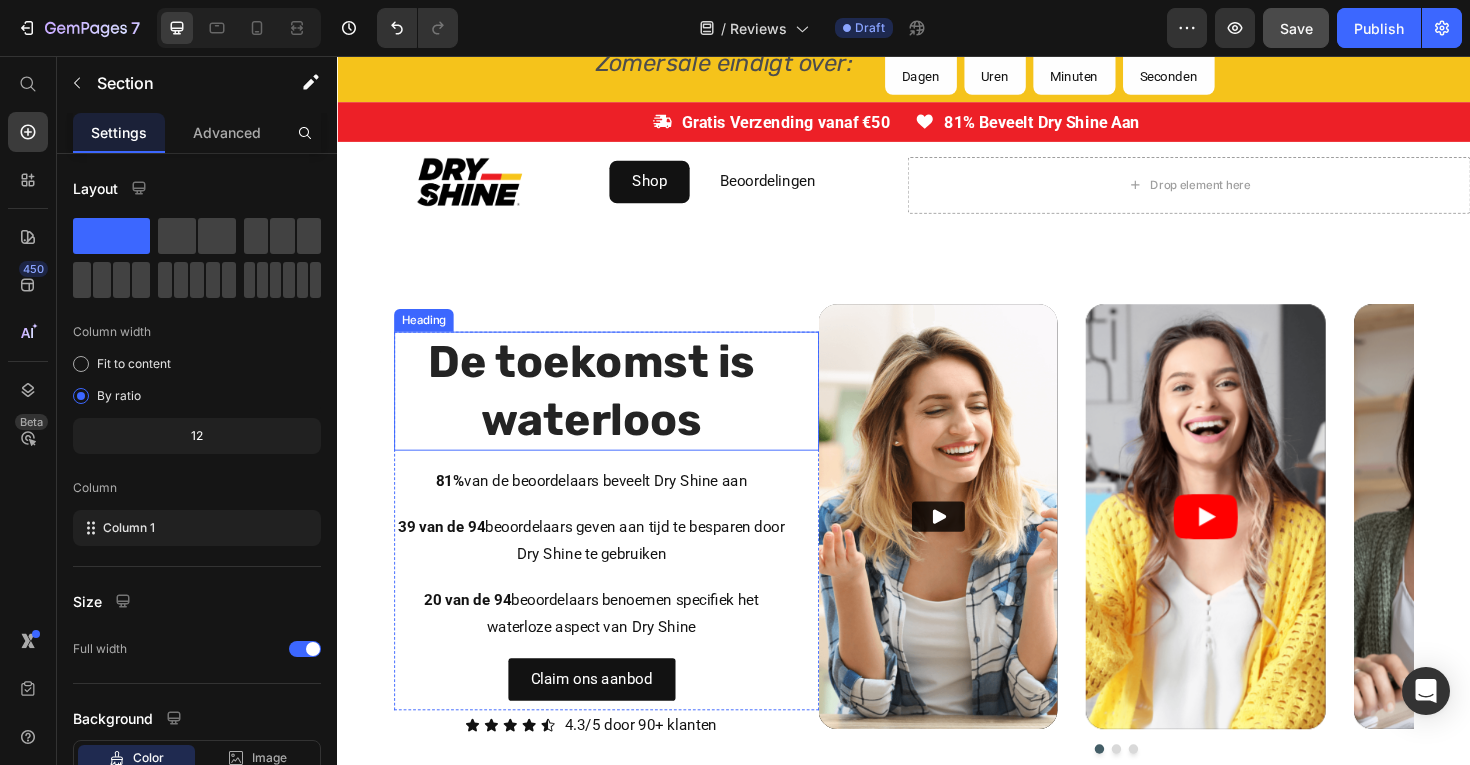 scroll, scrollTop: 696, scrollLeft: 0, axis: vertical 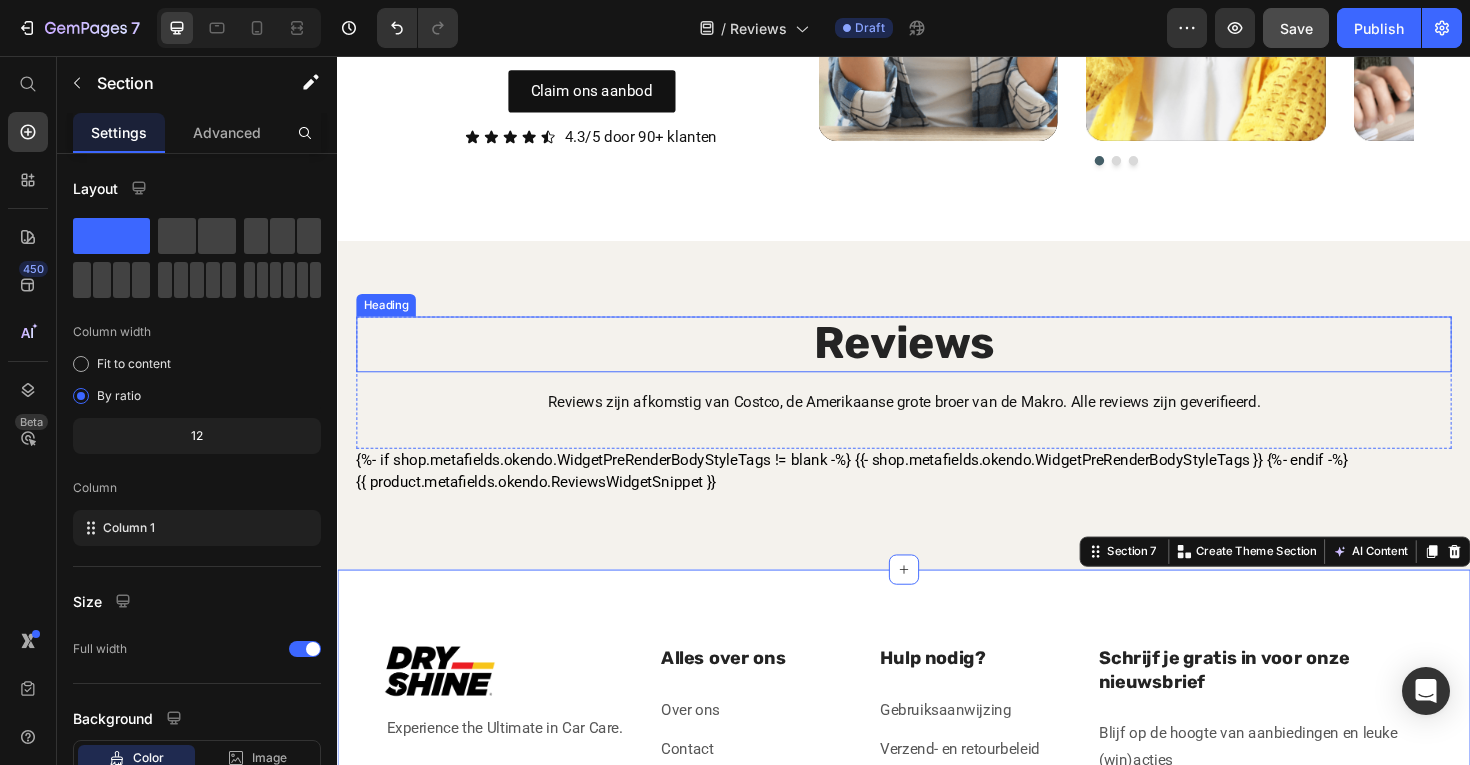 click on "Reviews" at bounding box center [937, 360] 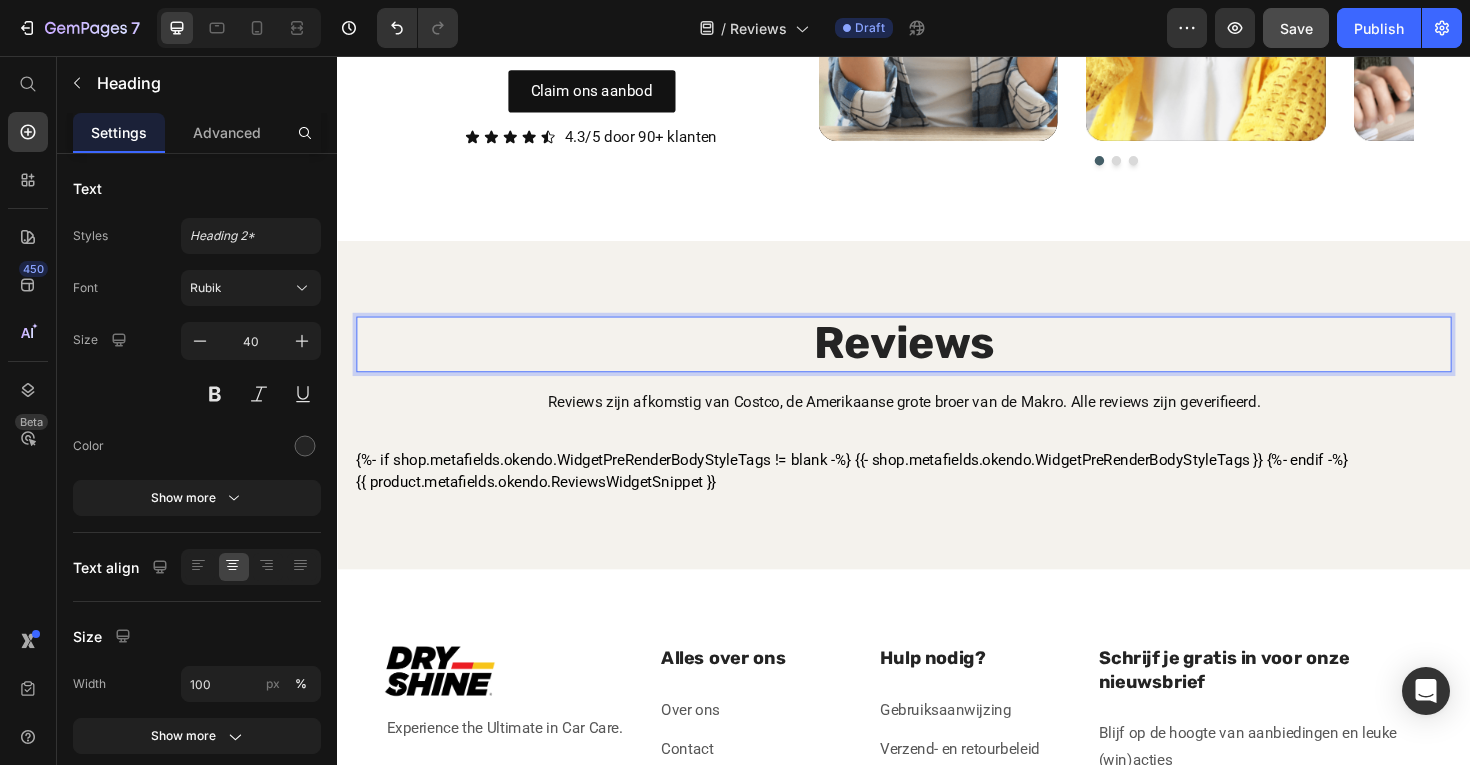 click on "Reviews" at bounding box center (937, 360) 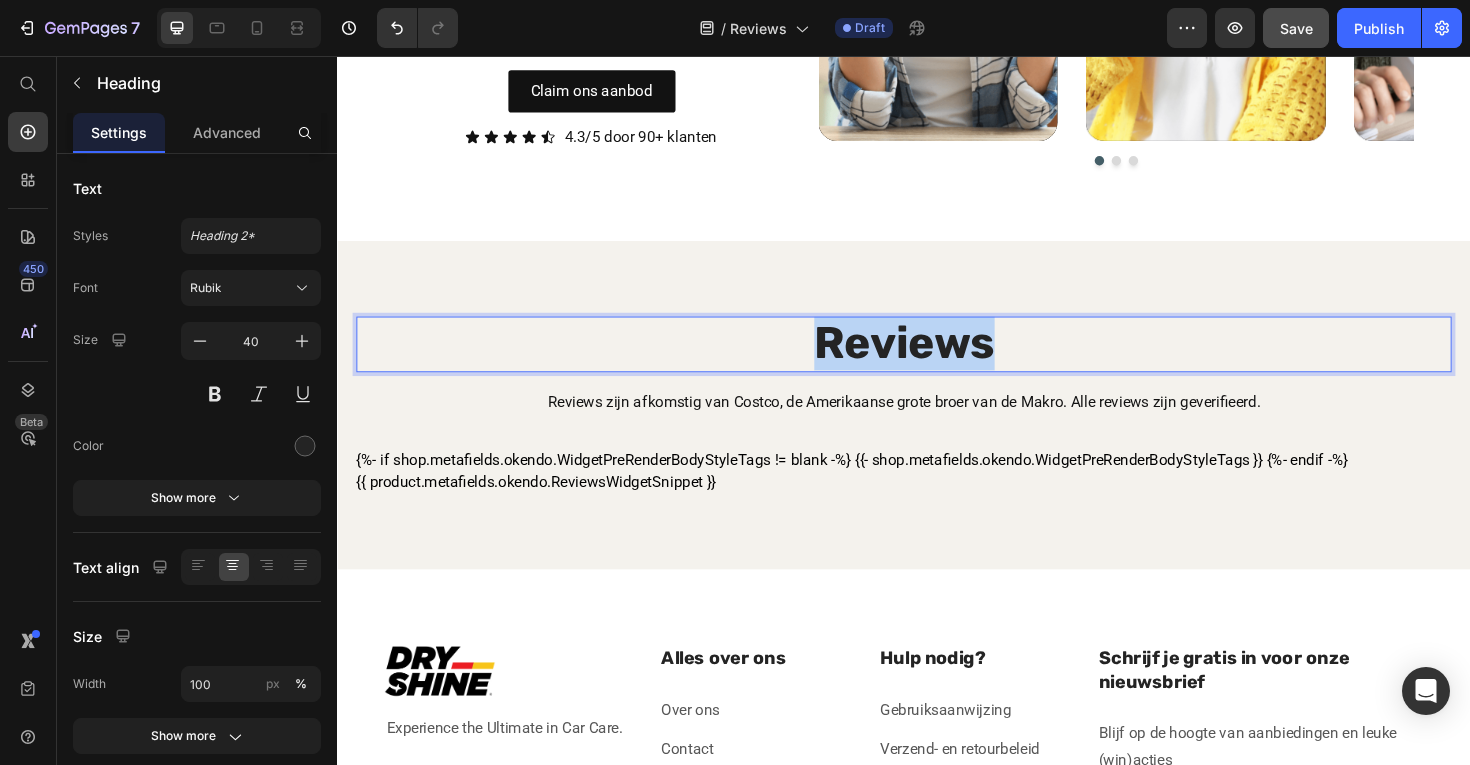 click on "Reviews" at bounding box center (937, 360) 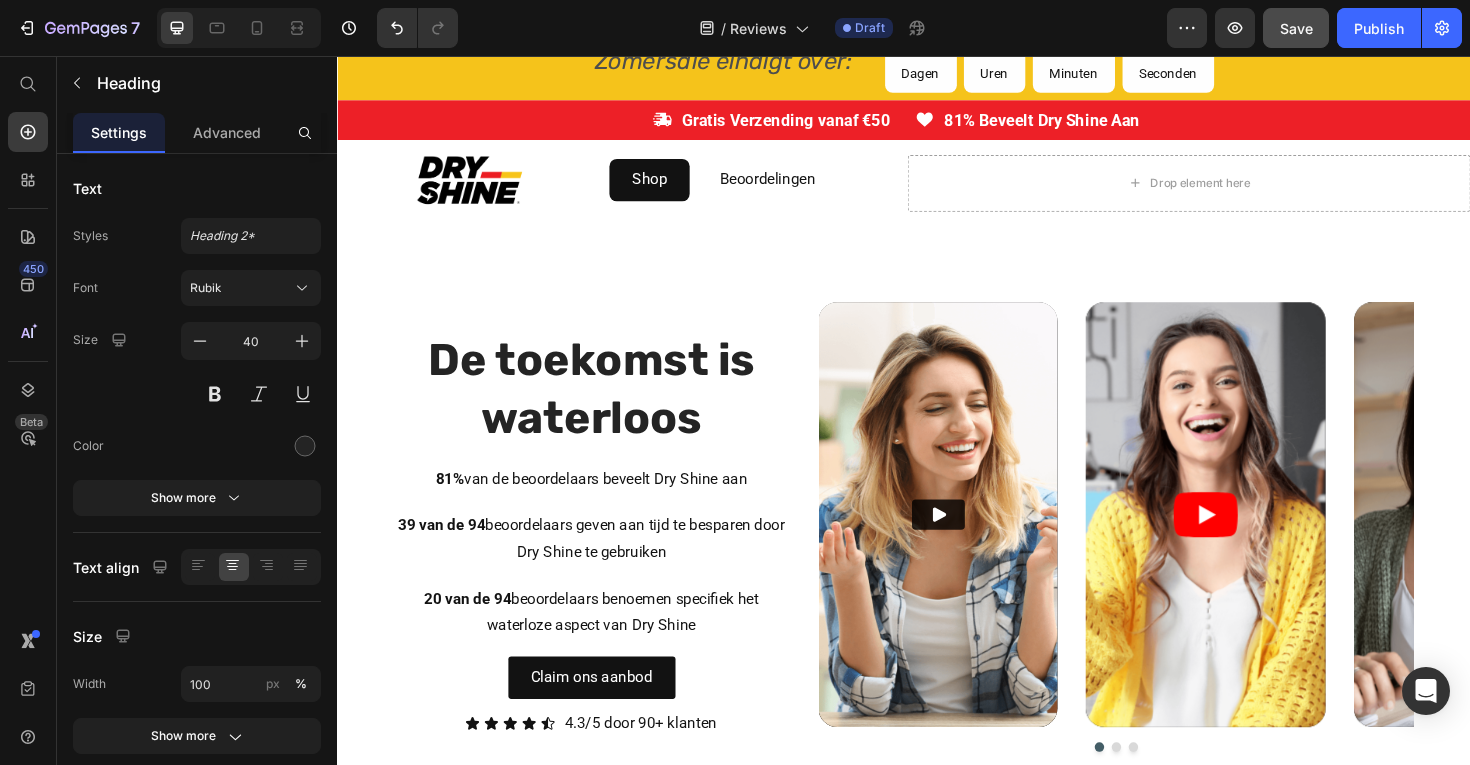 scroll, scrollTop: 0, scrollLeft: 0, axis: both 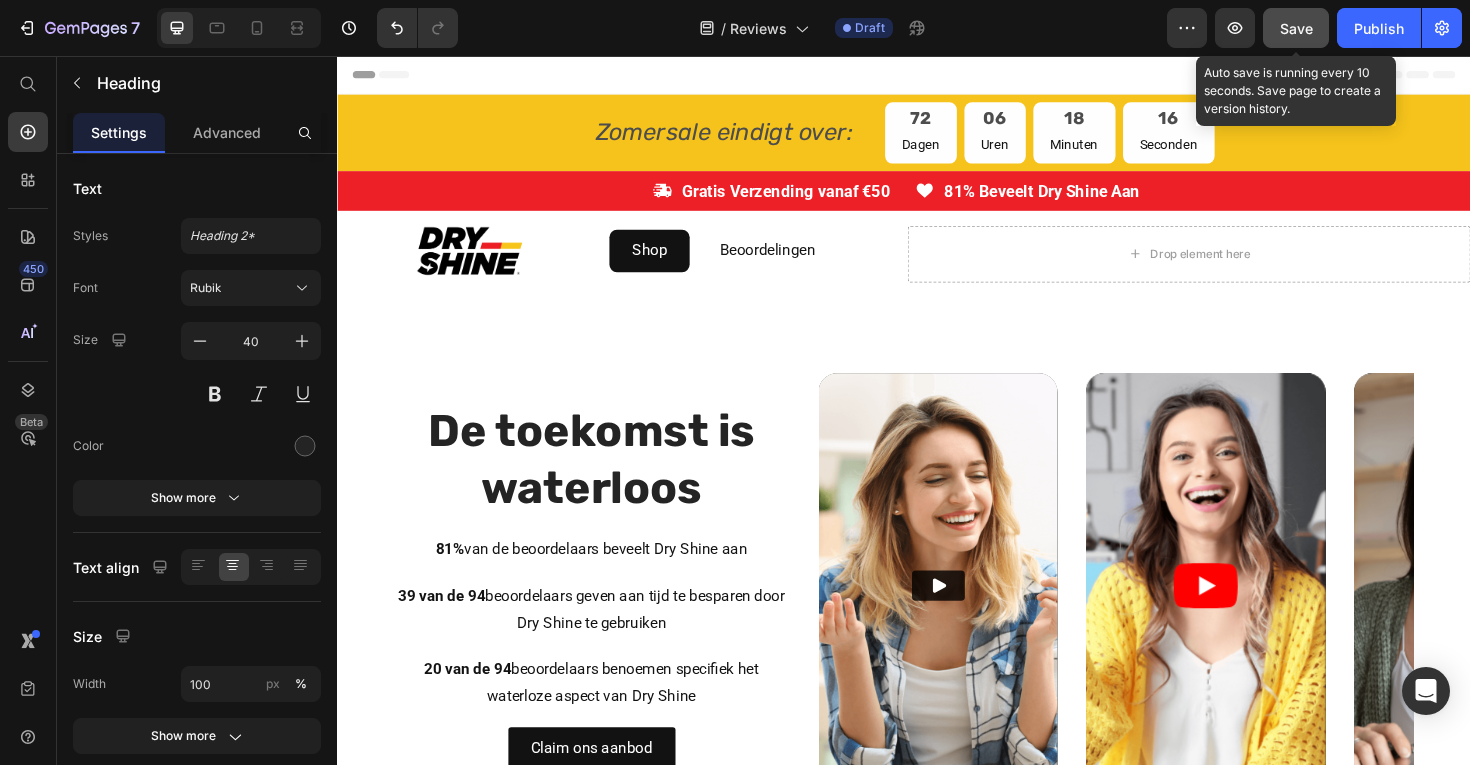 click on "Save" at bounding box center (1296, 28) 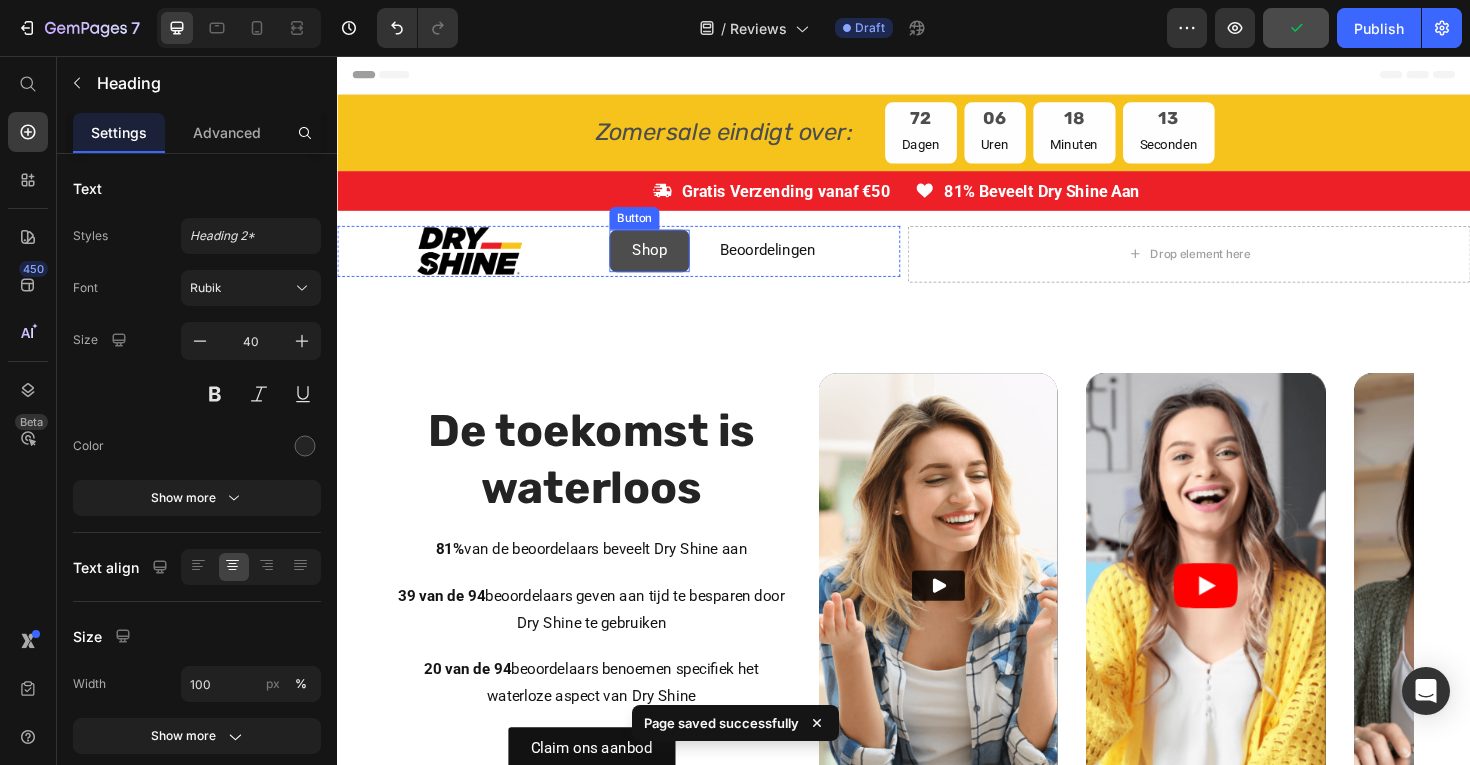 click on "Shop" at bounding box center [667, 262] 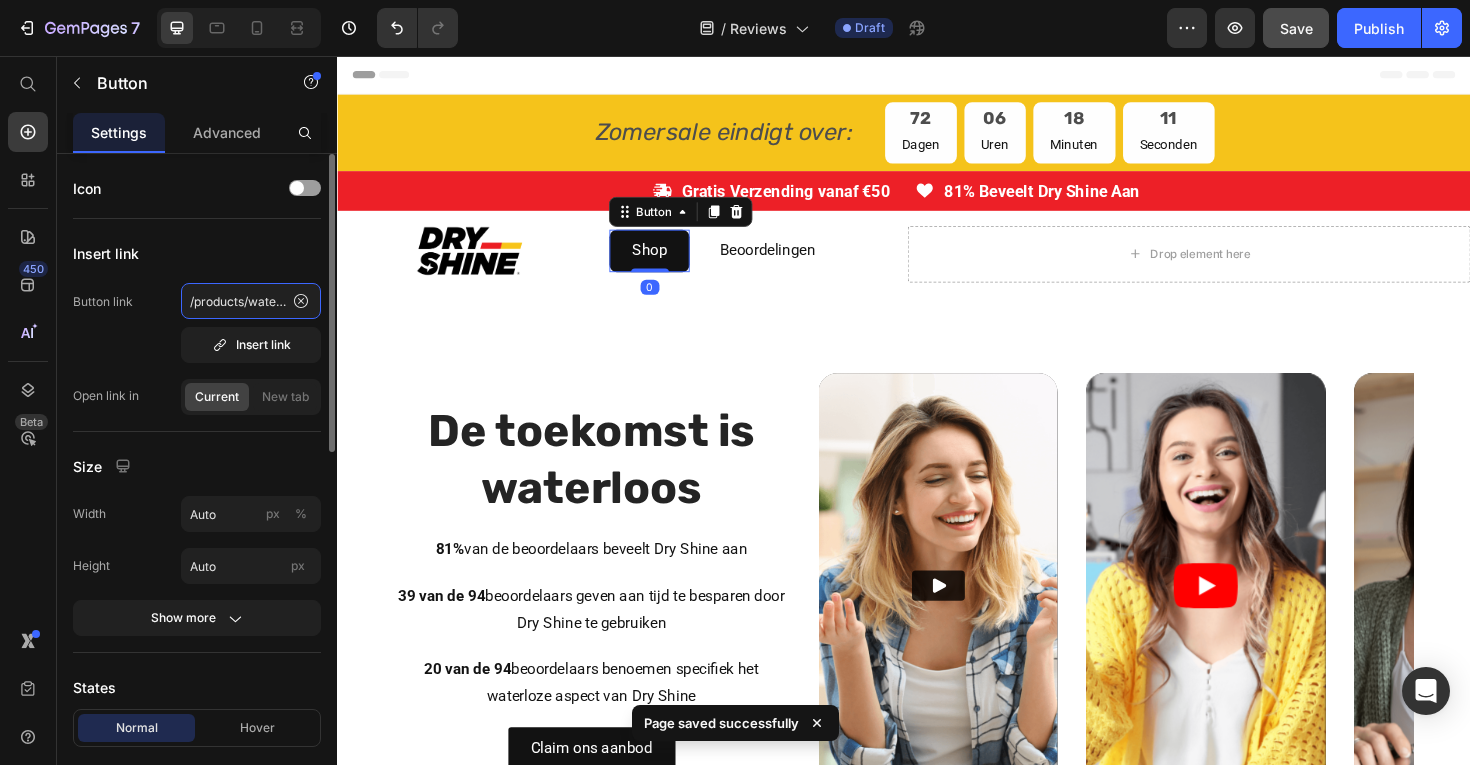 click on "/products/waterless-wash-wax" 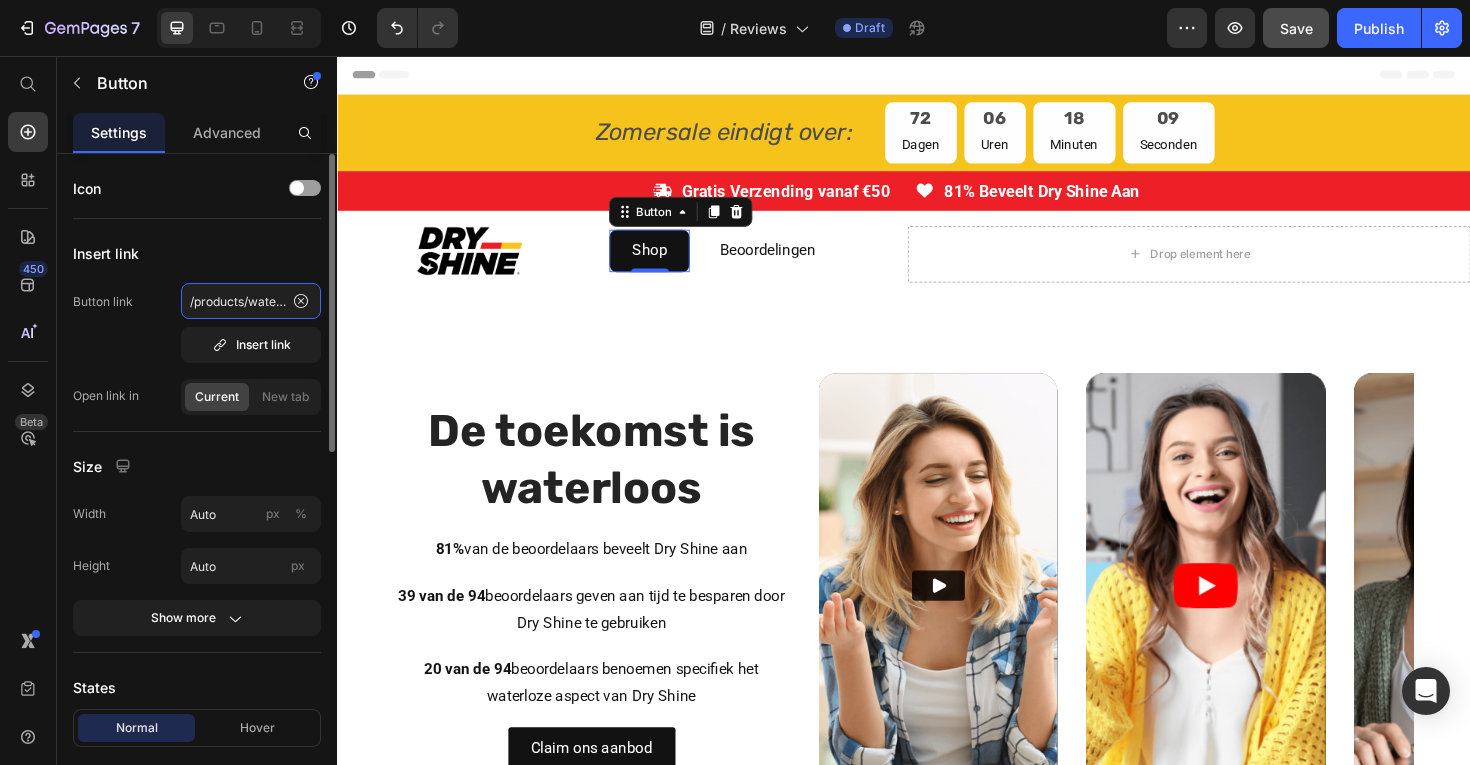 click on "/products/waterless-wash-wax" 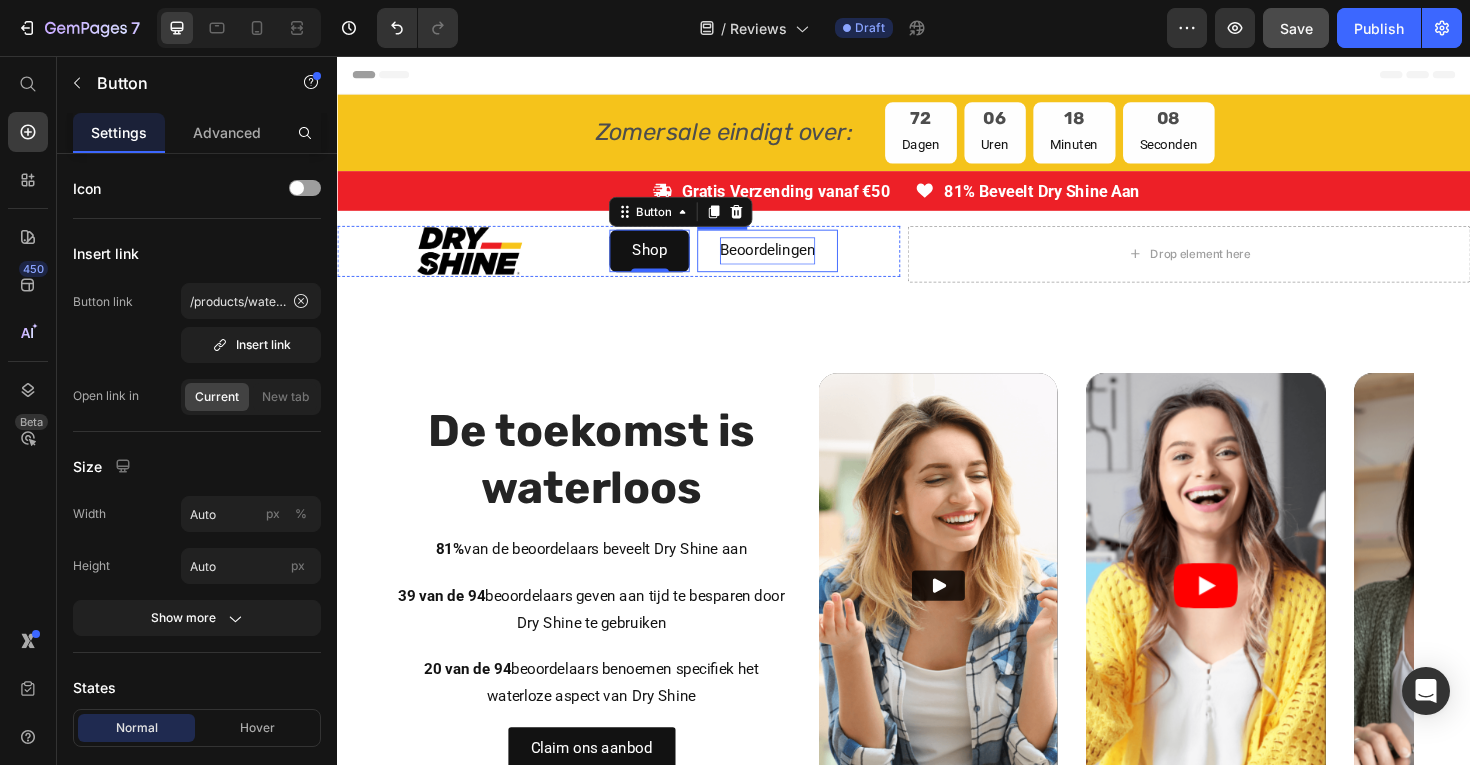 click on "Beoordelingen" at bounding box center (792, 262) 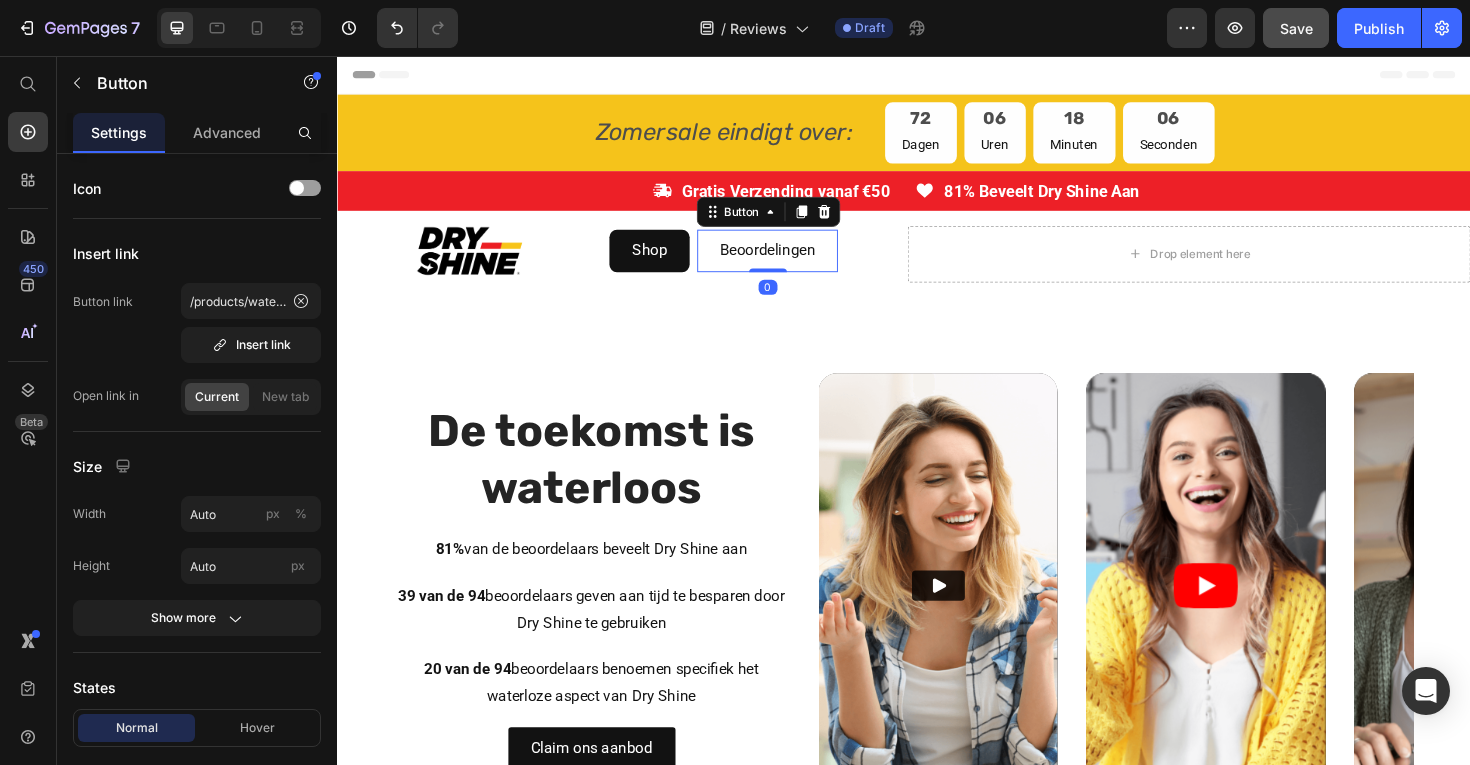 click on "Beoordelingen" at bounding box center (792, 262) 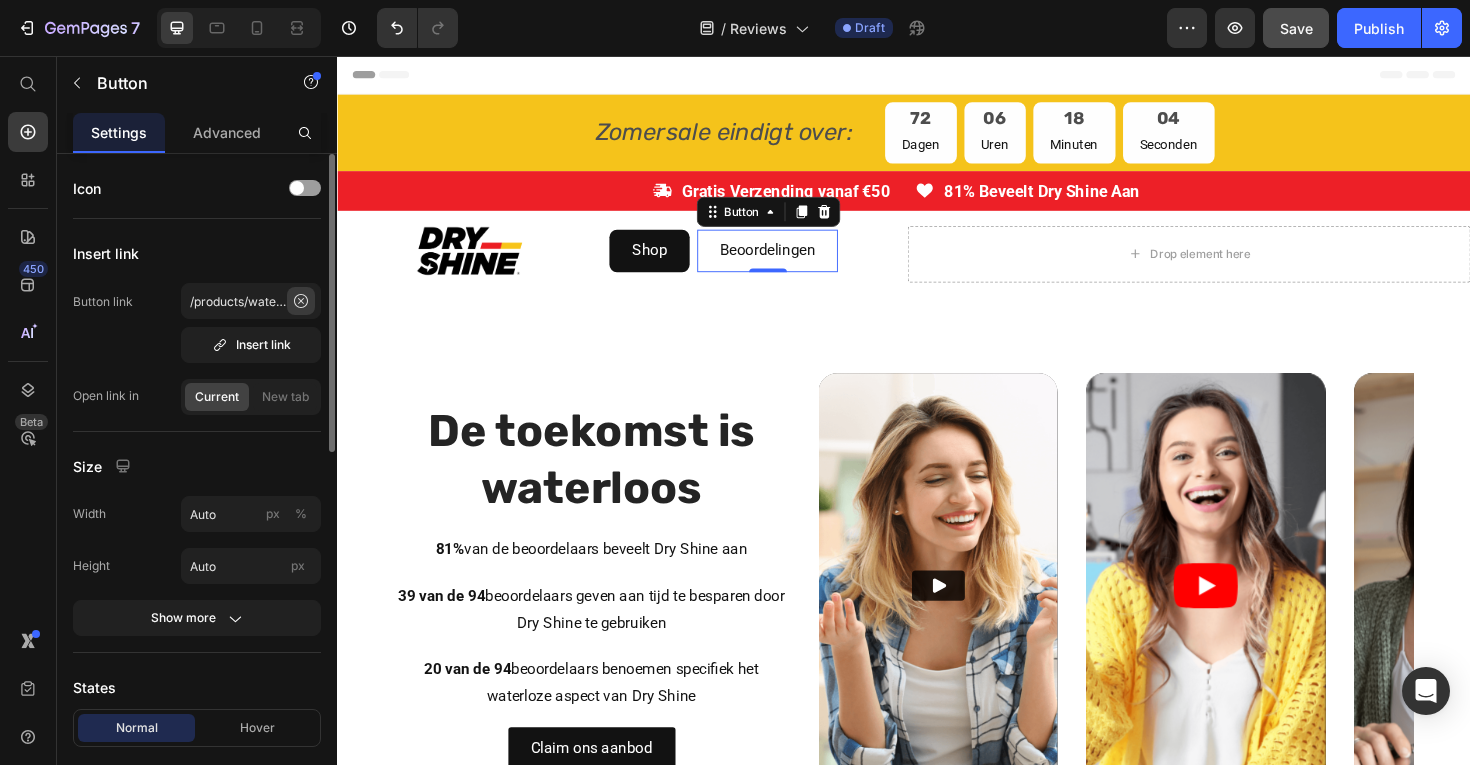 click 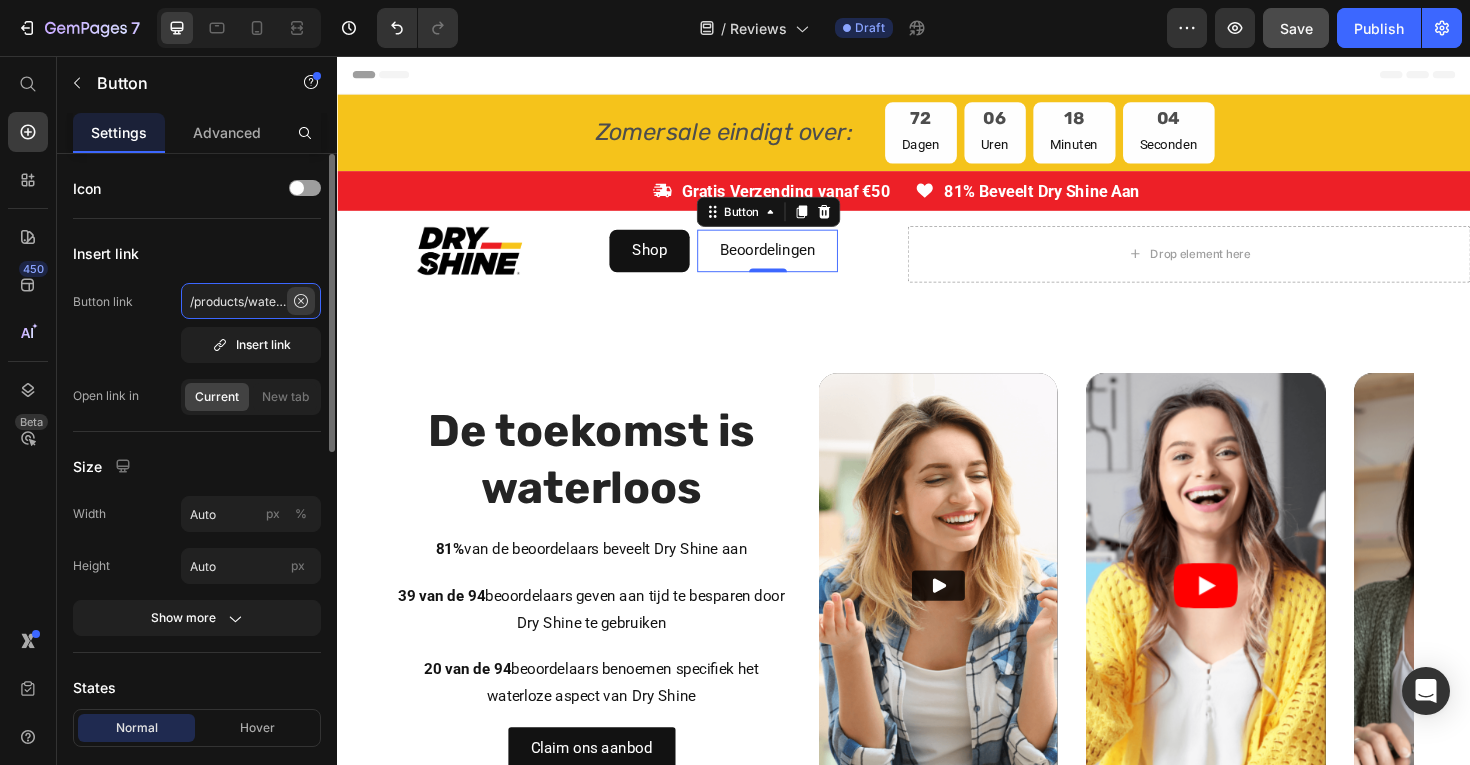 type 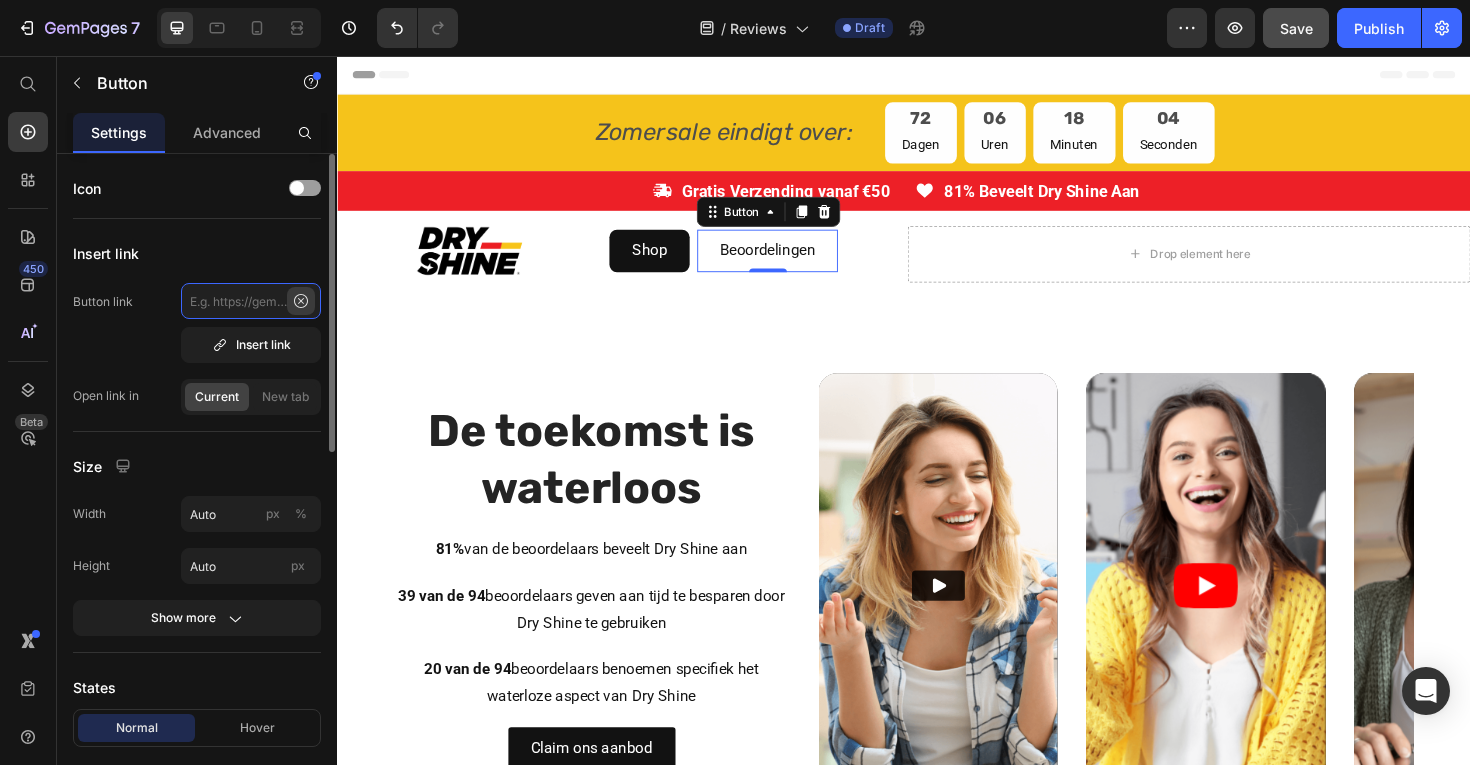 scroll, scrollTop: 0, scrollLeft: 0, axis: both 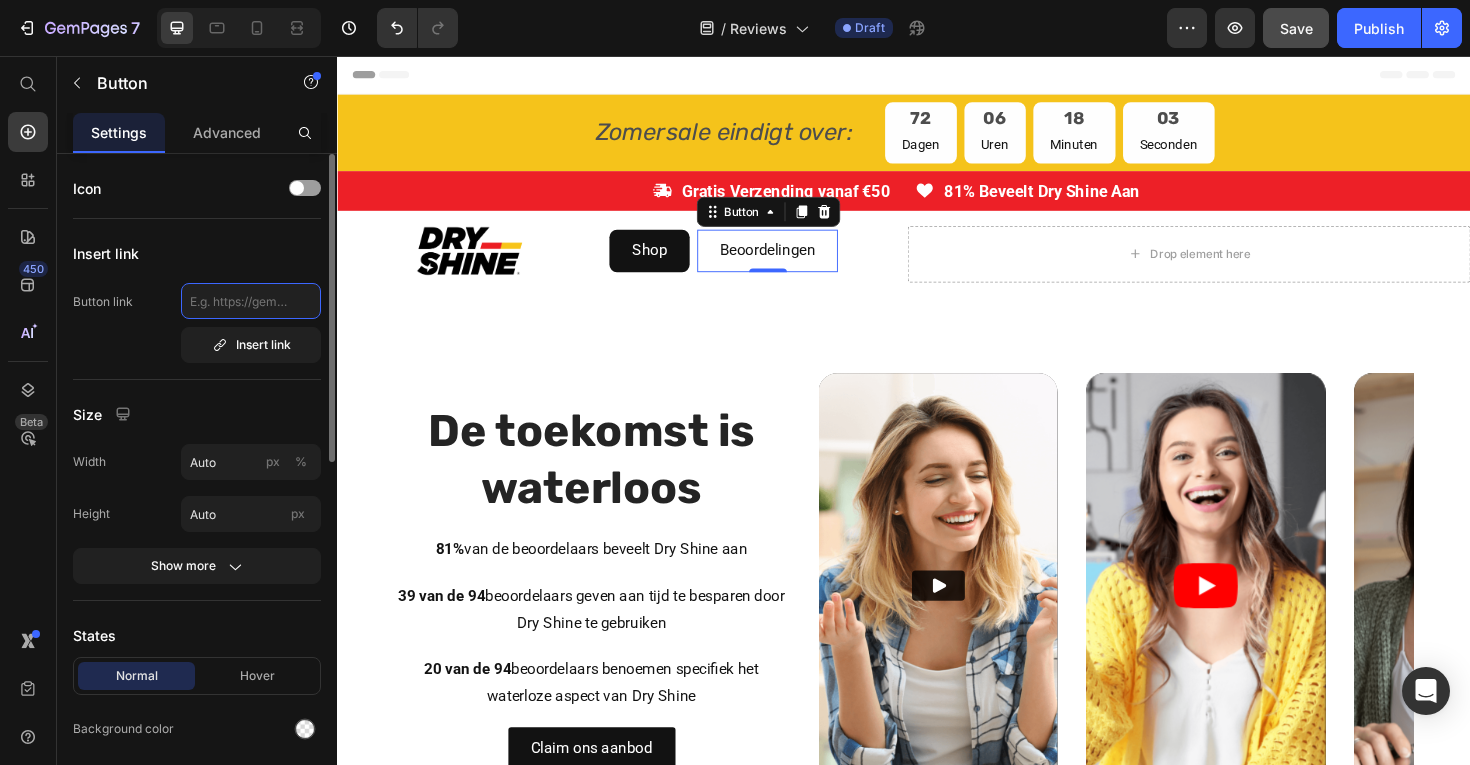 click 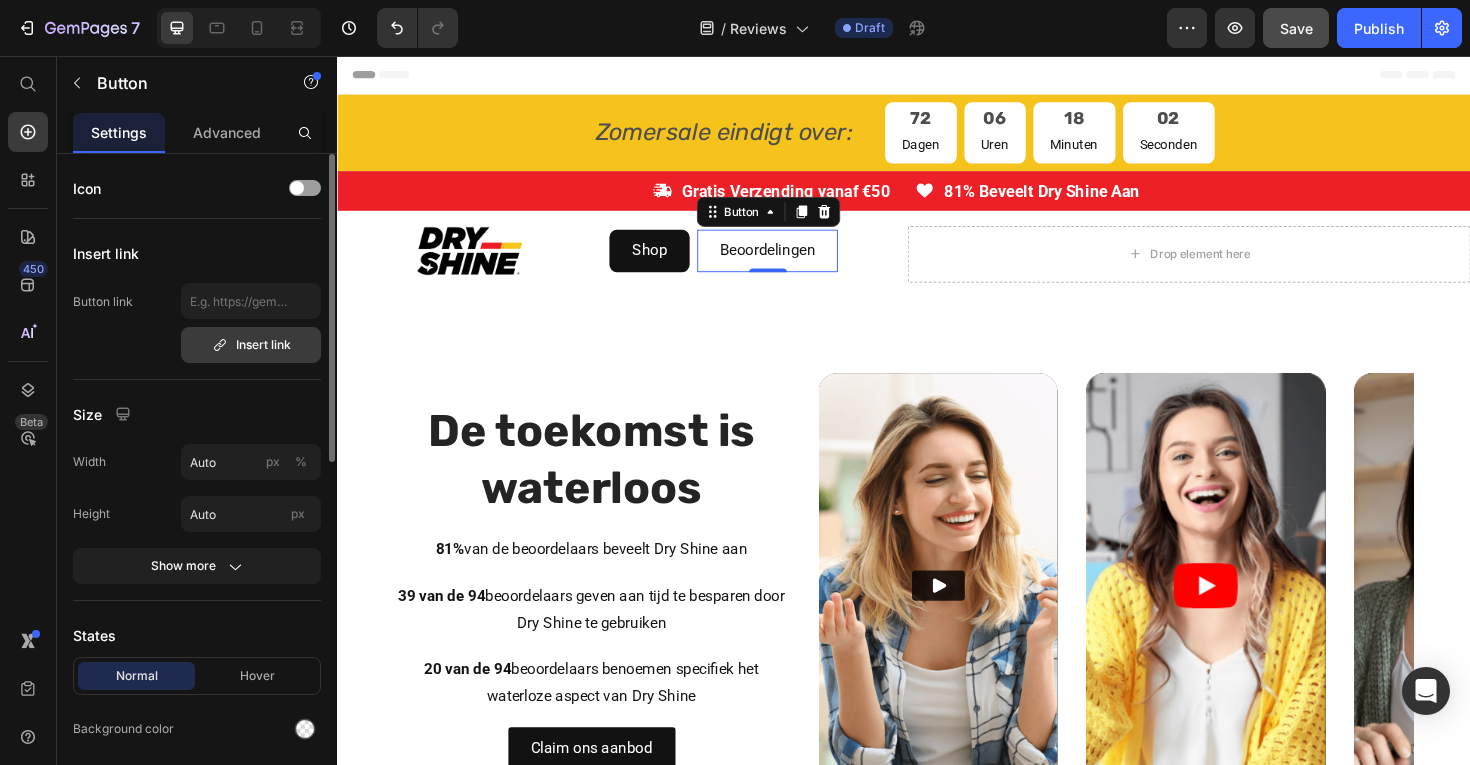 click on "Insert link" at bounding box center [251, 345] 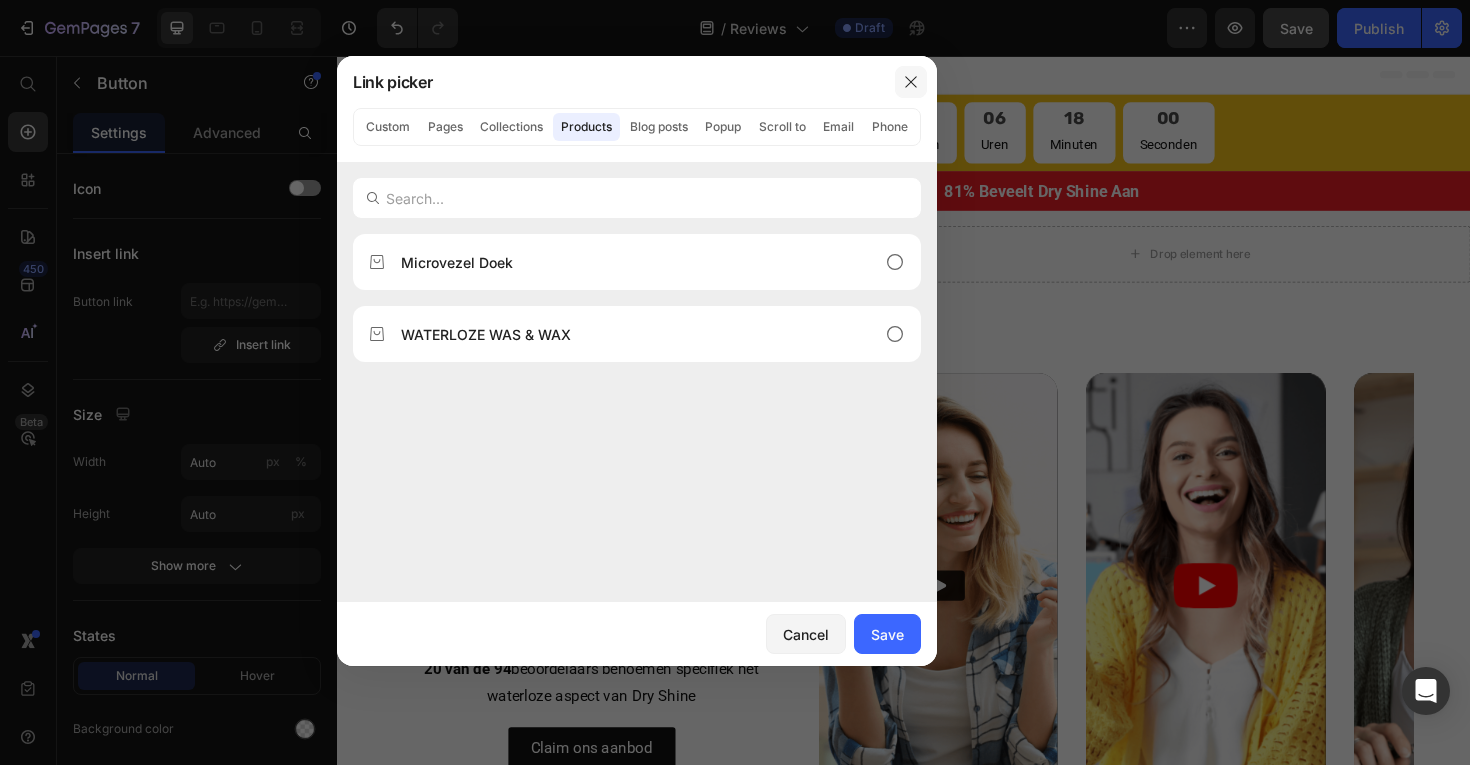 click 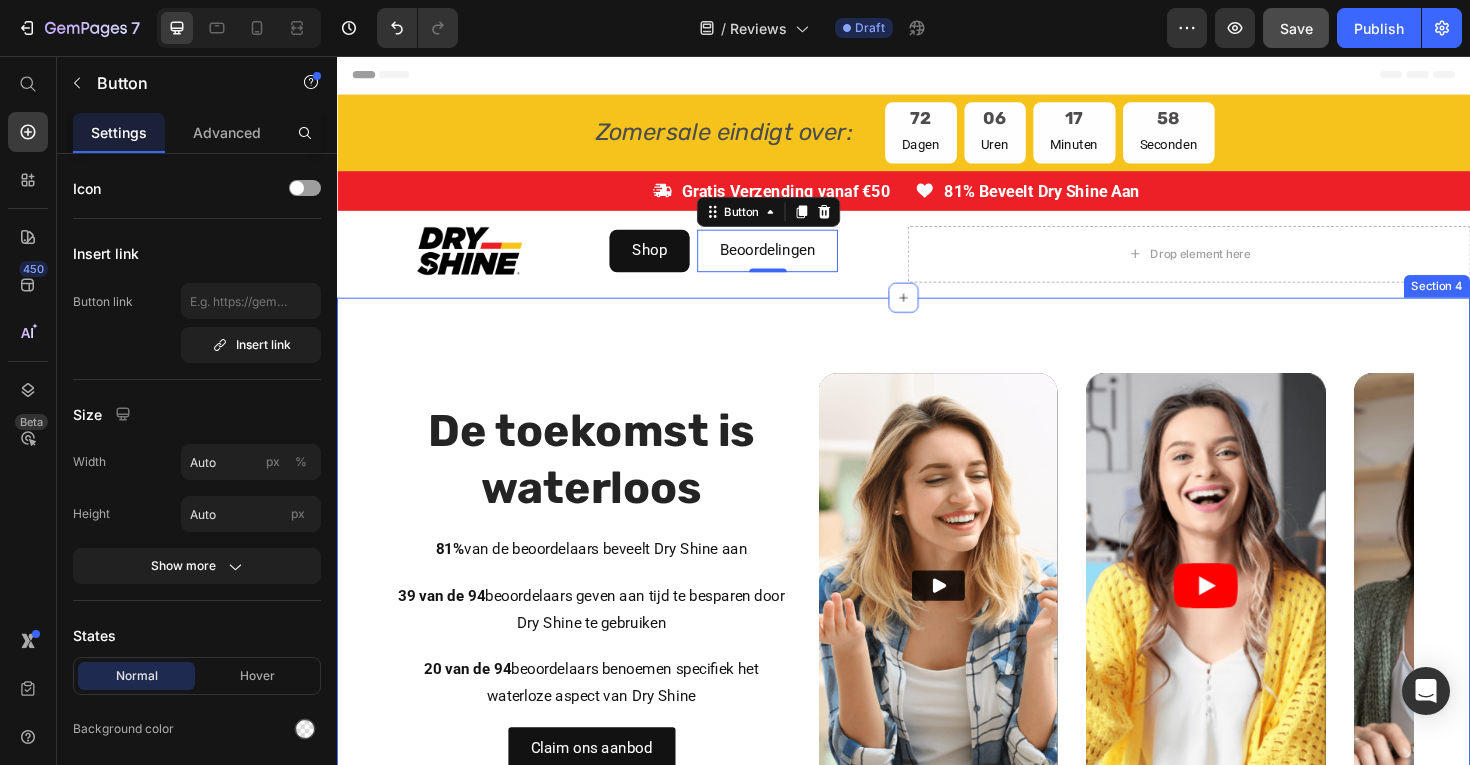click on "De toekomst is waterloos Heading [NUMBER]% van de beoordelaars beveelt Dry Shine aan Text Block [NUMBER] van de [NUMBER] beoordelaars geven aan tijd te besparen door Dry Shine te gebruiken Text Block [NUMBER] van de [NUMBER] beoordelaars benoemen specifiek het waterloze aspect van Dry Shine Text Block Claim ons aanbod Button Row Icon Icon Icon Icon Icon Icon List [NUMBER].[NUMBER]/[NUMBER] door [NUMBER]+ klanten Text Block Row Video Video Video Carousel Row Section [NUMBER]" at bounding box center (937, 630) 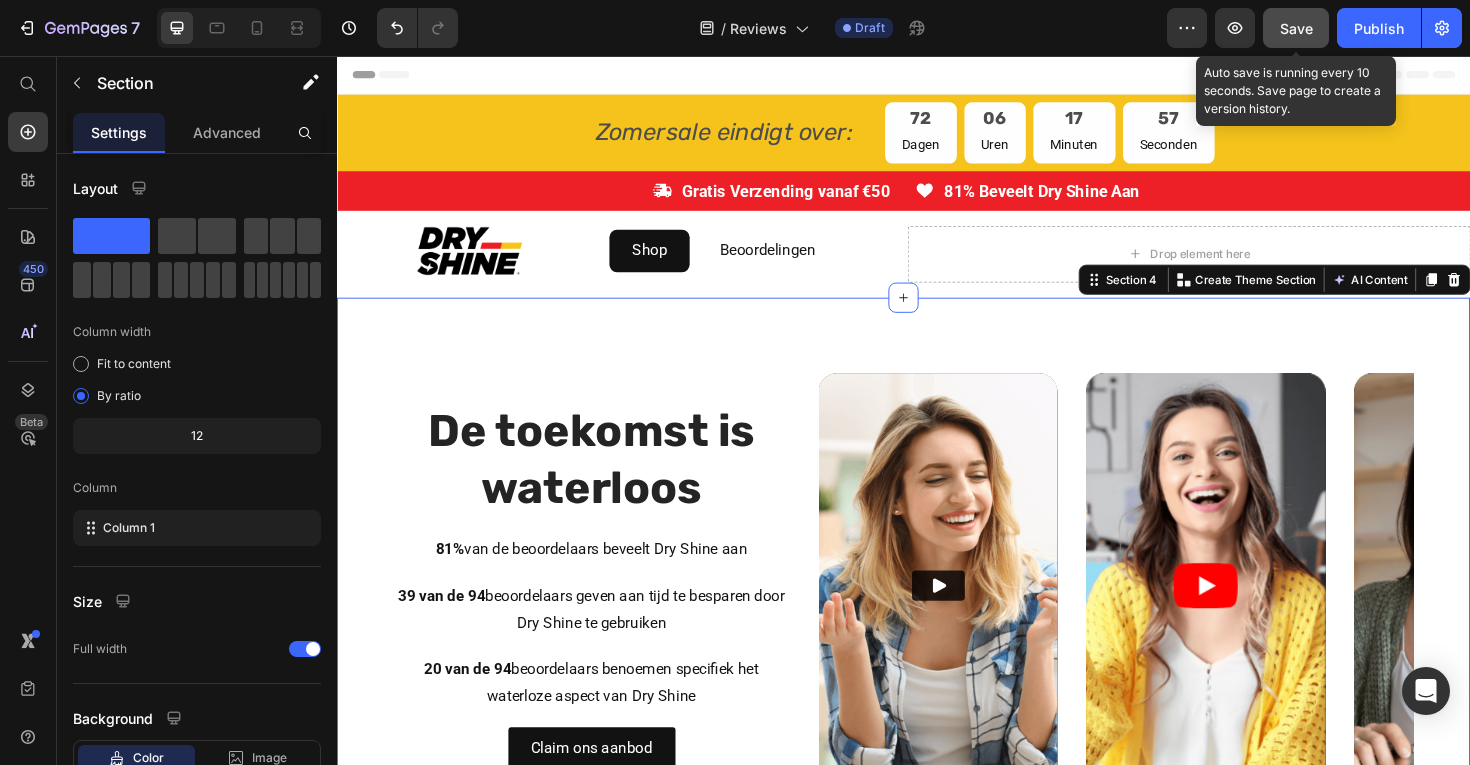 click on "Save" at bounding box center (1296, 28) 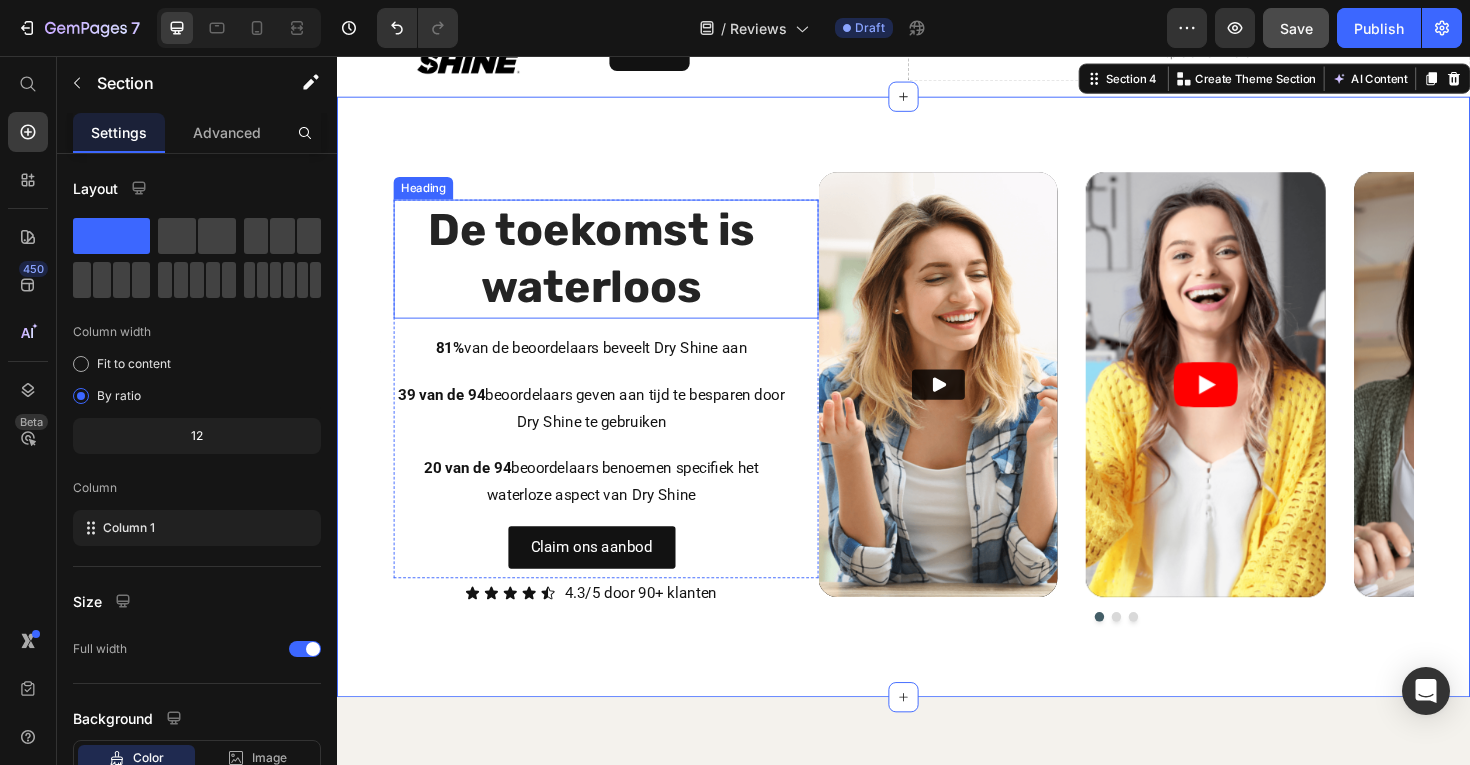 scroll, scrollTop: 201, scrollLeft: 0, axis: vertical 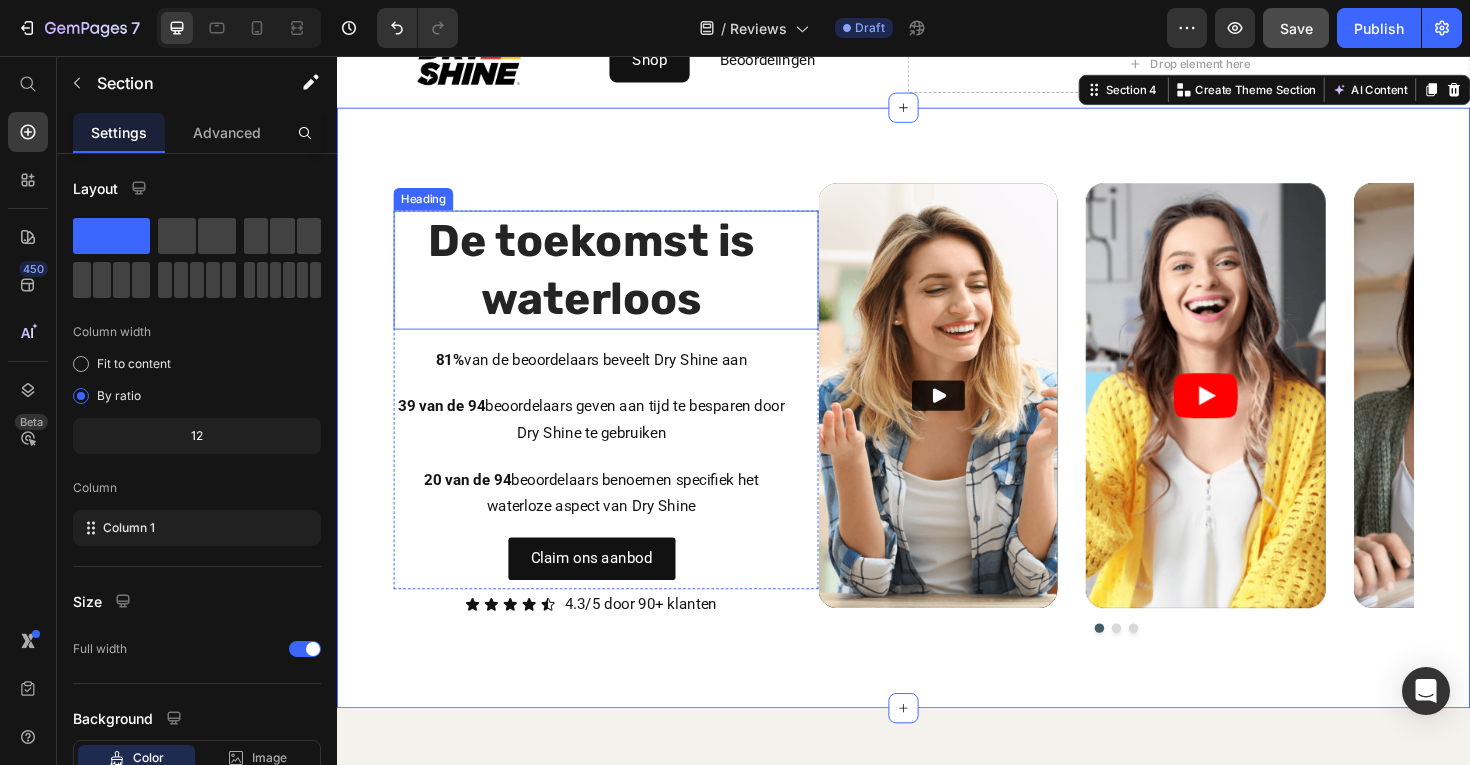 click on "De toekomst is waterloos" at bounding box center [606, 283] 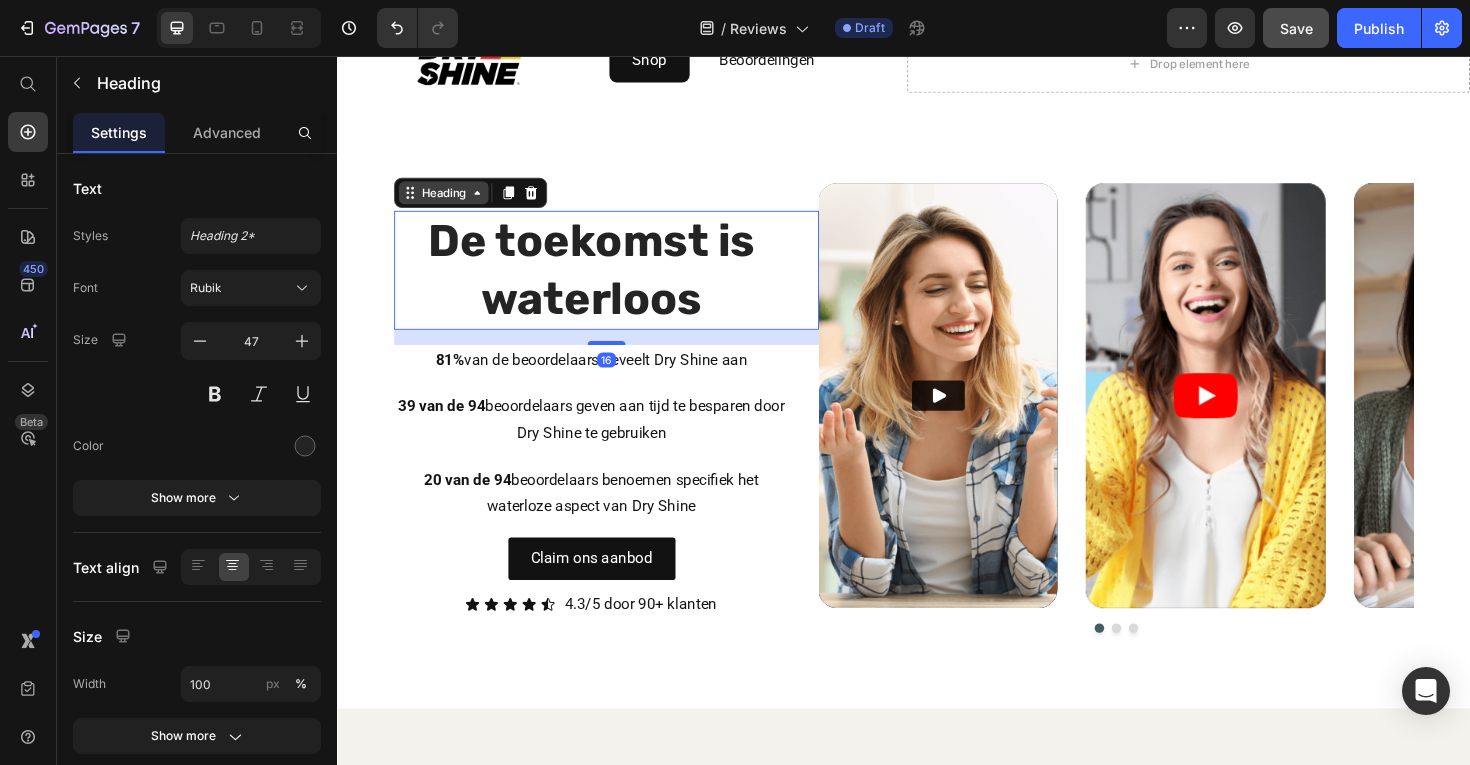 click on "Heading" at bounding box center [449, 201] 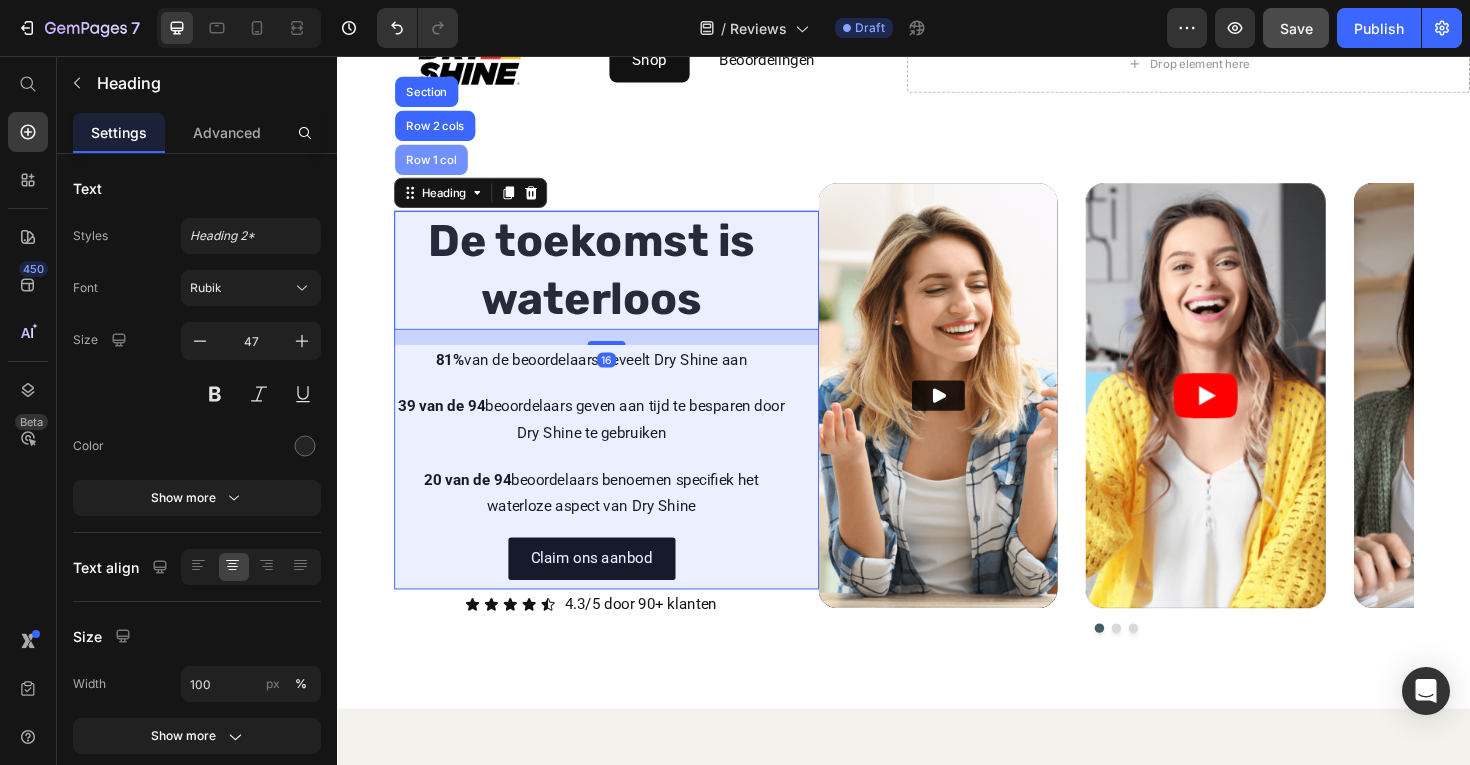 click on "Row 1 col" at bounding box center [436, 166] 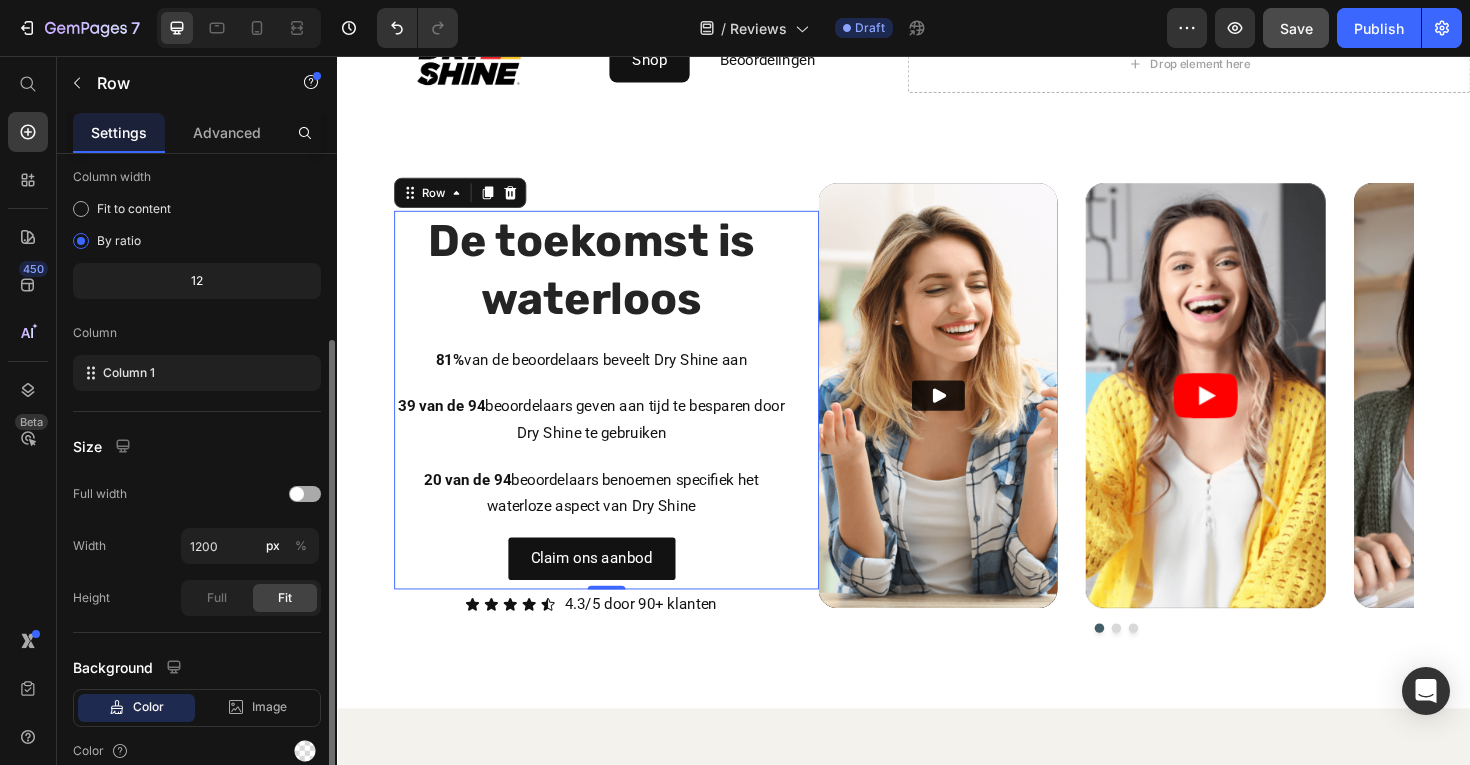 scroll, scrollTop: 0, scrollLeft: 0, axis: both 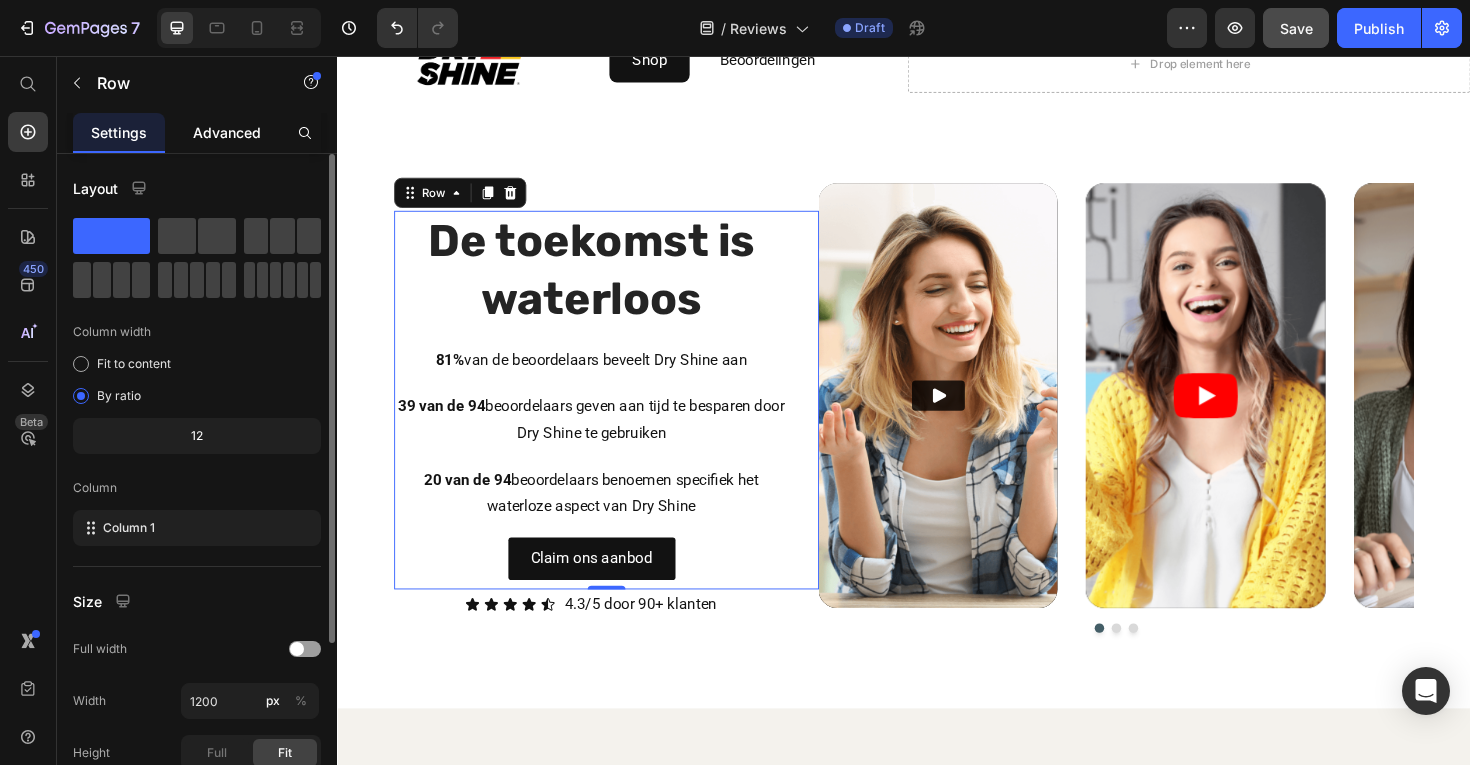 click on "Advanced" at bounding box center [227, 132] 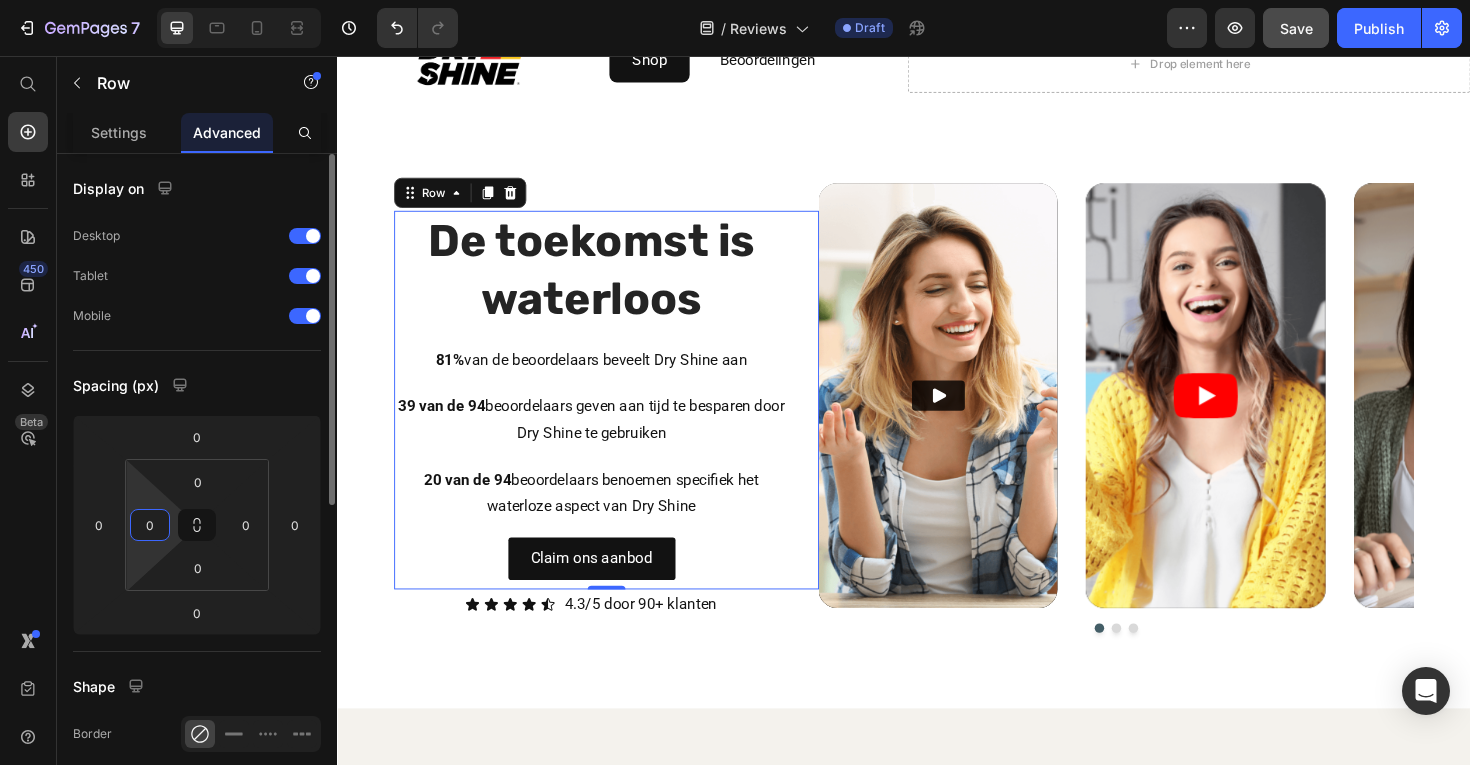 click on "0" at bounding box center [150, 525] 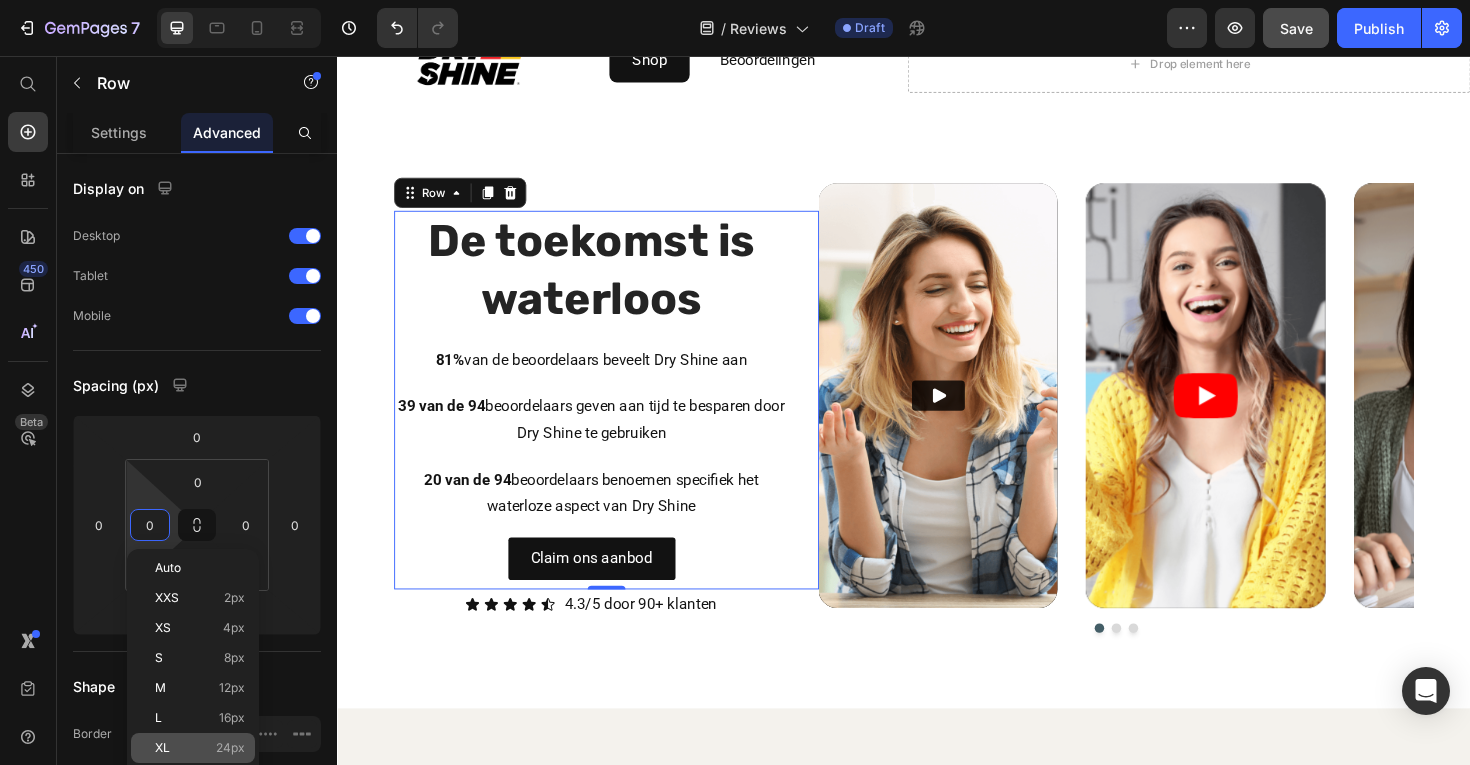 click on "XL 24px" at bounding box center (200, 748) 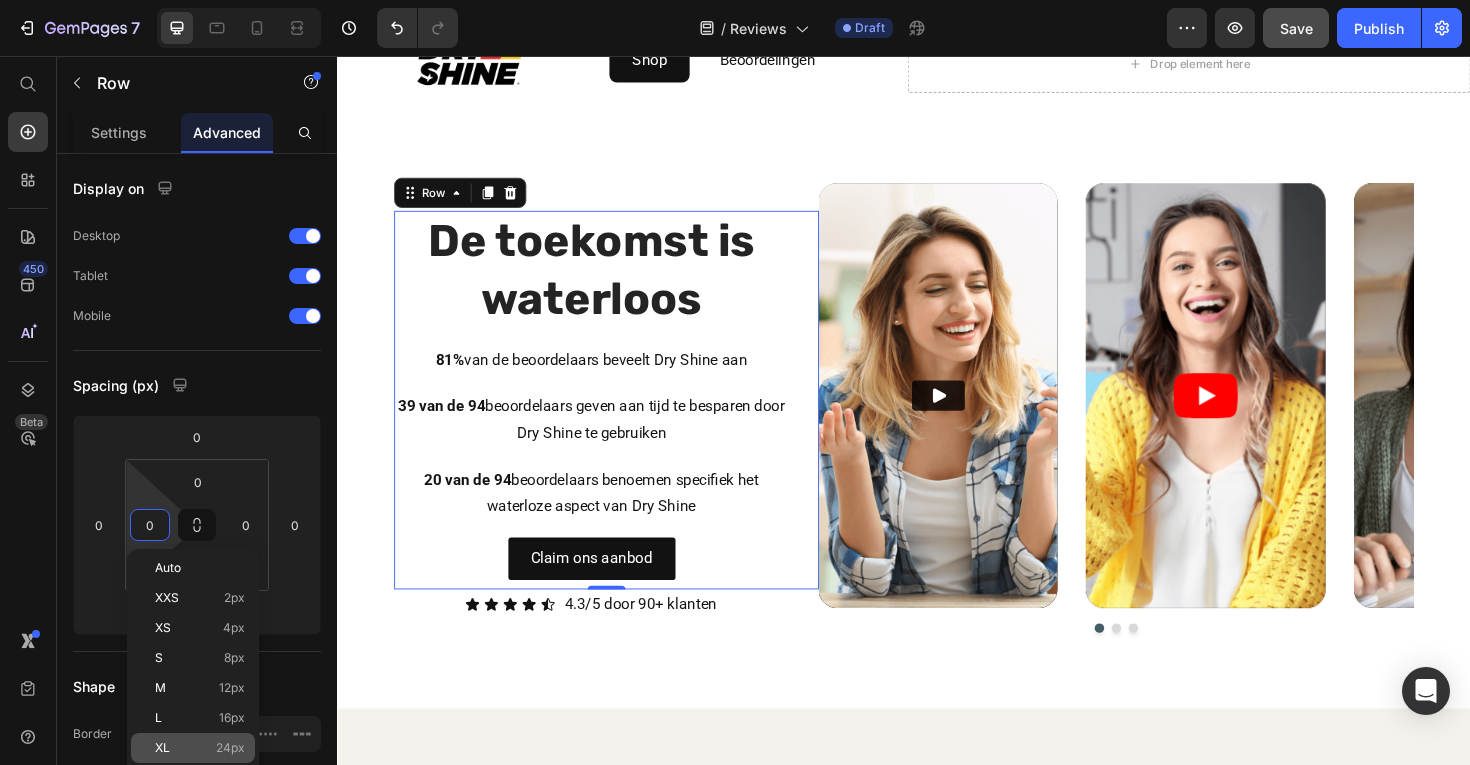 type on "24" 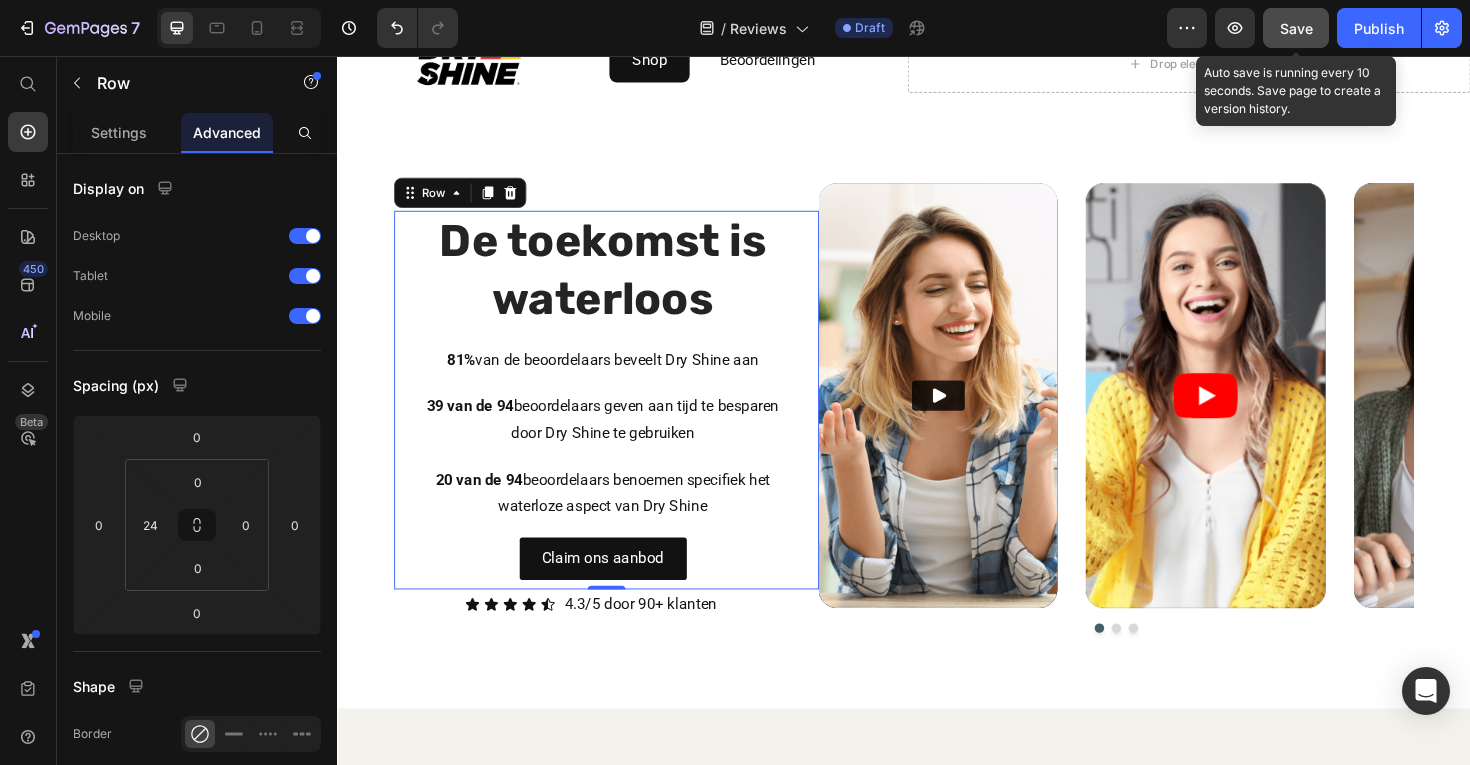 click on "Save" 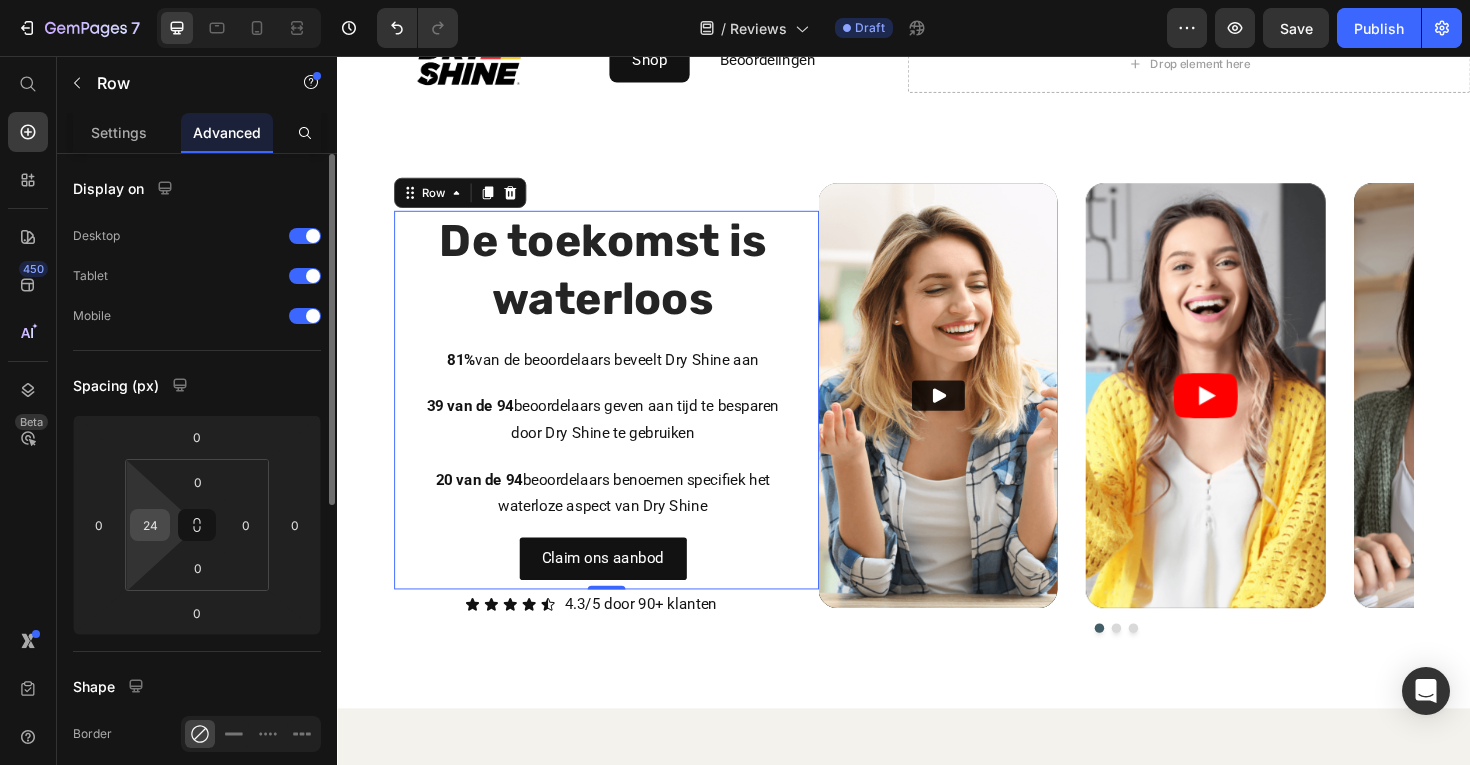 click on "24" at bounding box center (150, 525) 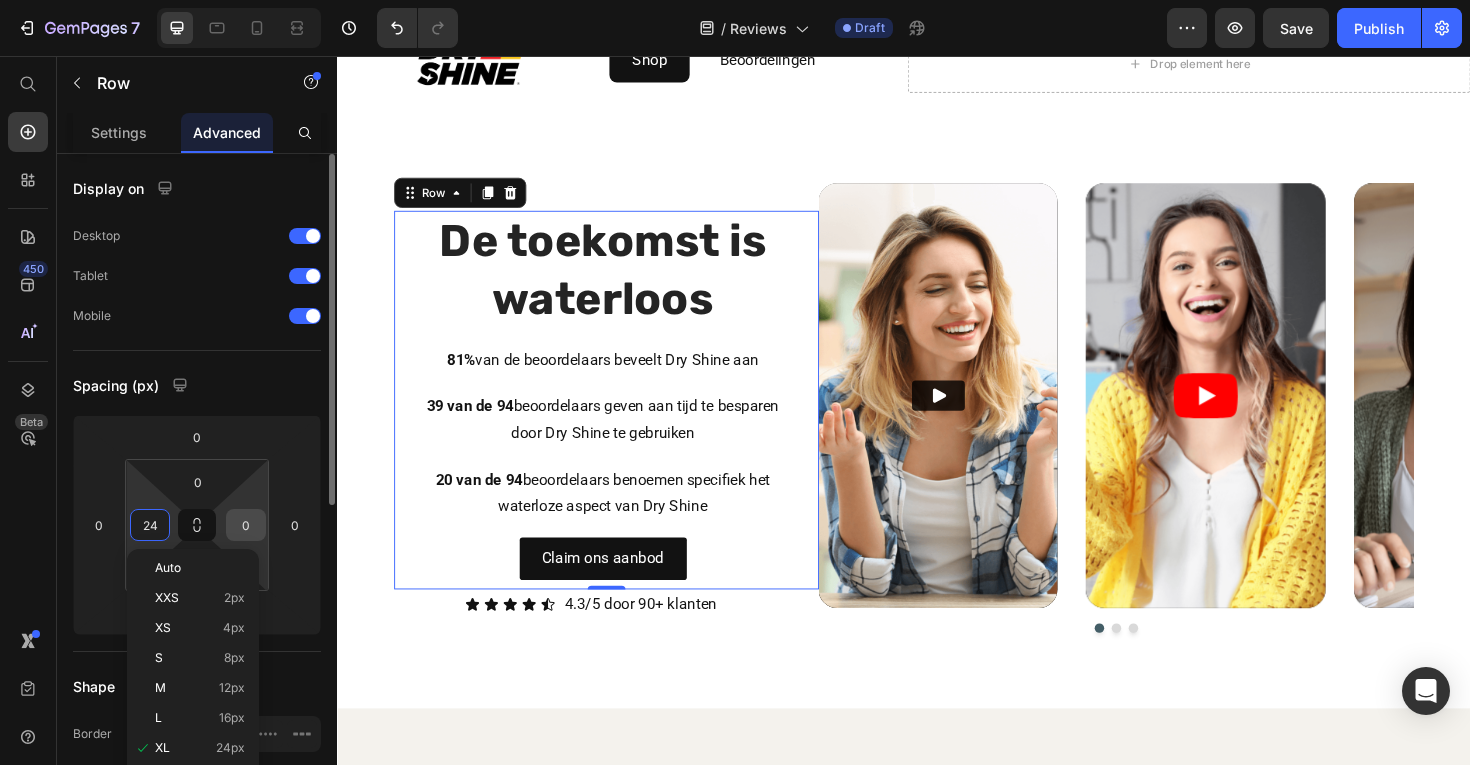 click on "0" at bounding box center [246, 525] 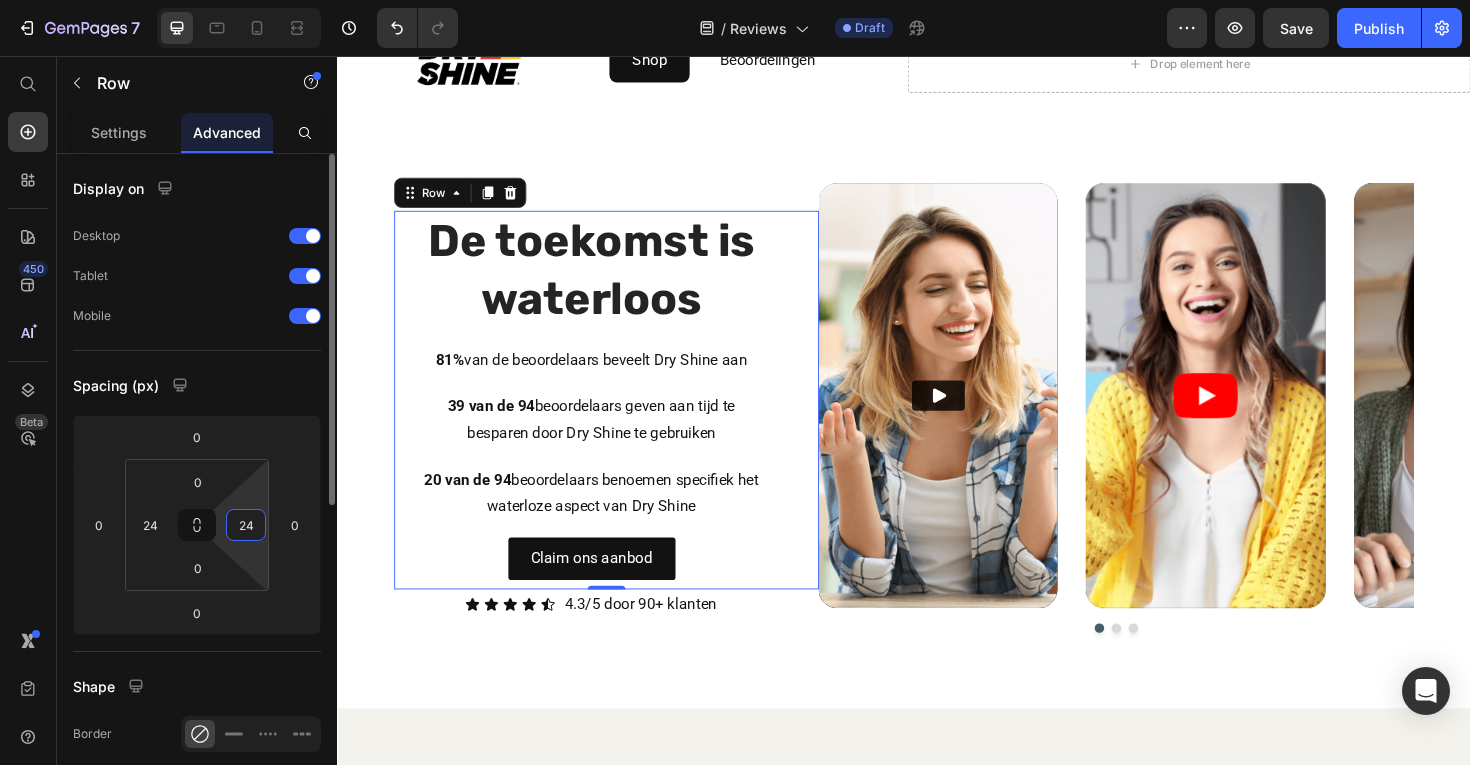 type on "24" 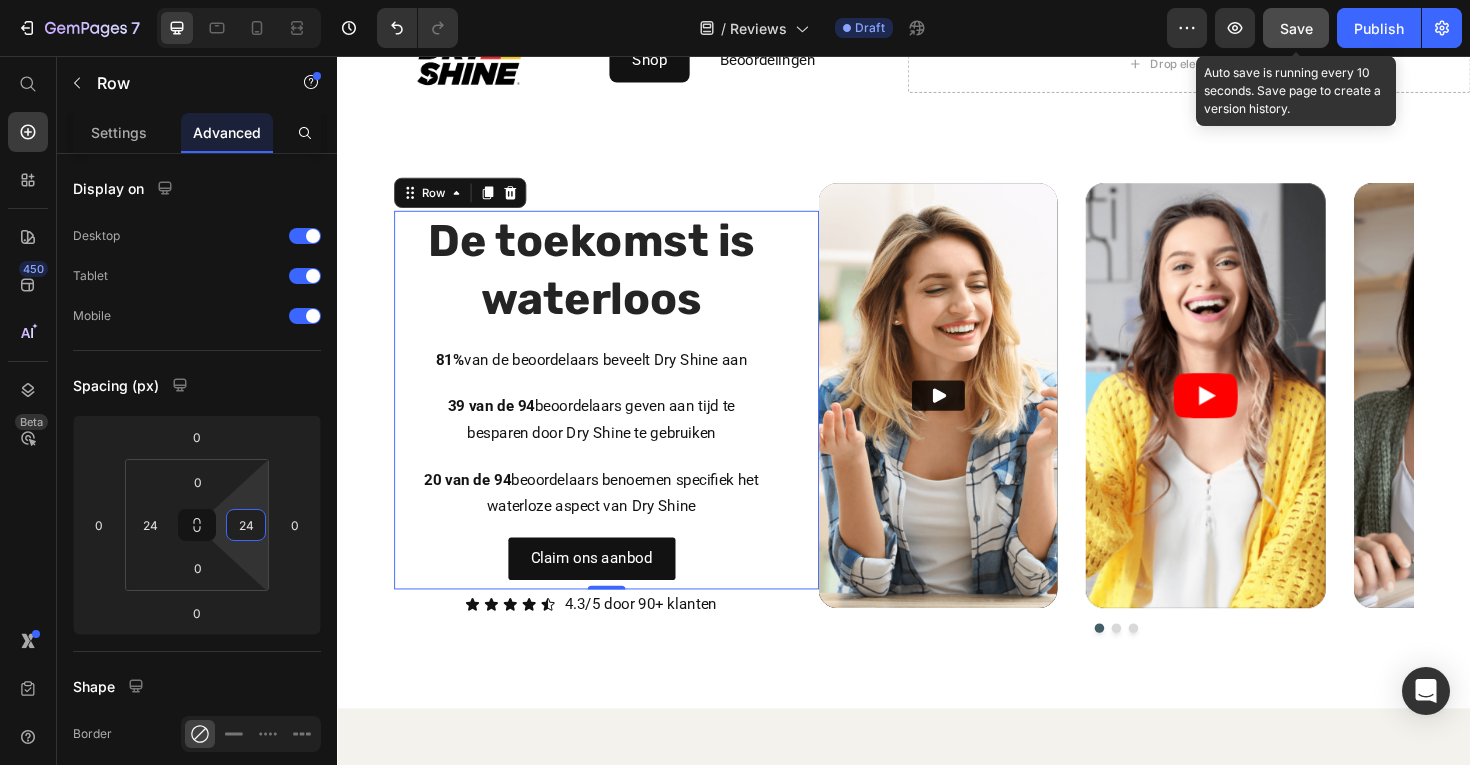 click on "Save" 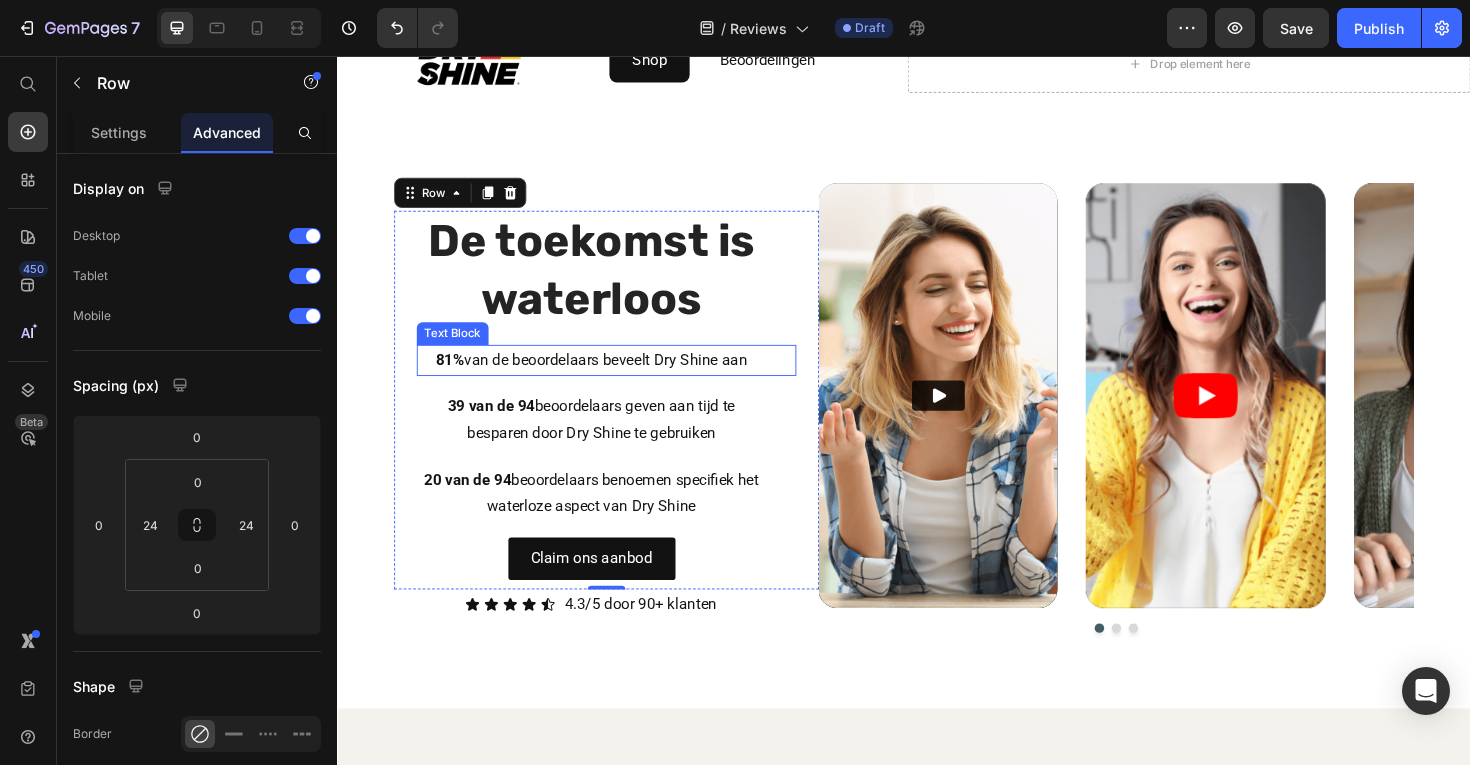 click on "[NUMBER]% van de beoordelaars beveelt Dry Shine aan" at bounding box center [606, 378] 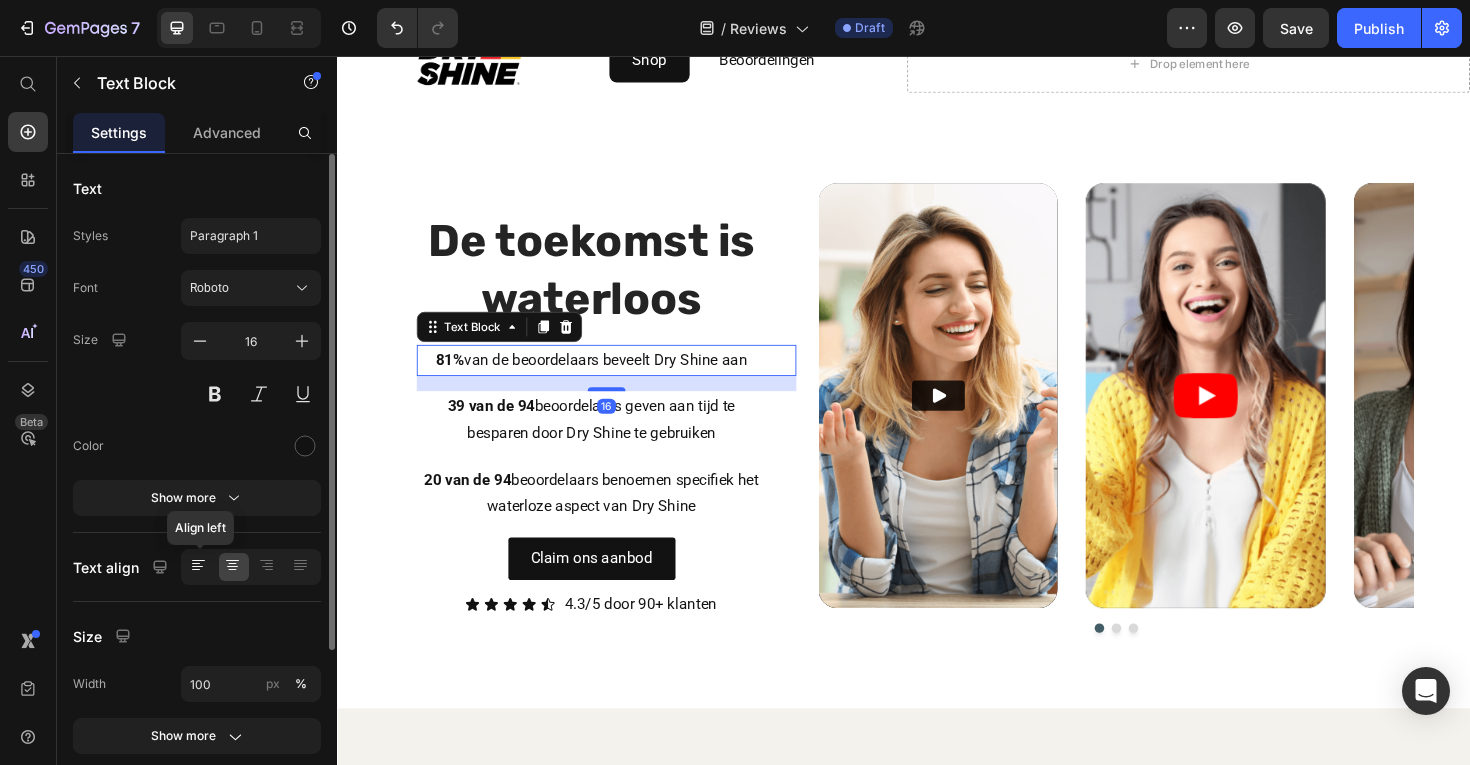 click 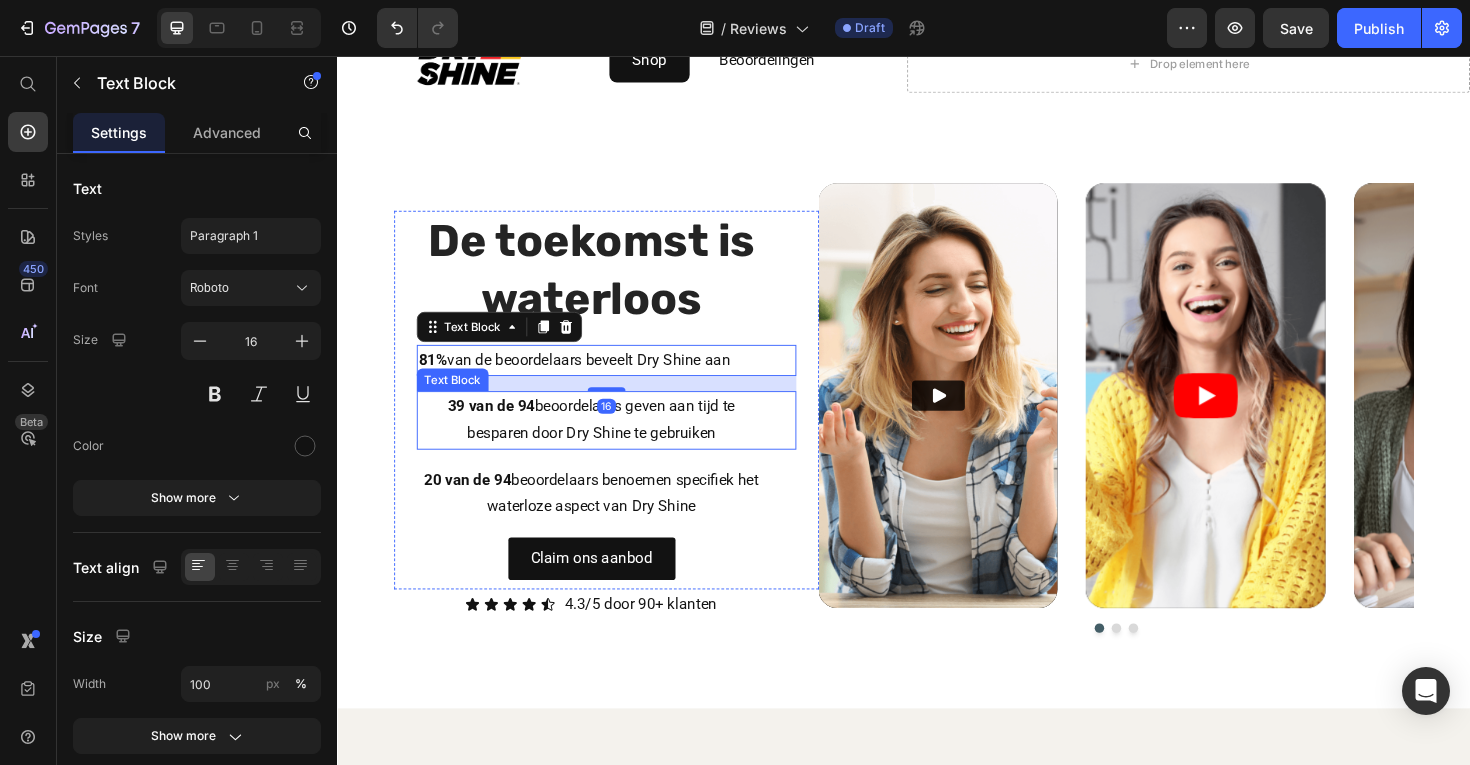 click on "[NUMBER] van de [NUMBER] beoordelaars geven aan tijd te besparen door Dry Shine te gebruiken" at bounding box center [606, 442] 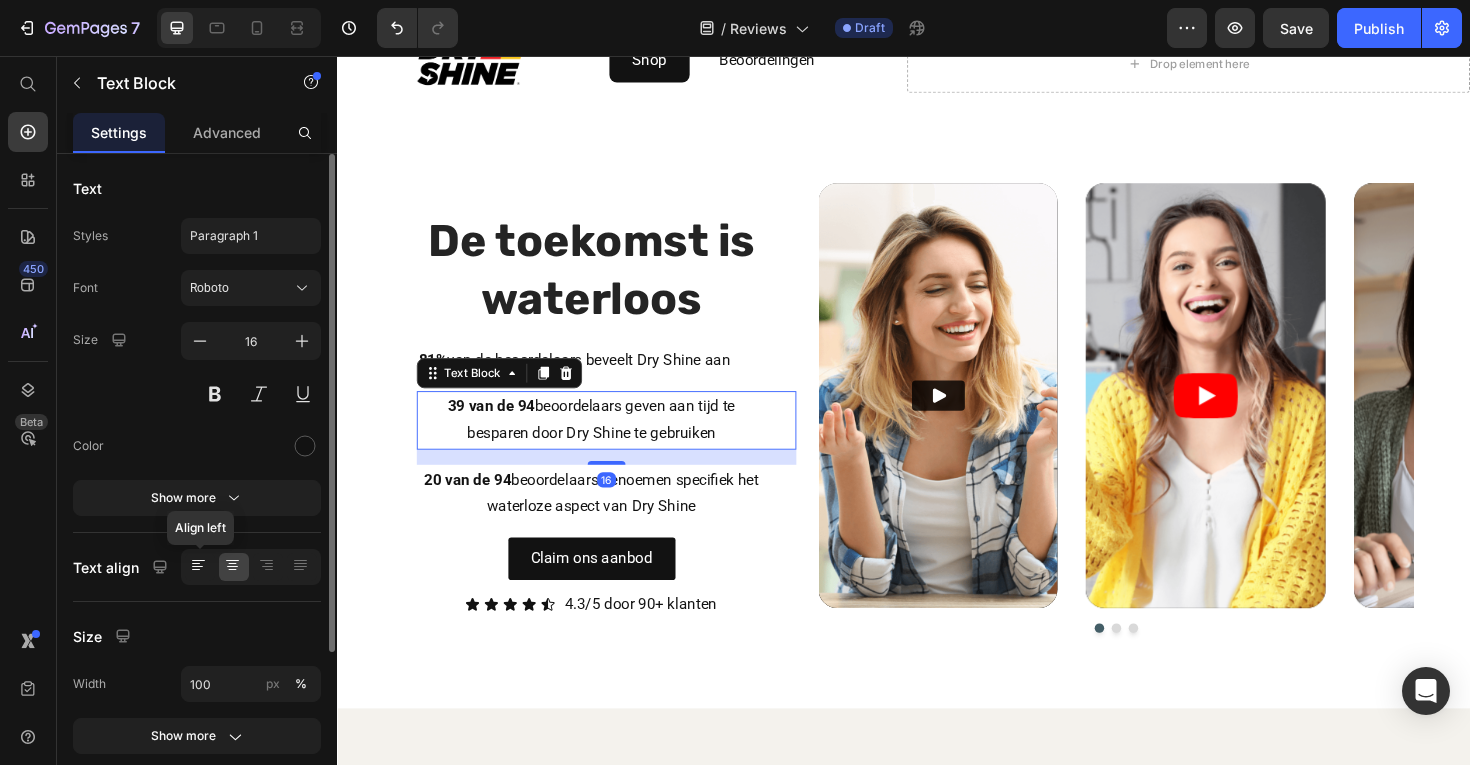 click 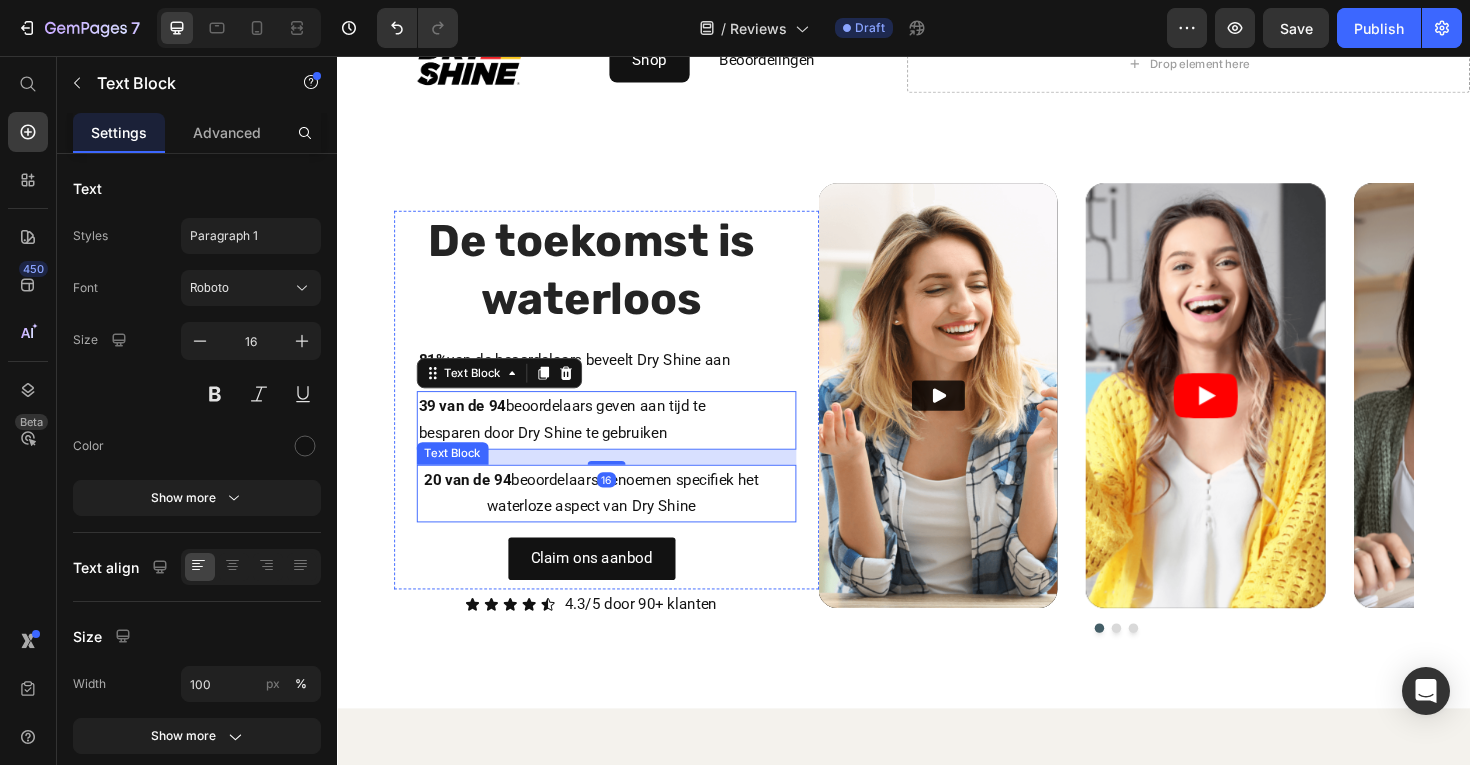 click on "[NUMBER] van de [NUMBER] beoordelaars benoemen specifiek het waterloze aspect van Dry Shine" at bounding box center (606, 520) 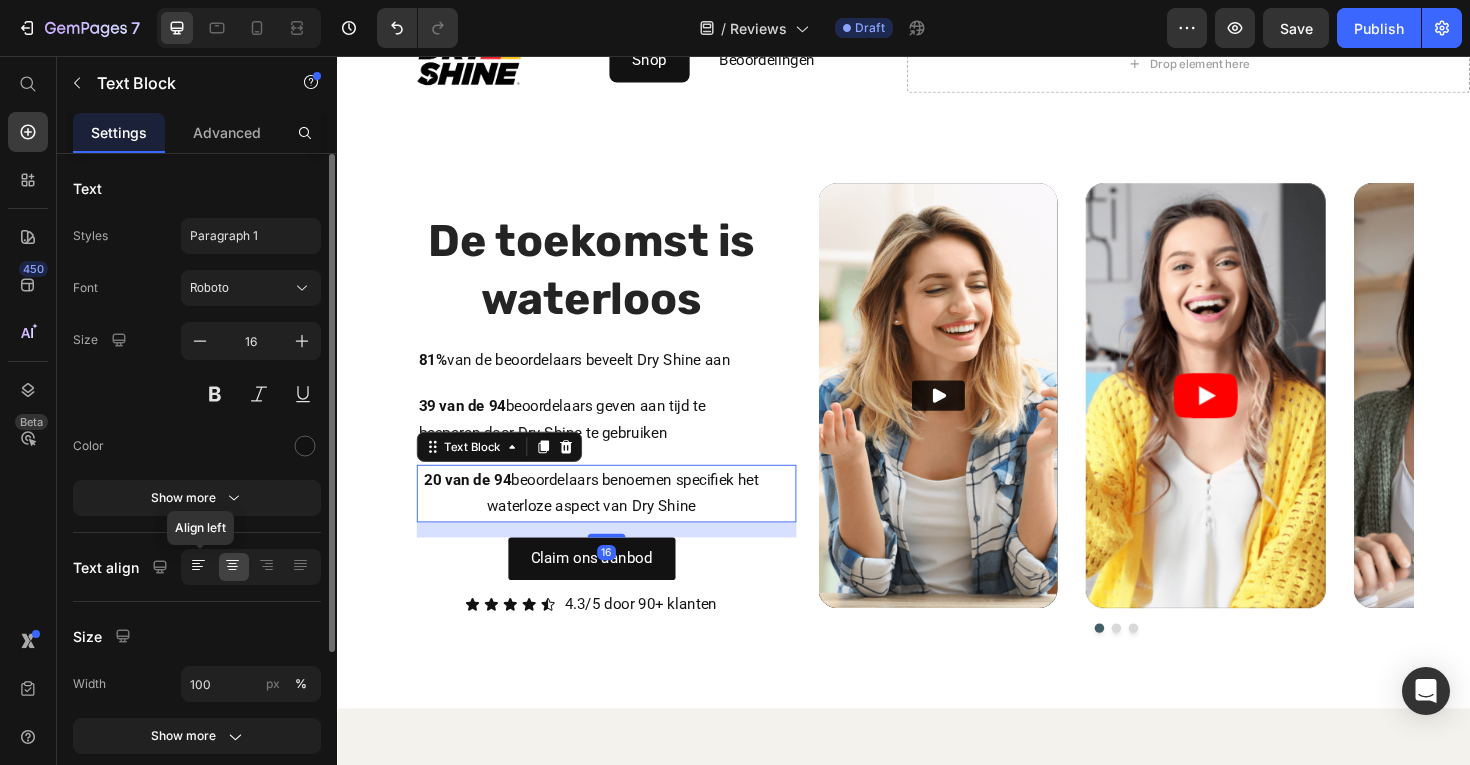 click 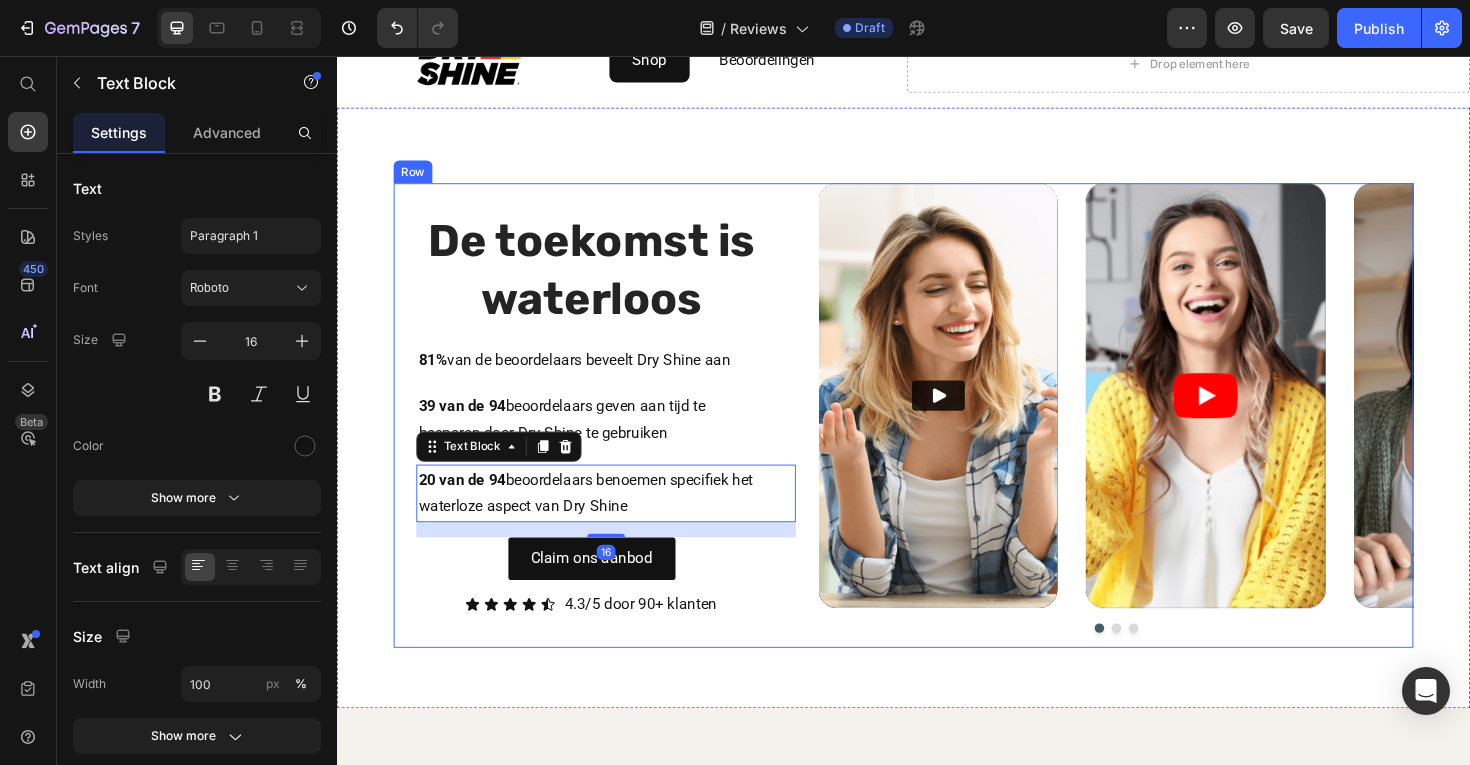 click on "De toekomst is waterloos Heading [NUMBER]% van de beoordelaars beveelt Dry Shine aan Text Block [NUMBER] van de [NUMBER] beoordelaars geven aan tijd te besparen door Dry Shine te gebruiken Text Block [NUMBER] van de [NUMBER] beoordelaars benoemen specifiek het waterloze aspect van Dry Shine [NUMBER] Claim ons aanbod Button Row Icon Icon Icon Icon Icon Icon List [NUMBER].[NUMBER]/[NUMBER] door [NUMBER]+ klanten Text Block Row" at bounding box center [622, 437] 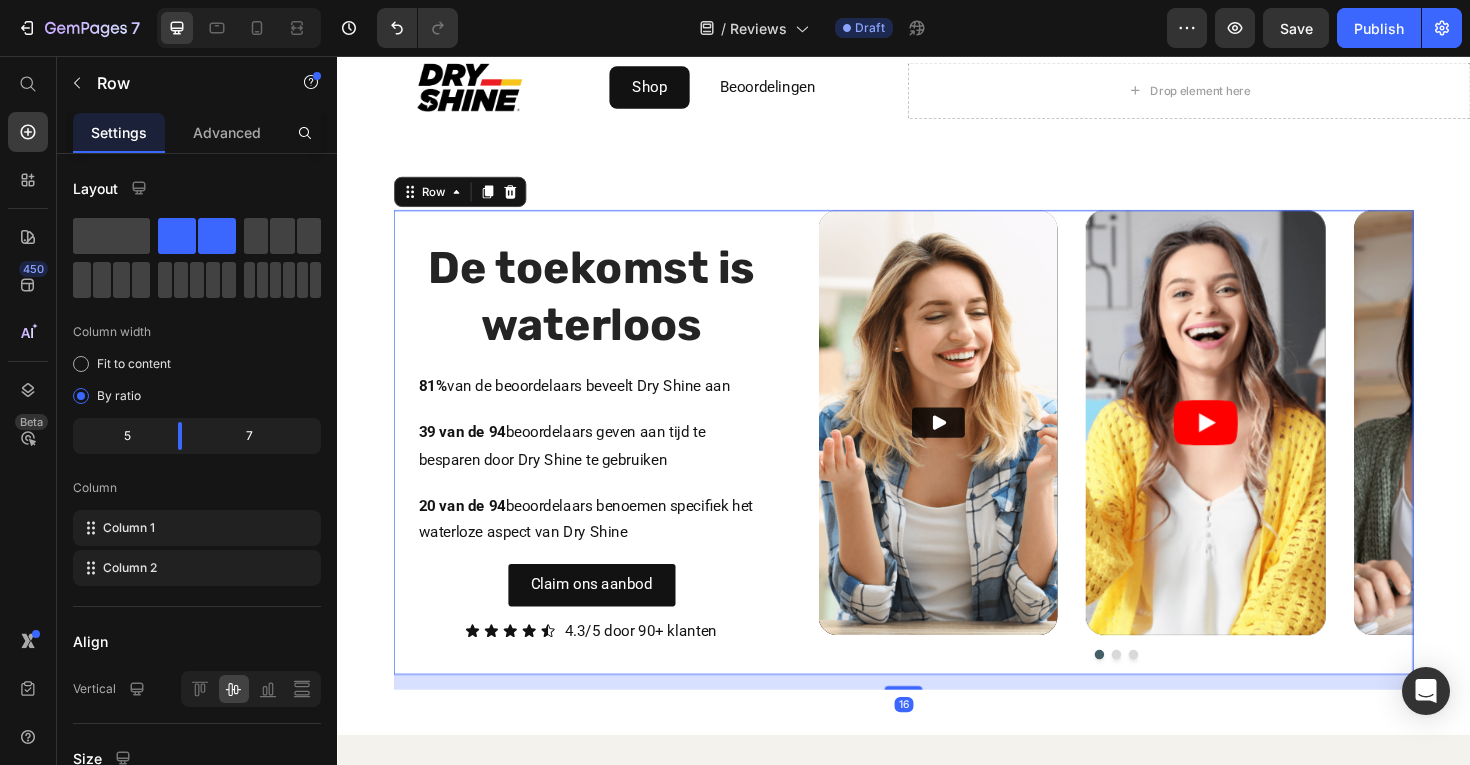 scroll, scrollTop: 163, scrollLeft: 0, axis: vertical 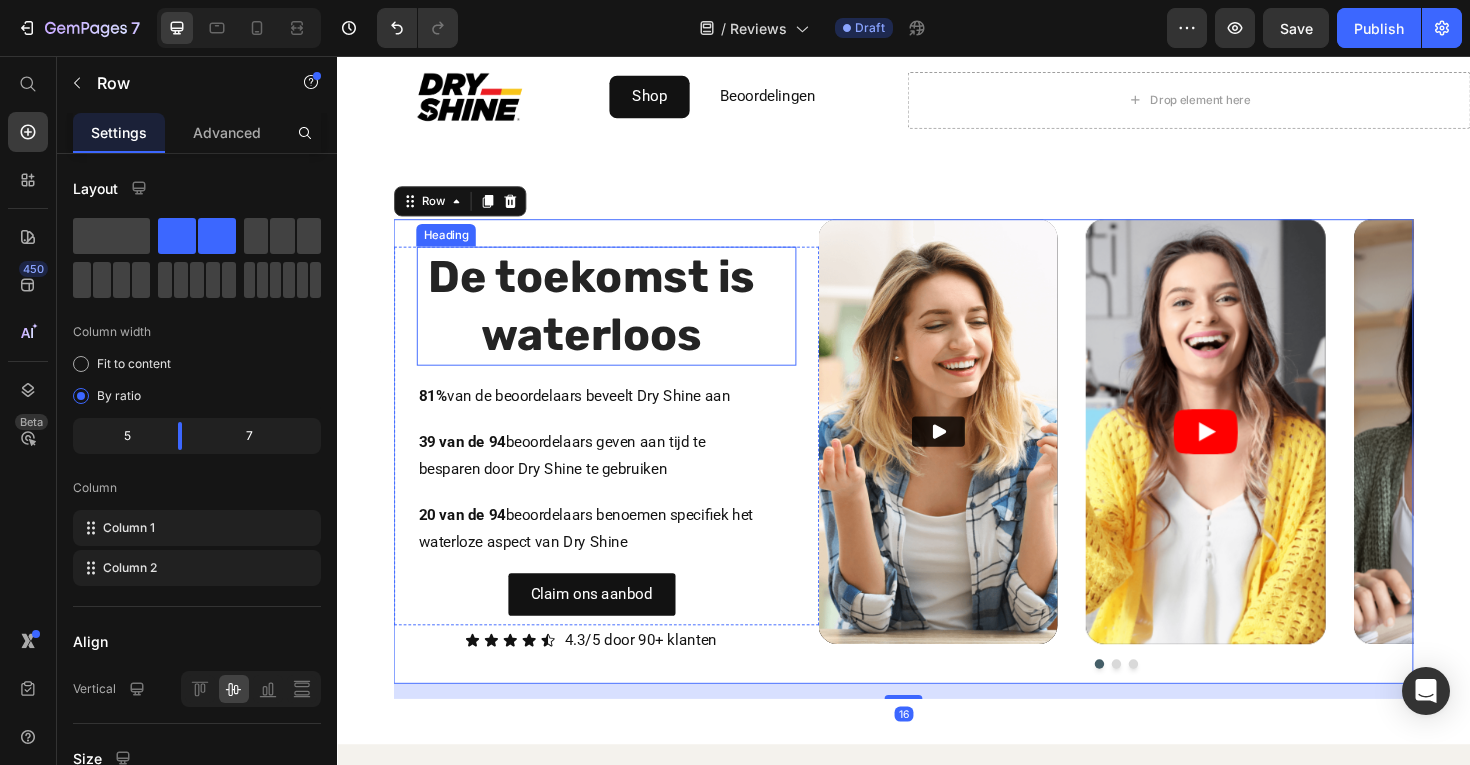 click on "De toekomst is waterloos" at bounding box center [606, 321] 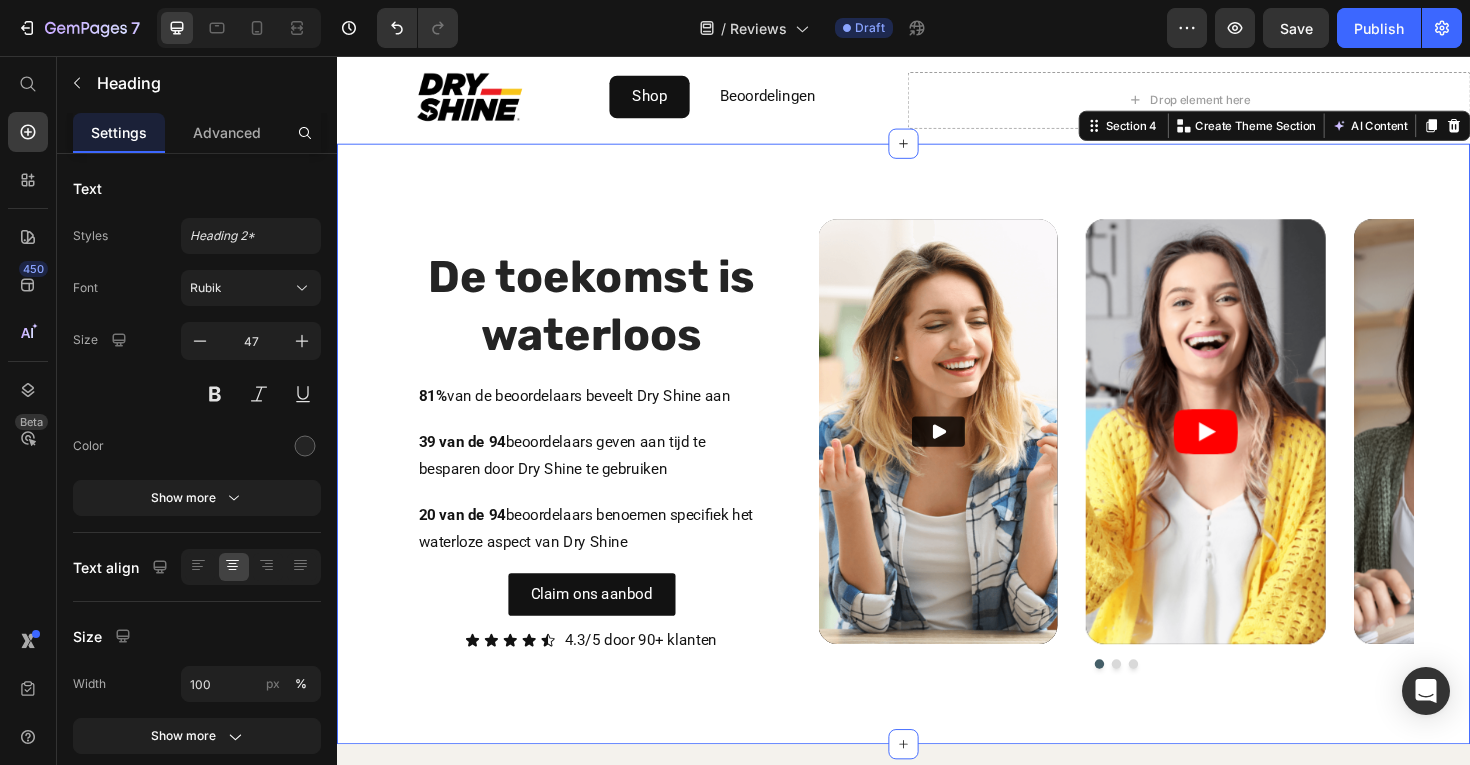 click on "De toekomst is waterloos Heading [NUMBER]% van de beoordelaars beveelt Dry Shine aan Text Block [NUMBER] van de [NUMBER] beoordelaars geven aan tijd te besparen door Dry Shine te gebruiken Text Block [NUMBER] van de [NUMBER] beoordelaars benoemen specifiek het waterloze aspect van Dry Shine Text Block Claim ons aanbod Button Row Icon Icon Icon Icon Icon Icon List [NUMBER].[NUMBER]/[NUMBER] door [NUMBER]+ klanten Text Block Row Video Video Video Carousel Row Section [NUMBER] You can create reusable sections Create Theme Section AI Content Write with GemAI What would you like to describe here? Tone and Voice Persuasive Product Show more Generate" at bounding box center (937, 467) 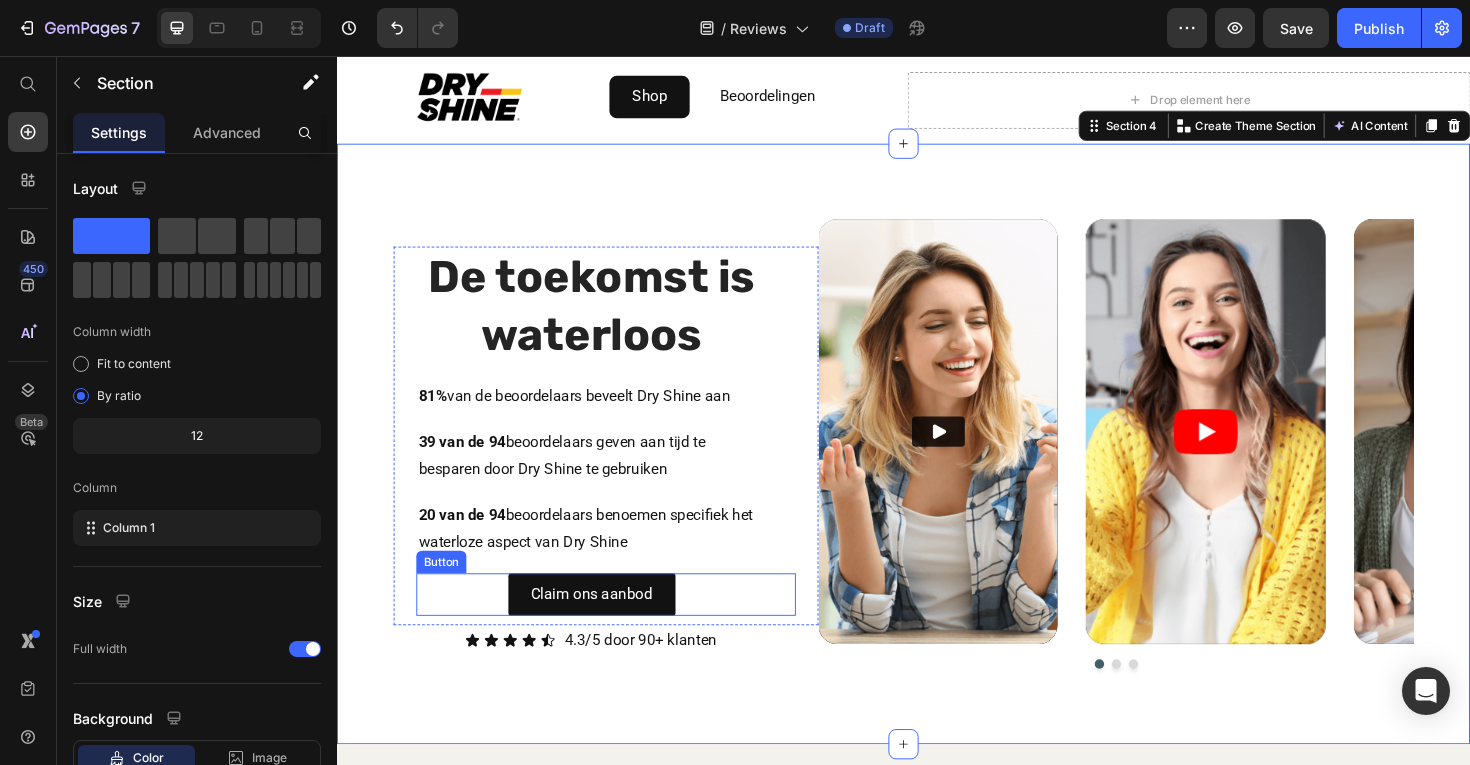 click on "Claim ons aanbod Button" at bounding box center [622, 626] 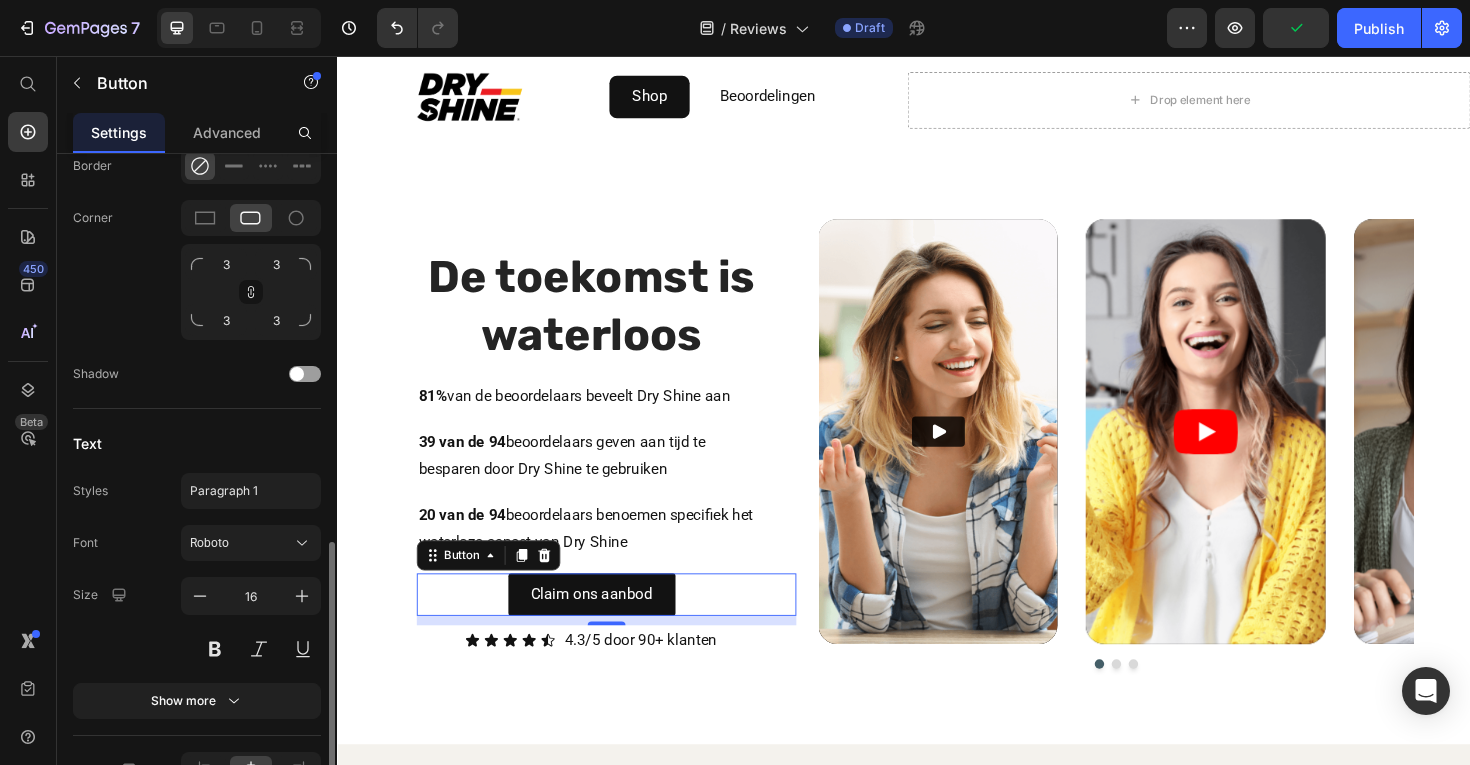 scroll, scrollTop: 731, scrollLeft: 0, axis: vertical 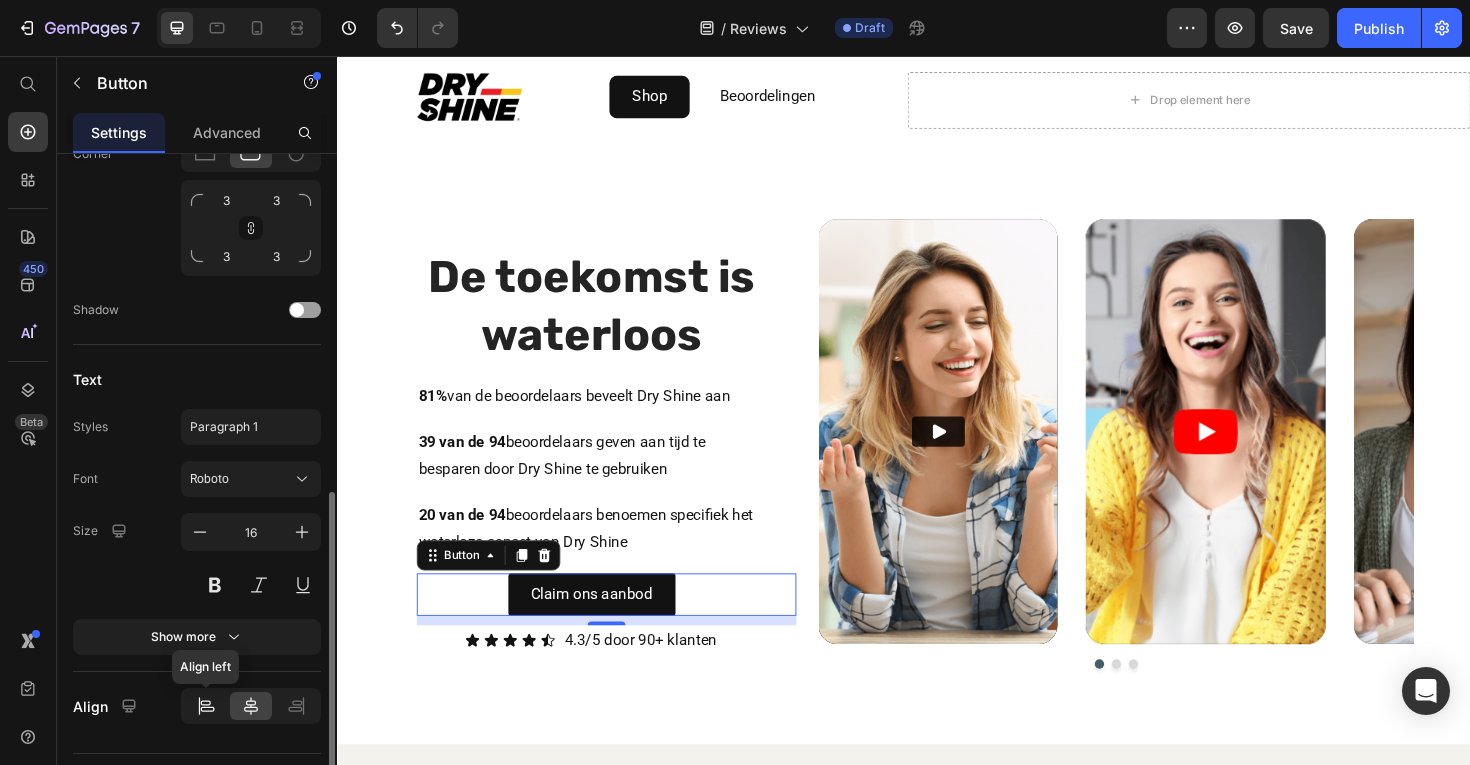 click 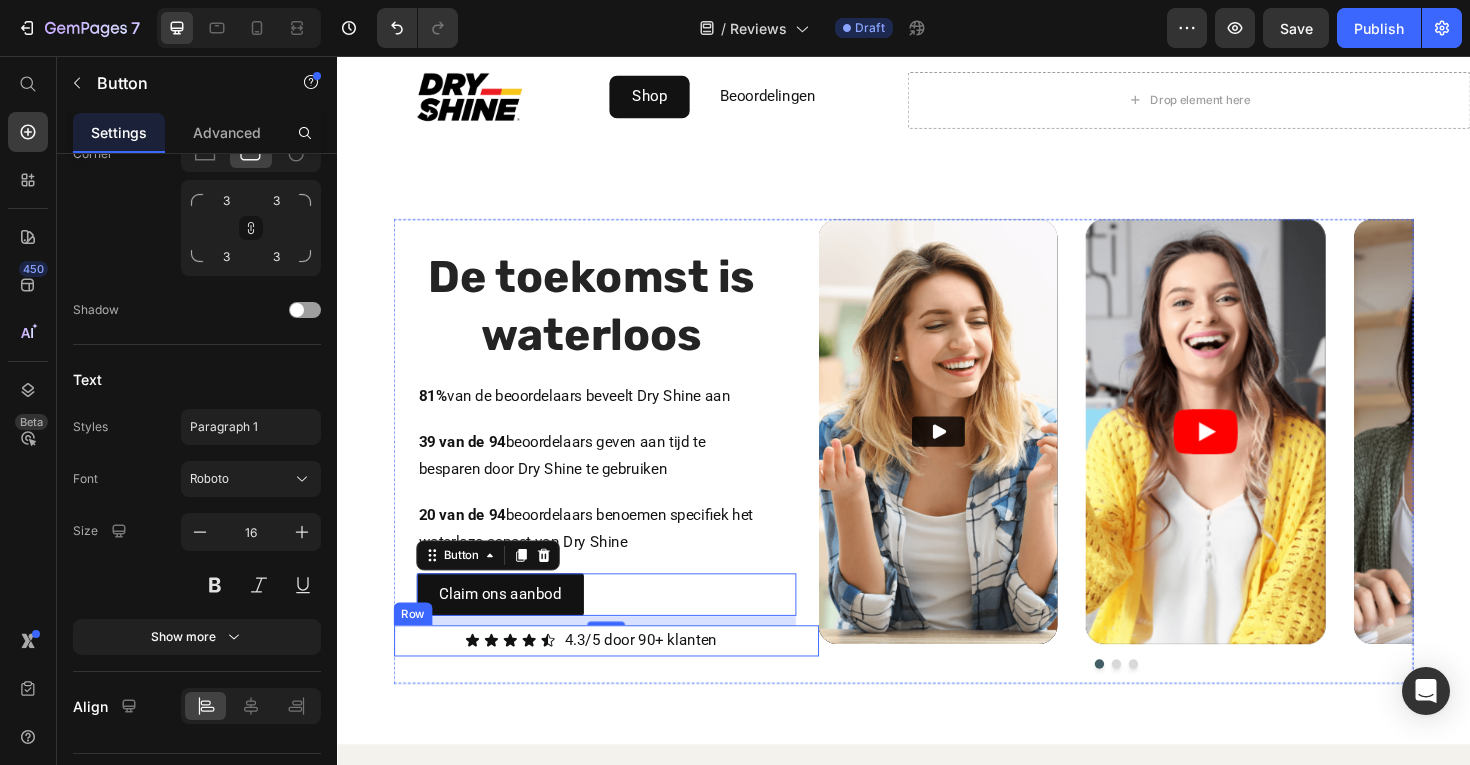 click on "Icon Icon Icon Icon Icon Icon List [NUMBER].[NUMBER]/[NUMBER] door [NUMBER]+ klanten Text Block Row" at bounding box center [622, 675] 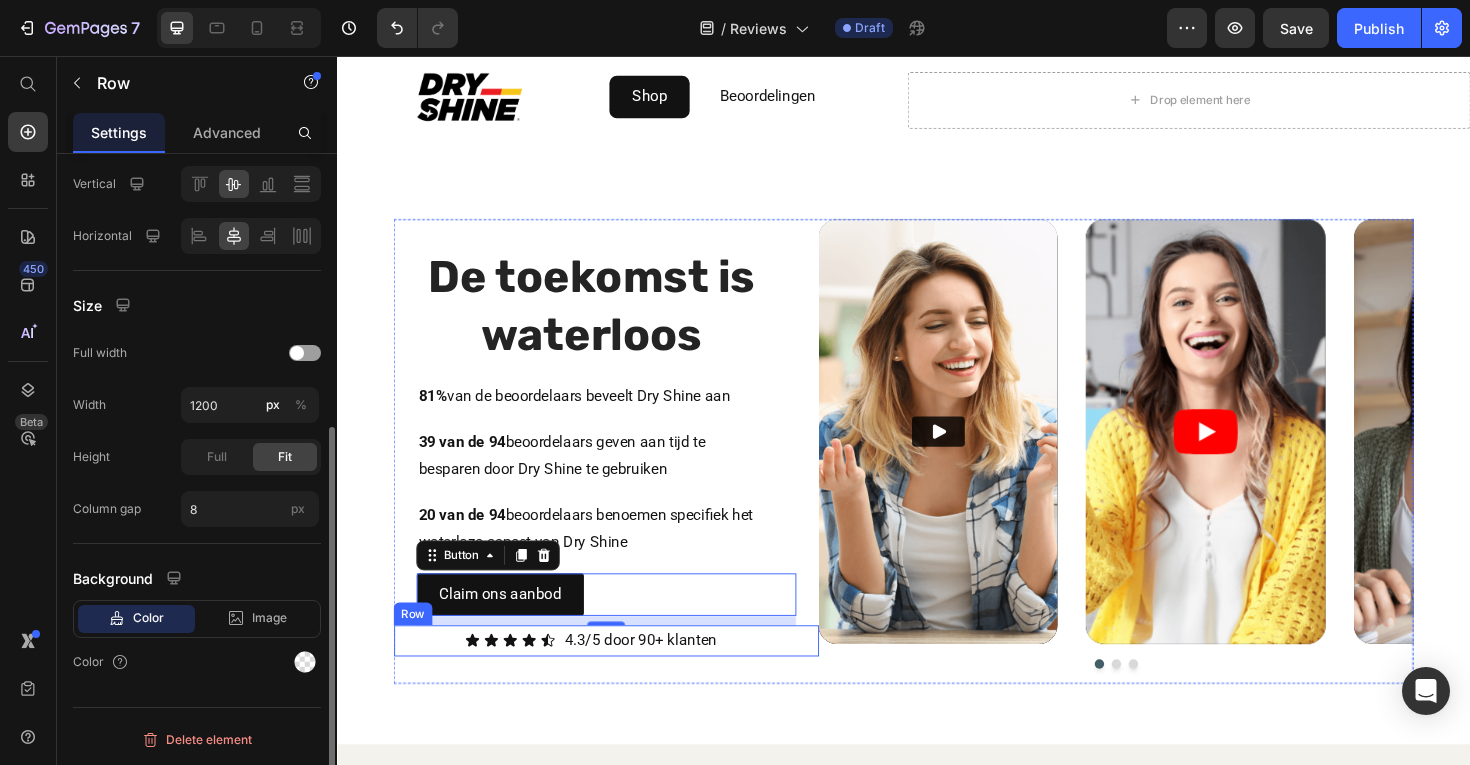 scroll, scrollTop: 0, scrollLeft: 0, axis: both 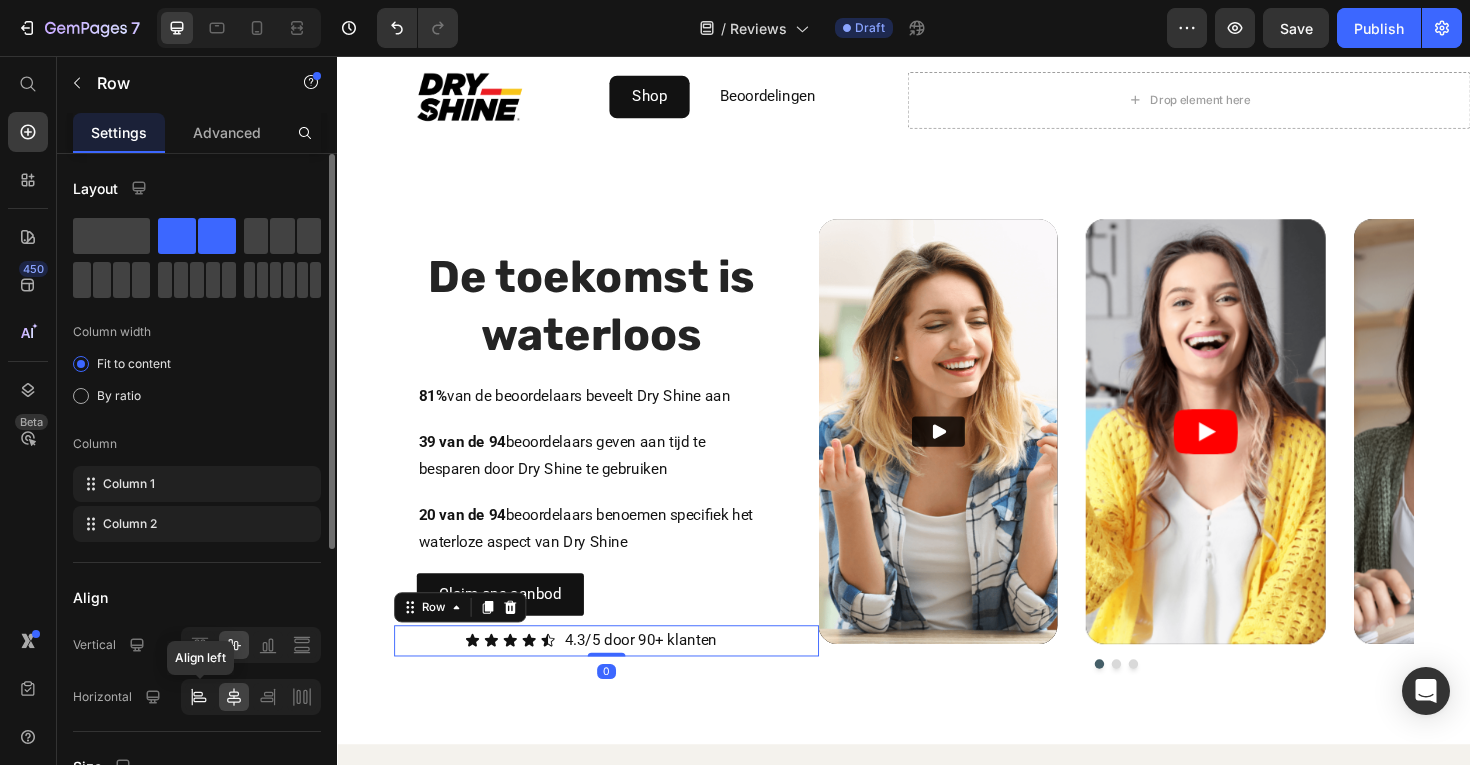 click 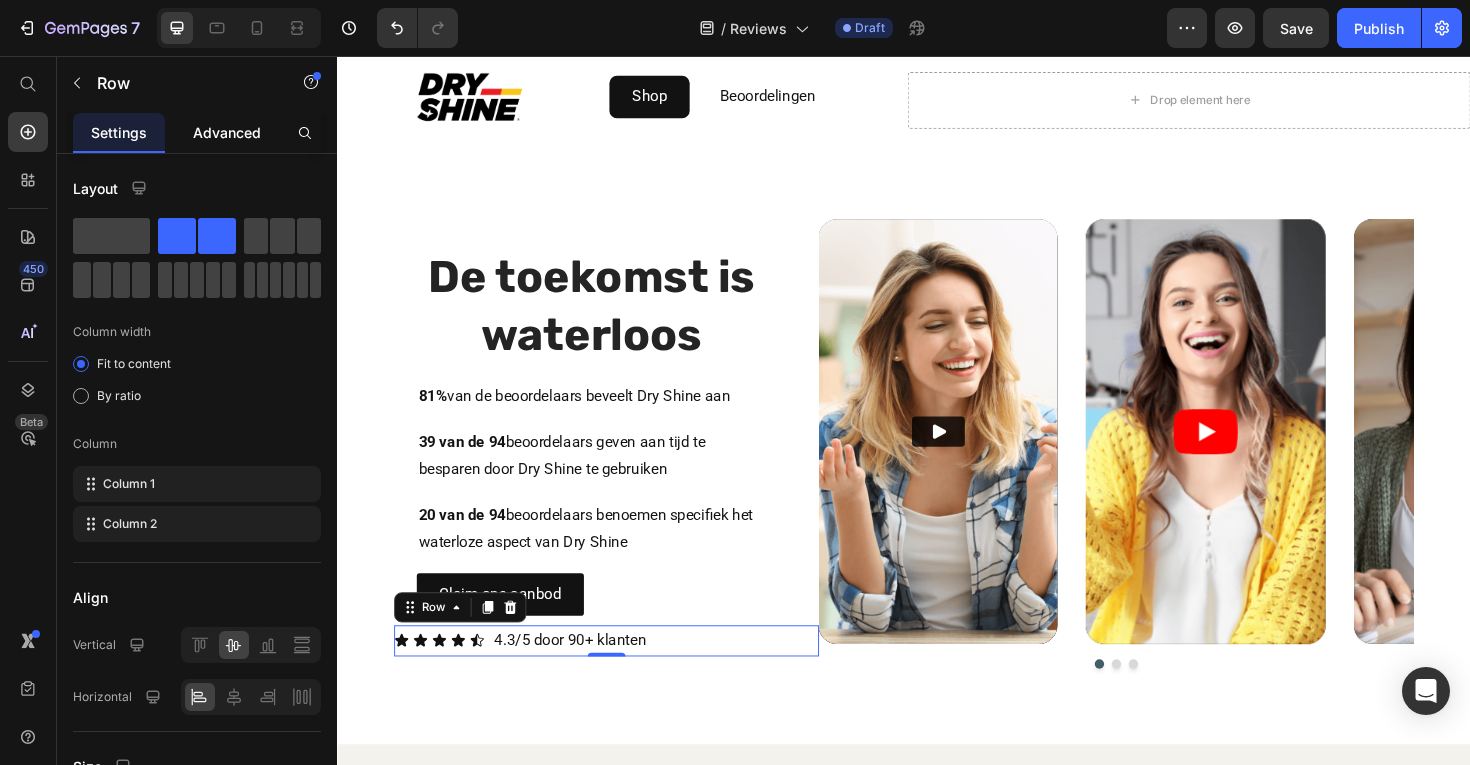 click on "Advanced" at bounding box center (227, 132) 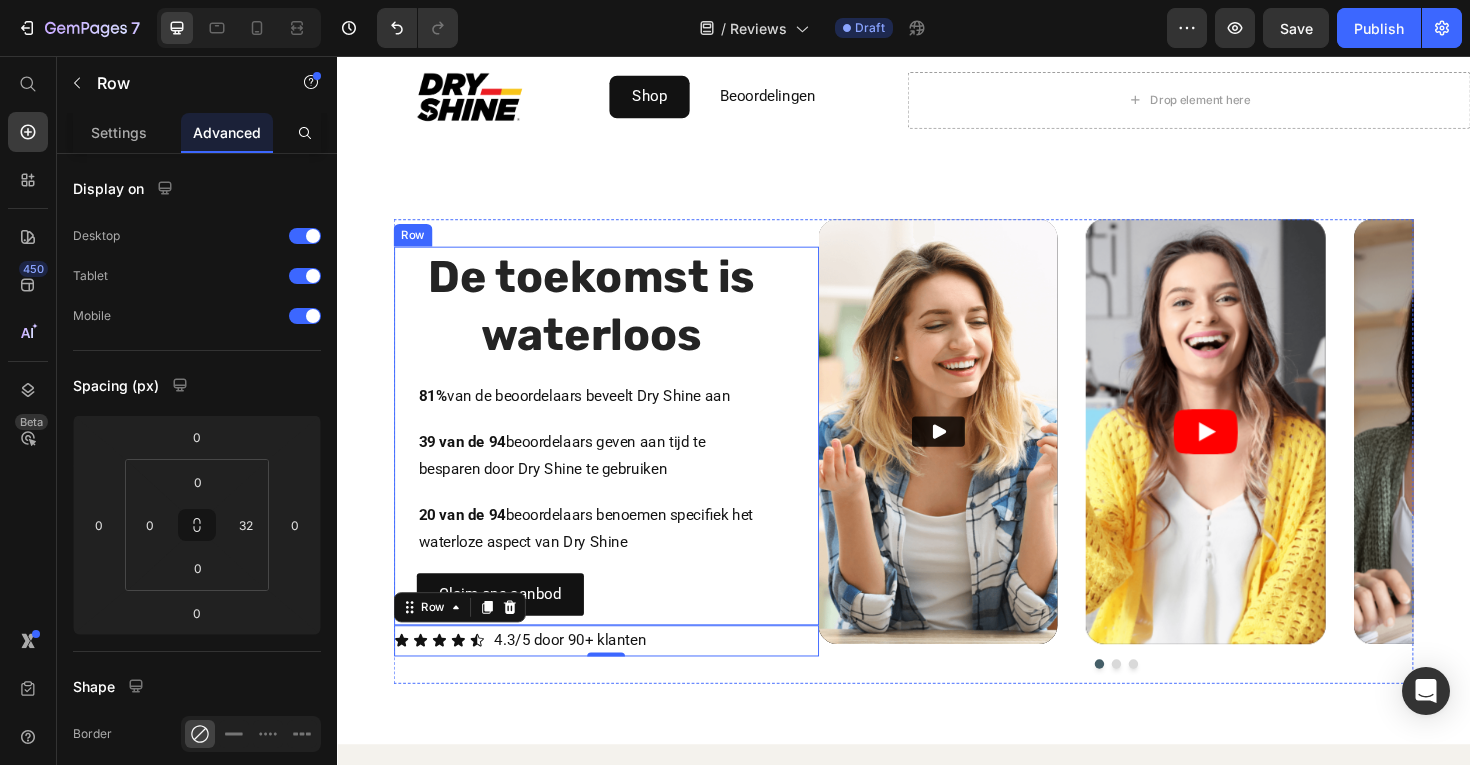click on "De toekomst is waterloos Heading [NUMBER]% van de beoordelaars beveelt Dry Shine aan Text Block [NUMBER] van de [NUMBER] beoordelaars geven aan tijd te besparen door Dry Shine te gebruiken Text Block [NUMBER] van de [NUMBER] beoordelaars benoemen specifiek het waterloze aspect van Dry Shine Text Block Claim ons aanbod Button Row" at bounding box center (622, 458) 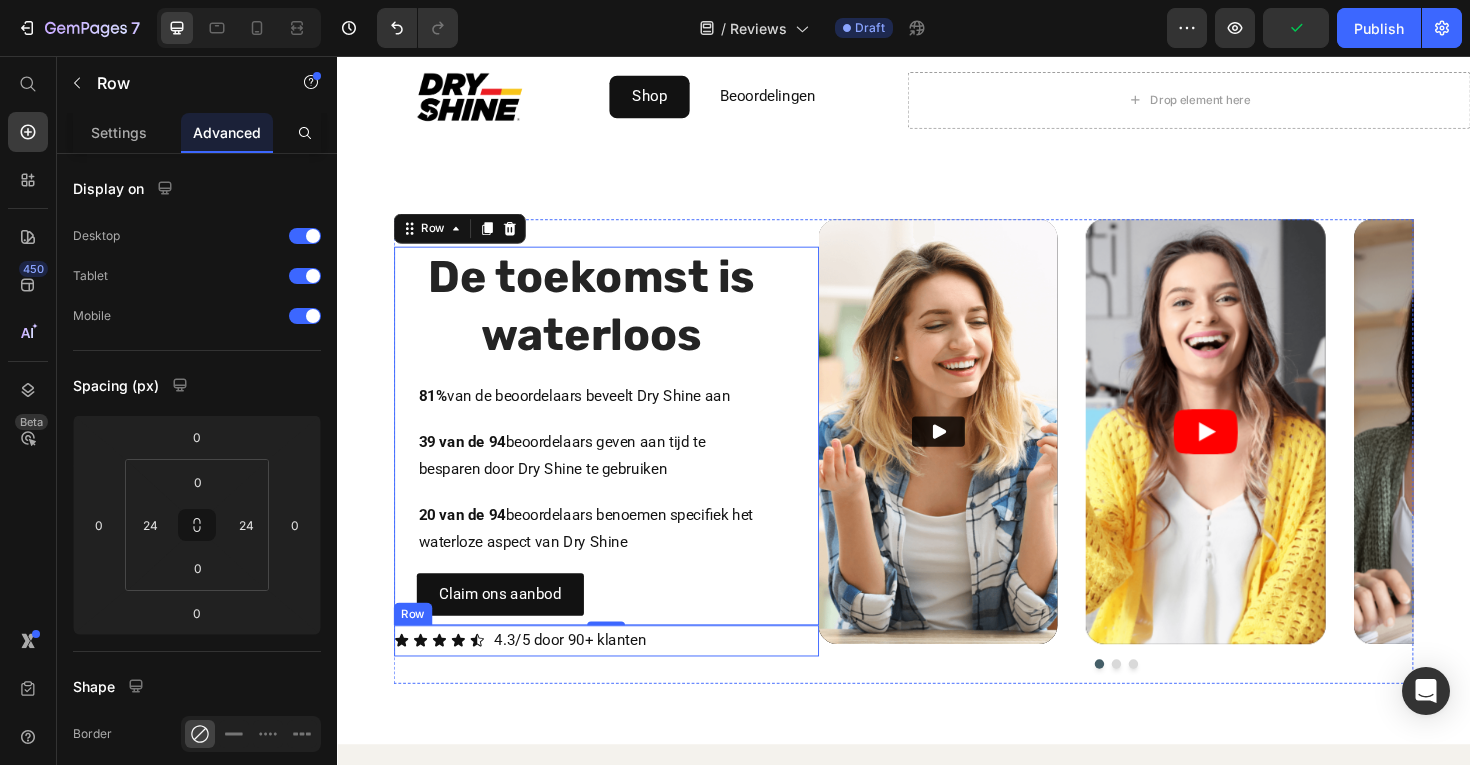 click on "Icon Icon Icon Icon Icon Icon List [NUMBER].[NUMBER]/[NUMBER] door [NUMBER]+ klanten Text Block Row" at bounding box center (622, 675) 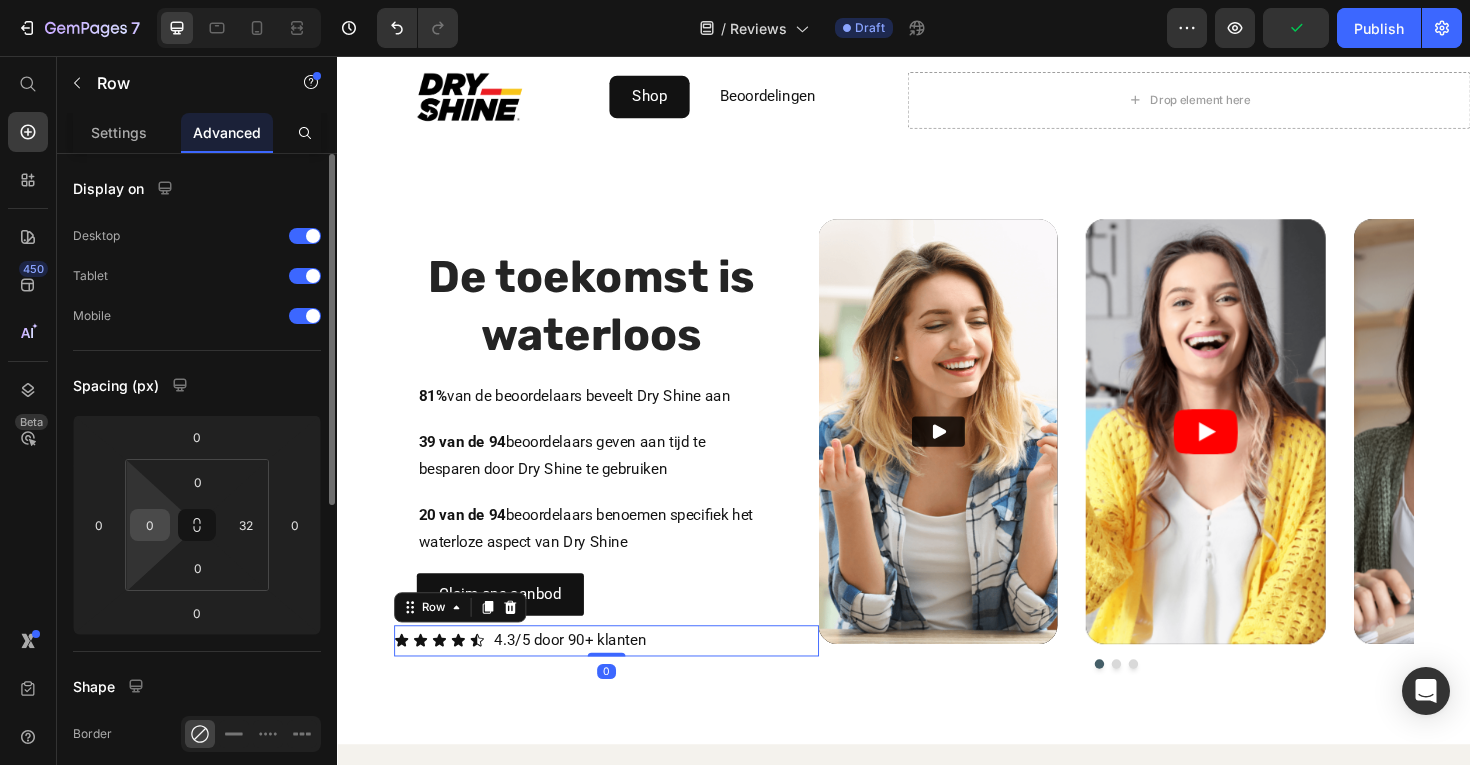 click on "0" at bounding box center [150, 525] 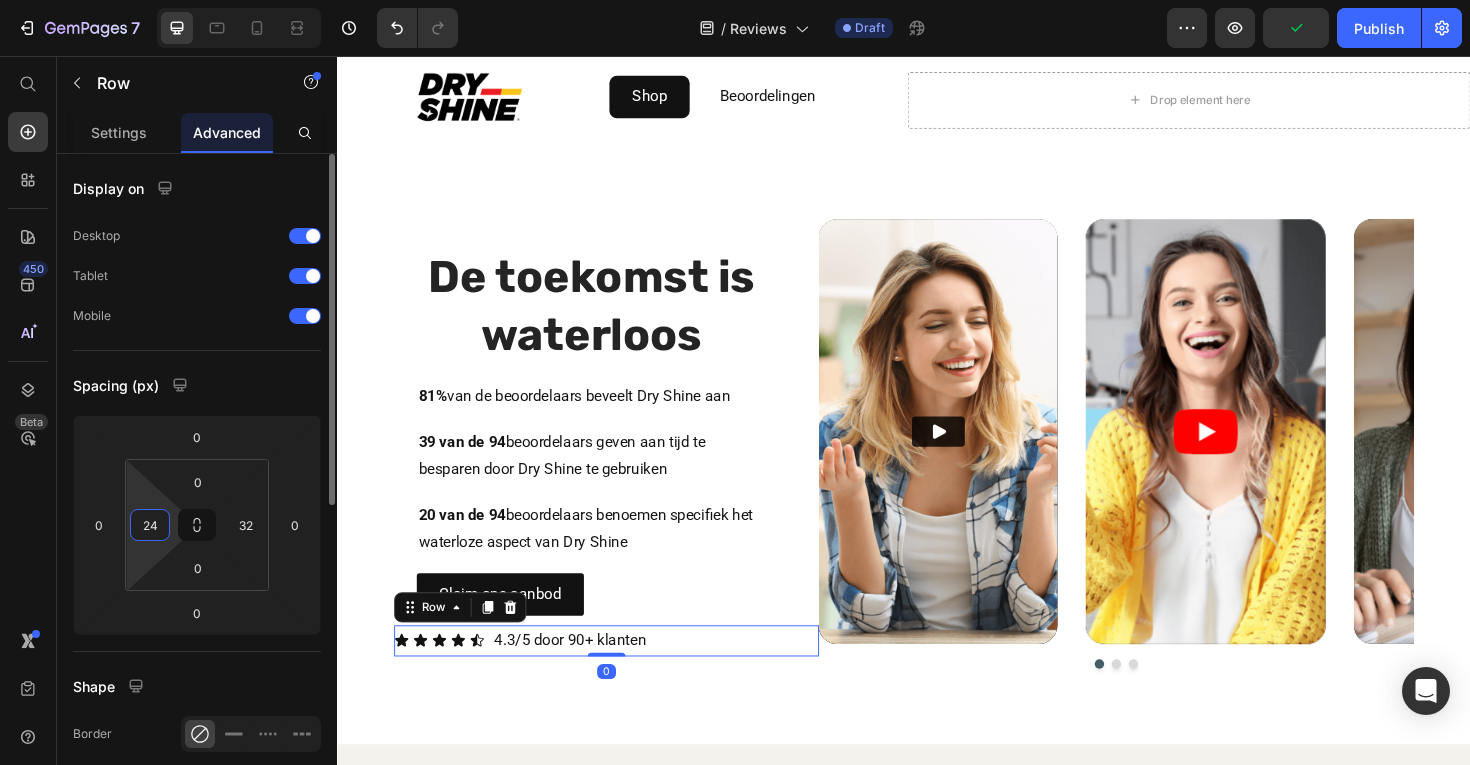 type on "24" 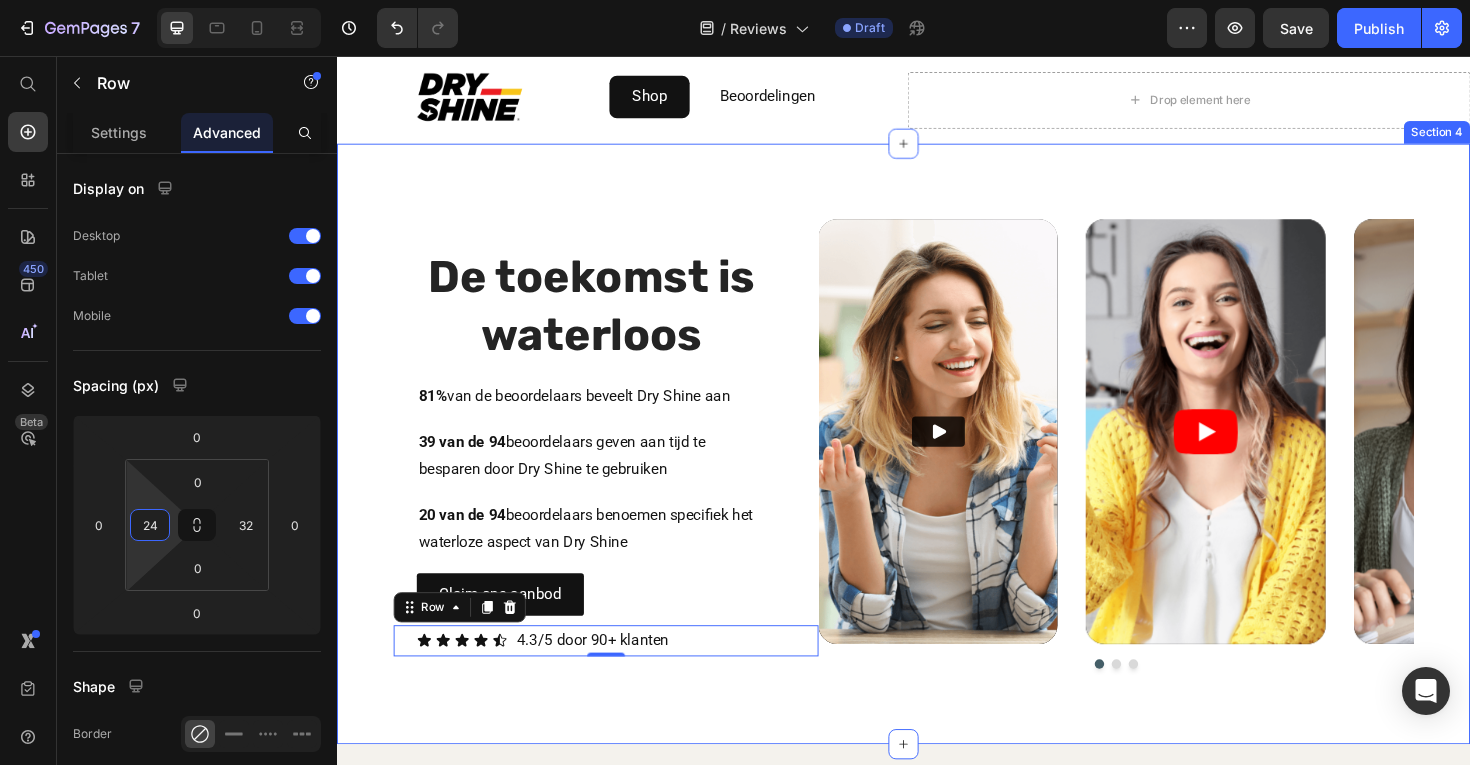 click on "De toekomst is waterloos Heading [NUMBER]% van de beoordelaars beveelt Dry Shine aan Text Block [NUMBER] van de [NUMBER] beoordelaars geven aan tijd te besparen door Dry Shine te gebruiken Text Block [NUMBER] van de [NUMBER] beoordelaars benoemen specifiek het waterloze aspect van Dry Shine Text Block Claim ons aanbod Button Row Icon Icon Icon Icon Icon Icon List [NUMBER].[NUMBER]/[NUMBER] door [NUMBER]+ klanten Text Block [NUMBER] Row Video Video Video Carousel Row Section [NUMBER]" at bounding box center [937, 467] 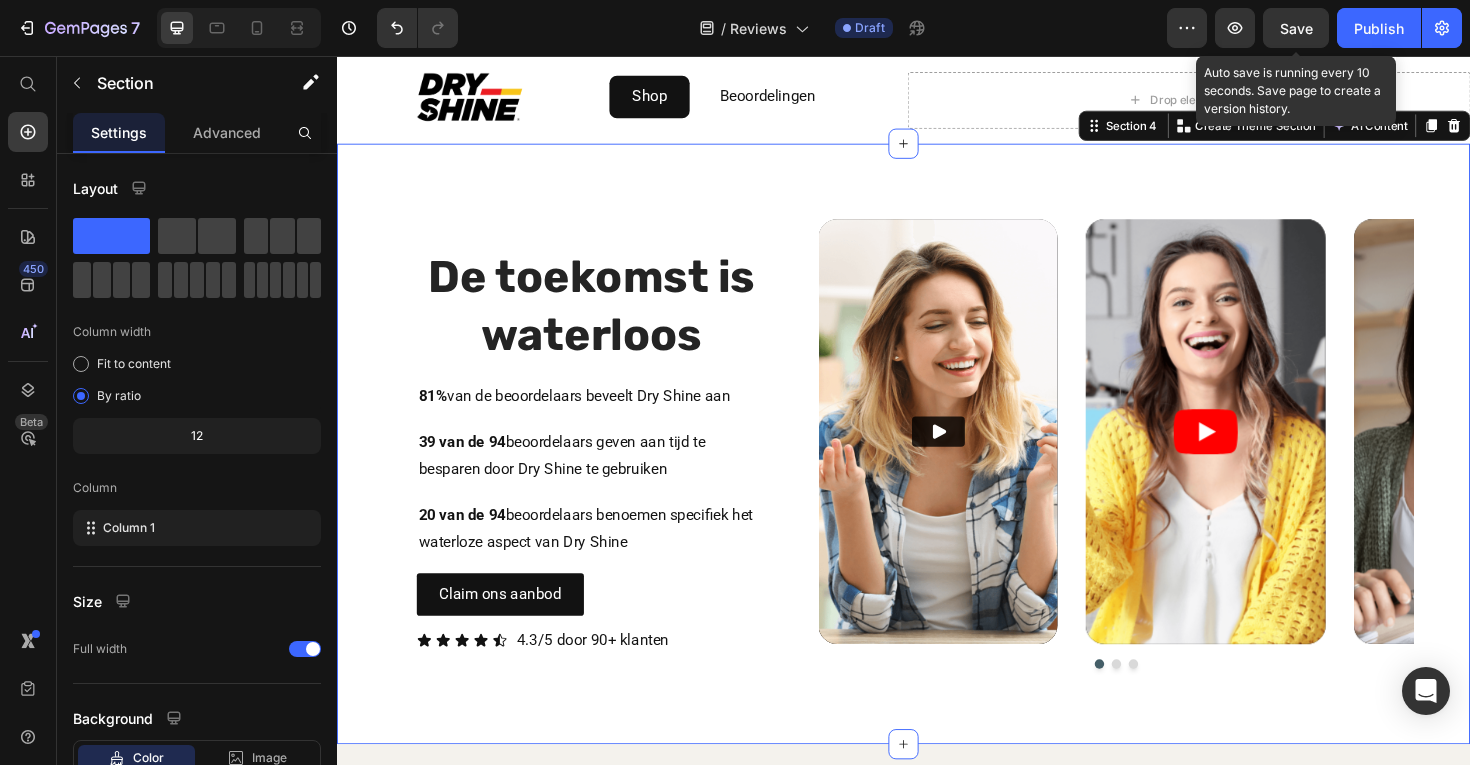 click on "Save" at bounding box center [1296, 28] 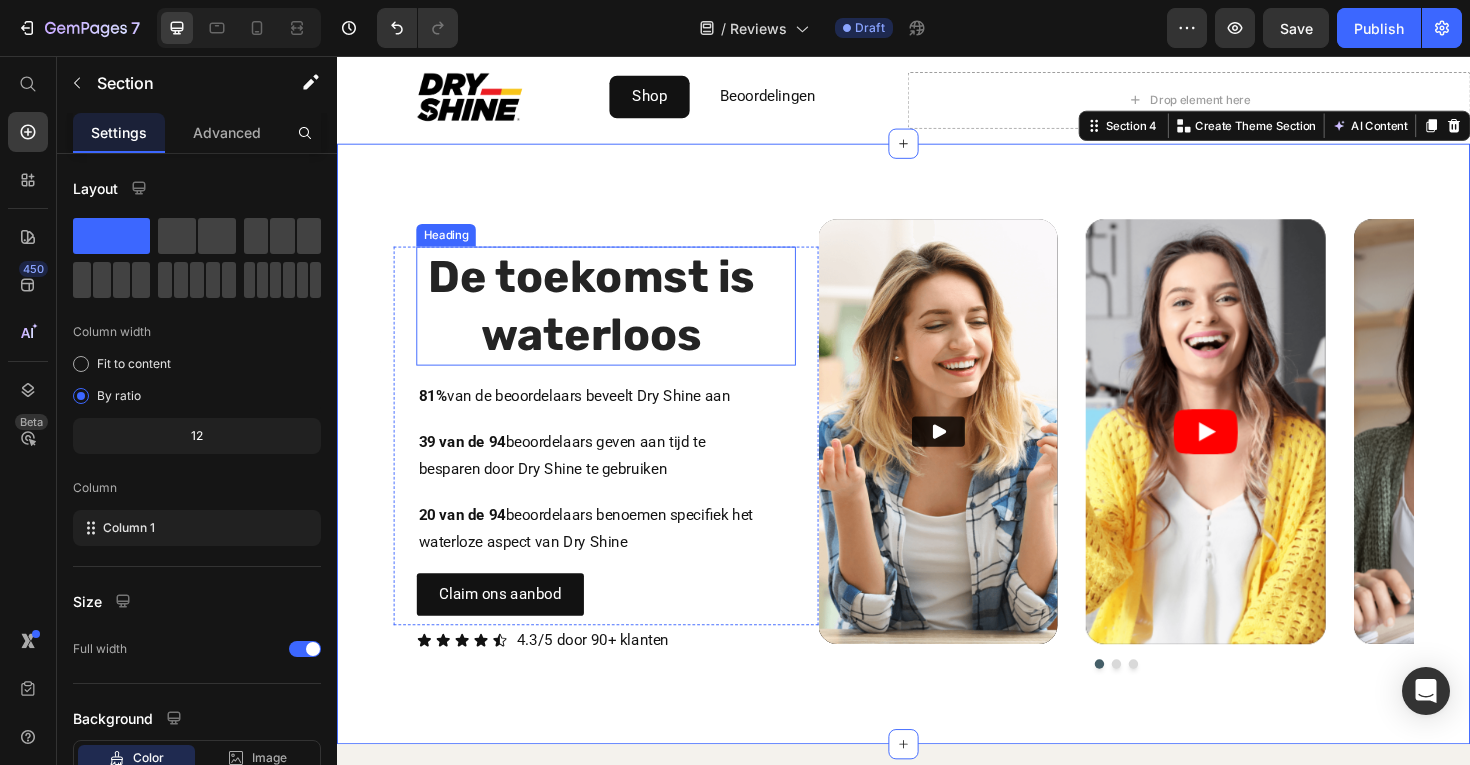 click on "De toekomst is waterloos" at bounding box center (606, 321) 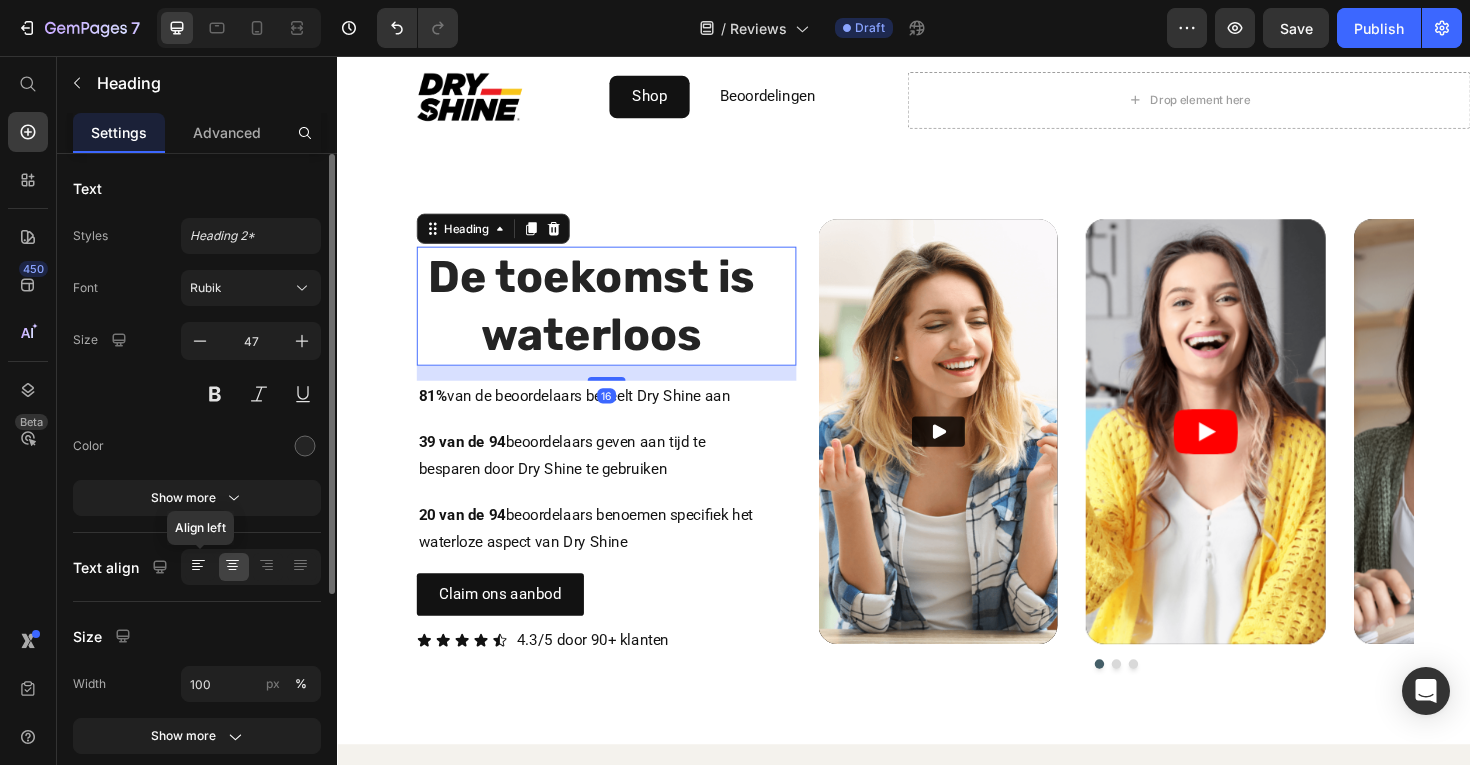 click 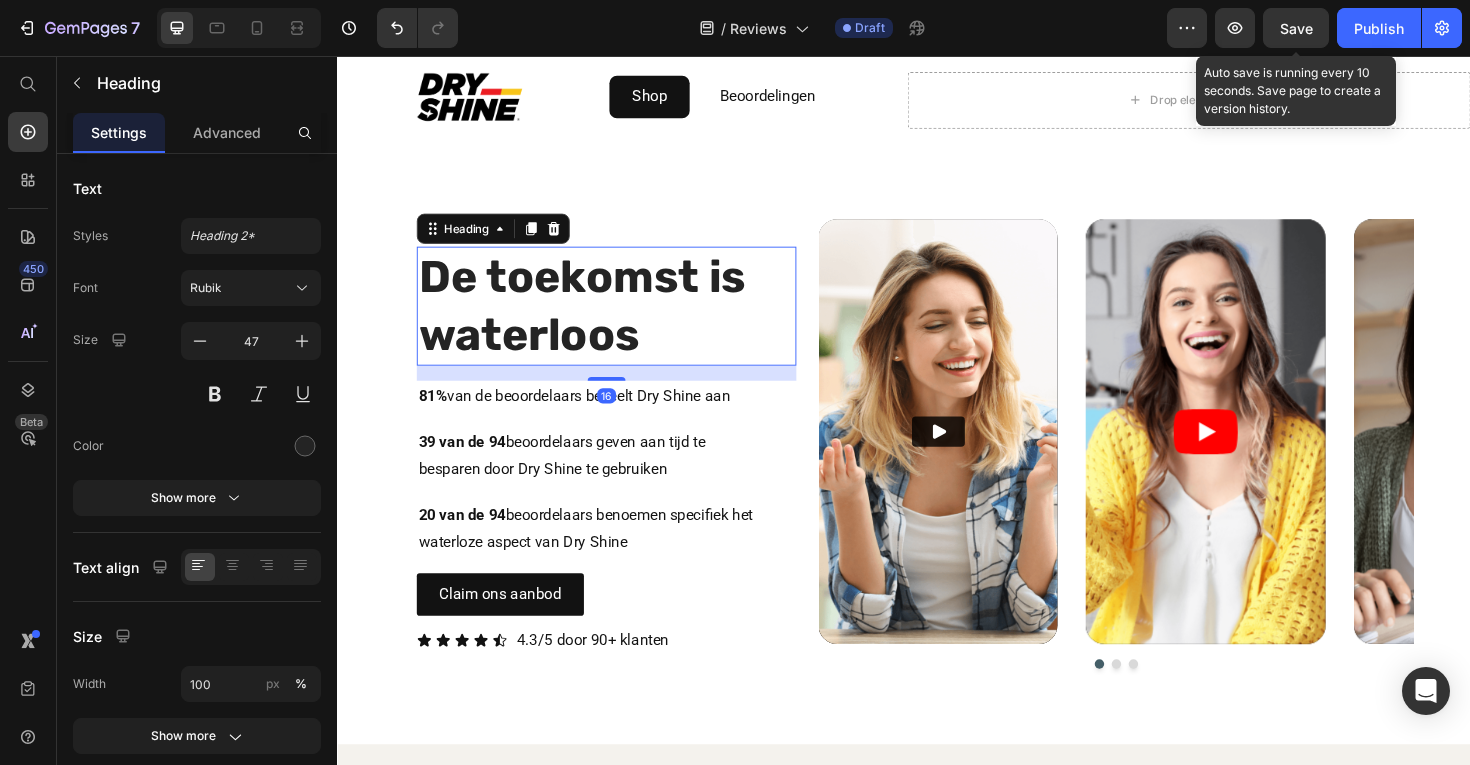 click on "Save" at bounding box center (1296, 28) 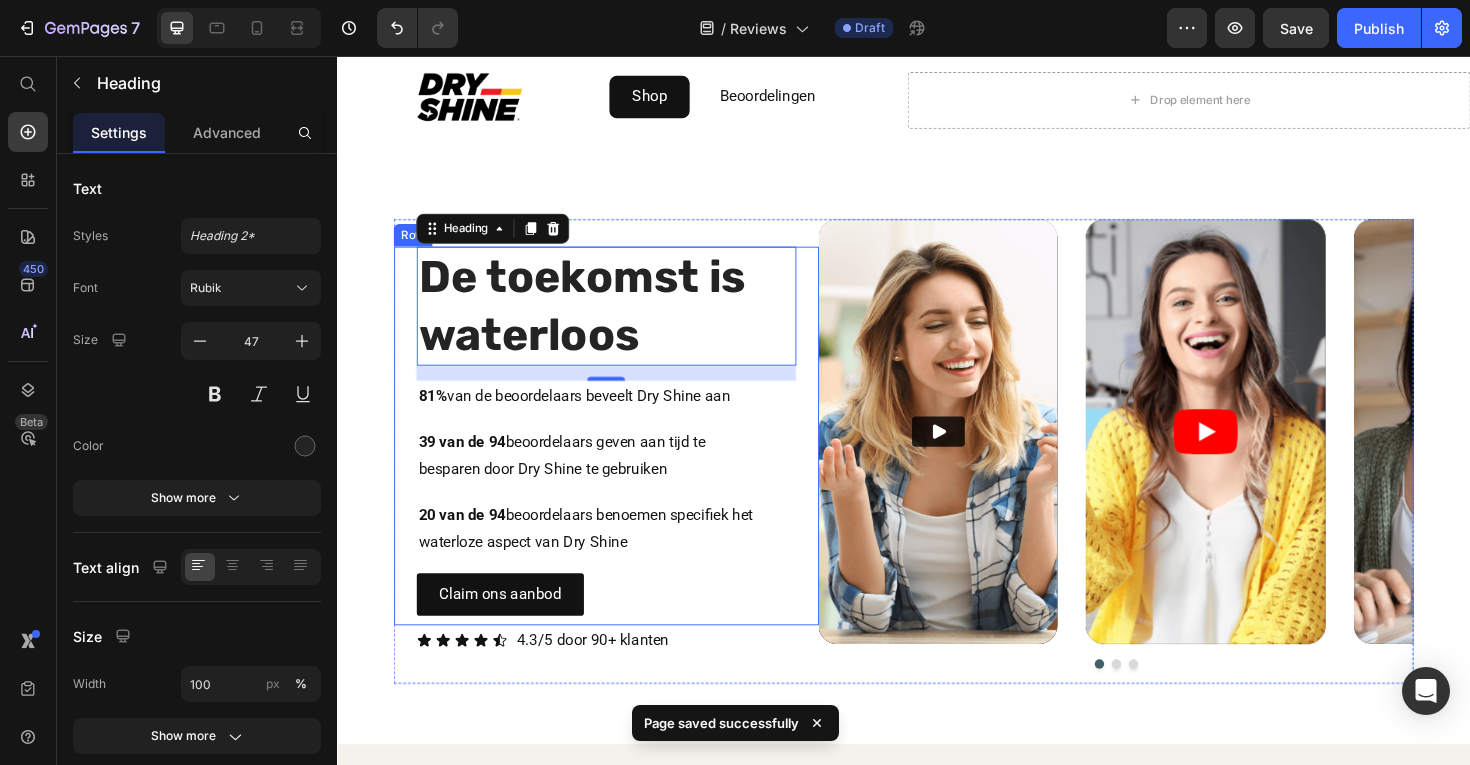 click on "De toekomst is waterloos Heading [NUMBER] [NUMBER]% van de beoordelaars beveelt Dry Shine aan Text Block [NUMBER] van de [NUMBER] beoordelaars geven aan tijd te besparen door Dry Shine te gebruiken Text Block [NUMBER] van de [NUMBER] beoordelaars benoemen specifiek het waterloze aspect van Dry Shine Text Block Claim ons aanbod Button Row" at bounding box center [622, 458] 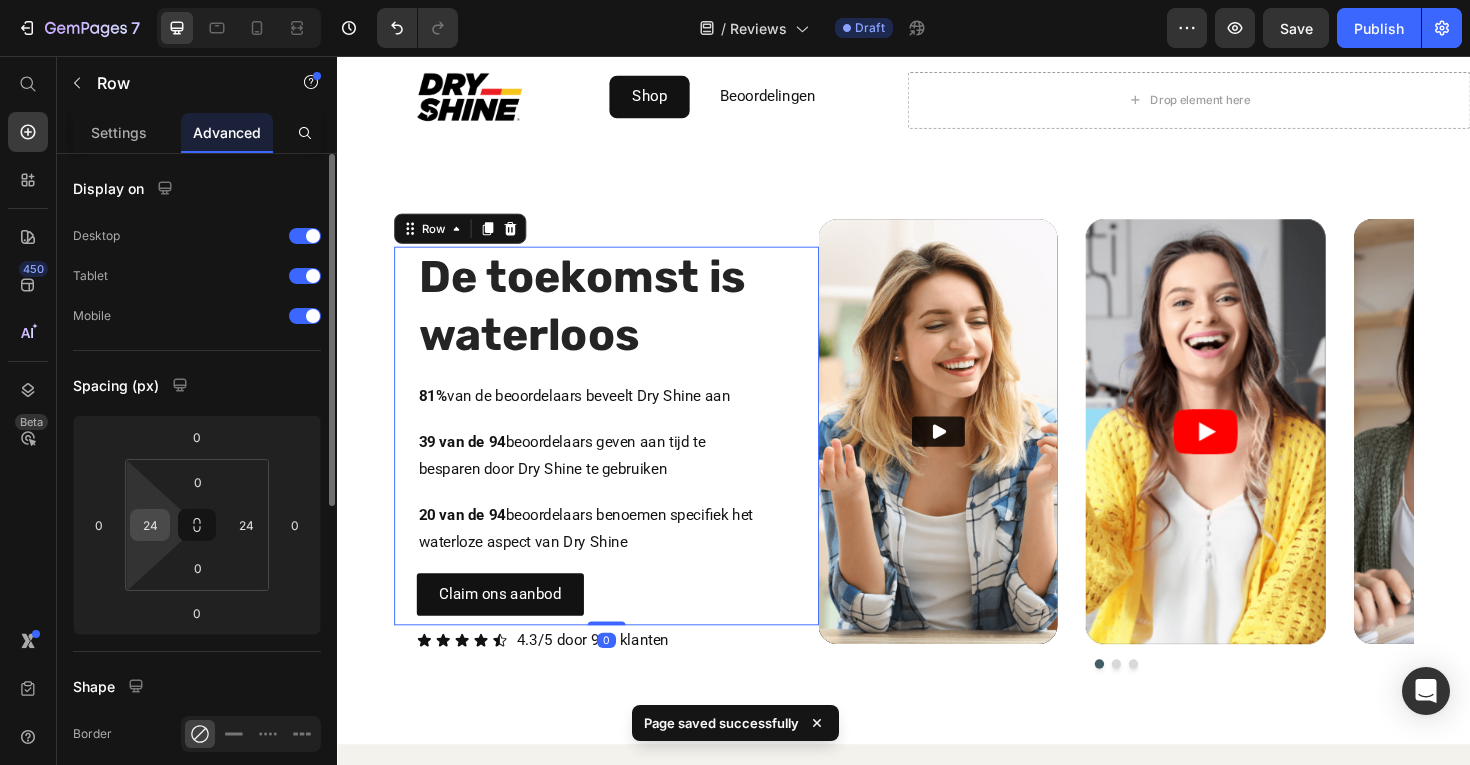 click on "24" at bounding box center (150, 525) 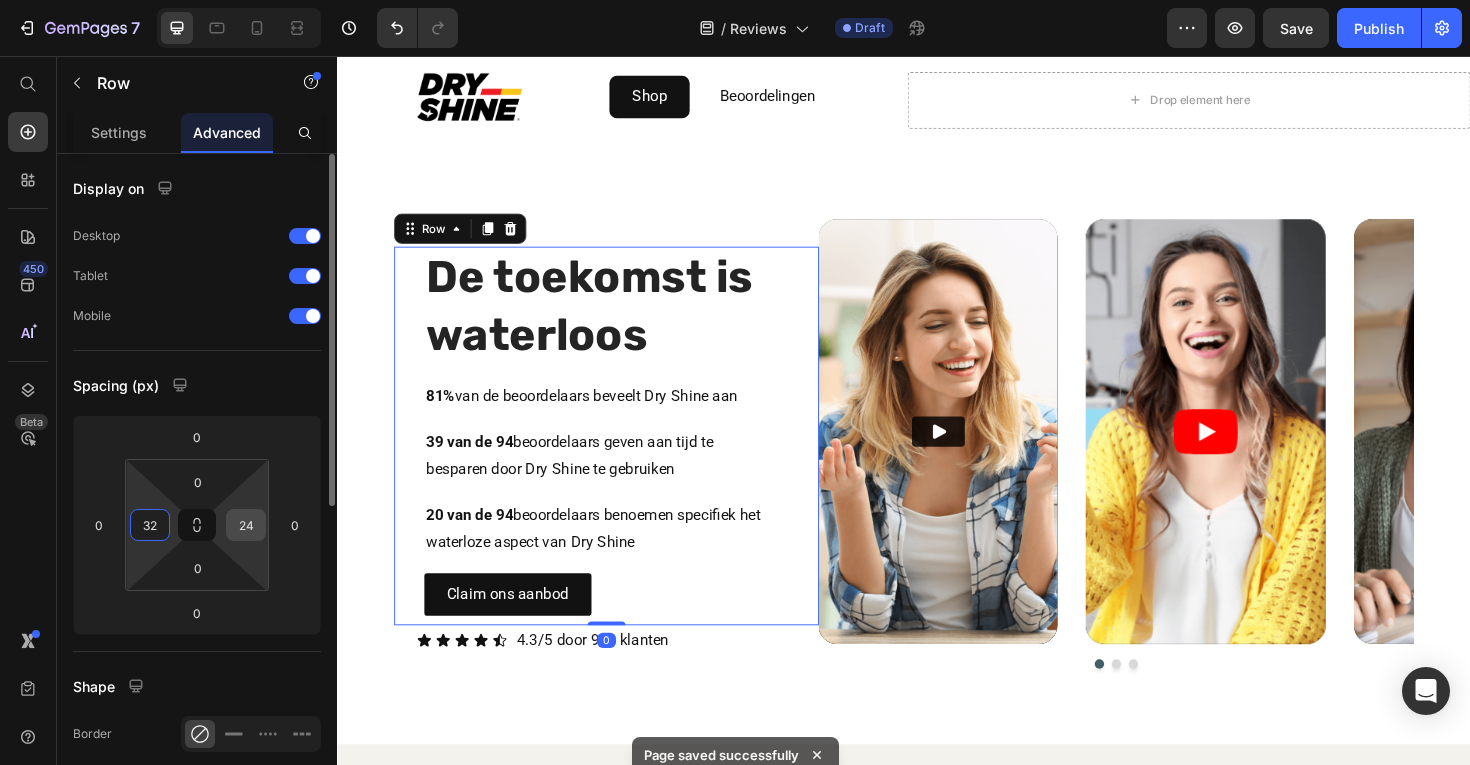 type on "32" 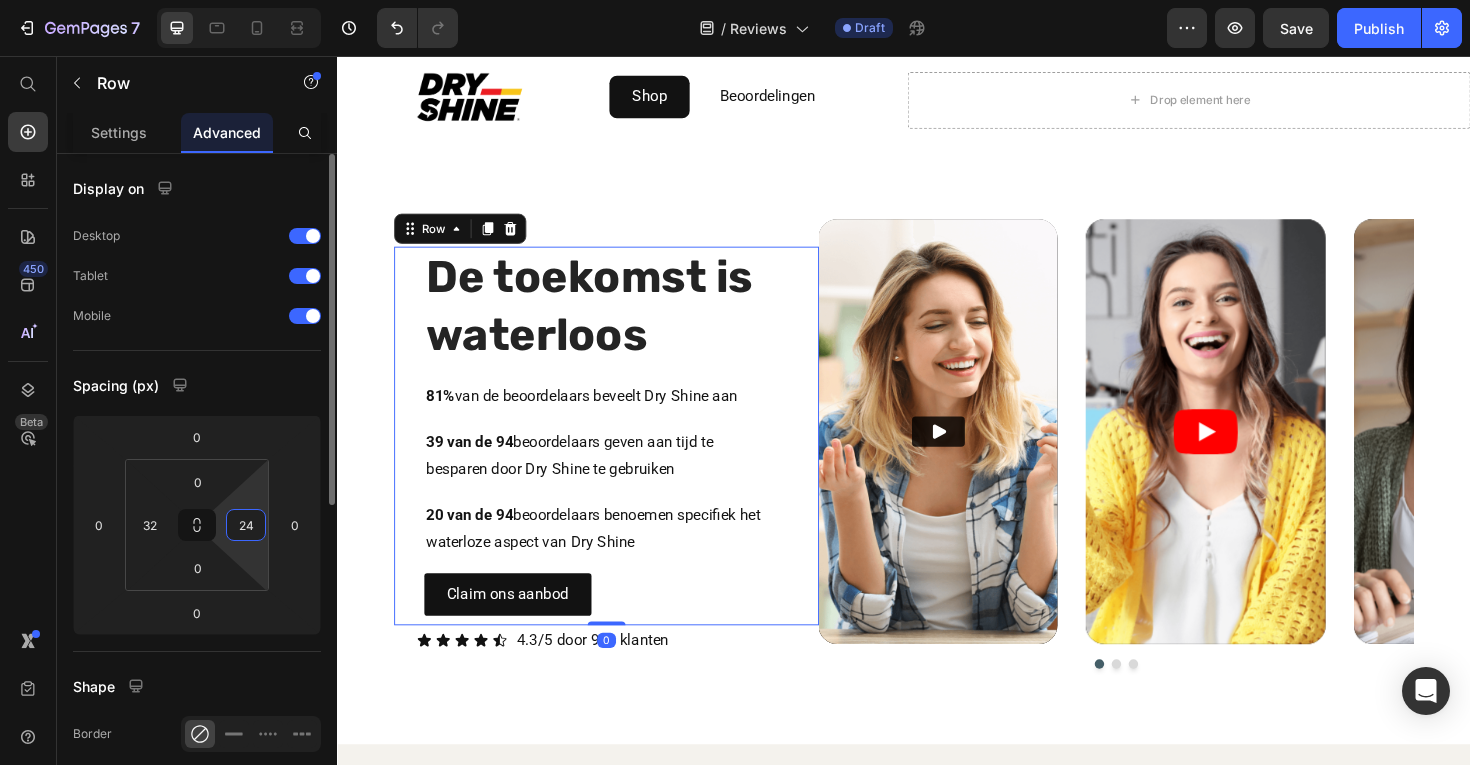 click on "24" at bounding box center [246, 525] 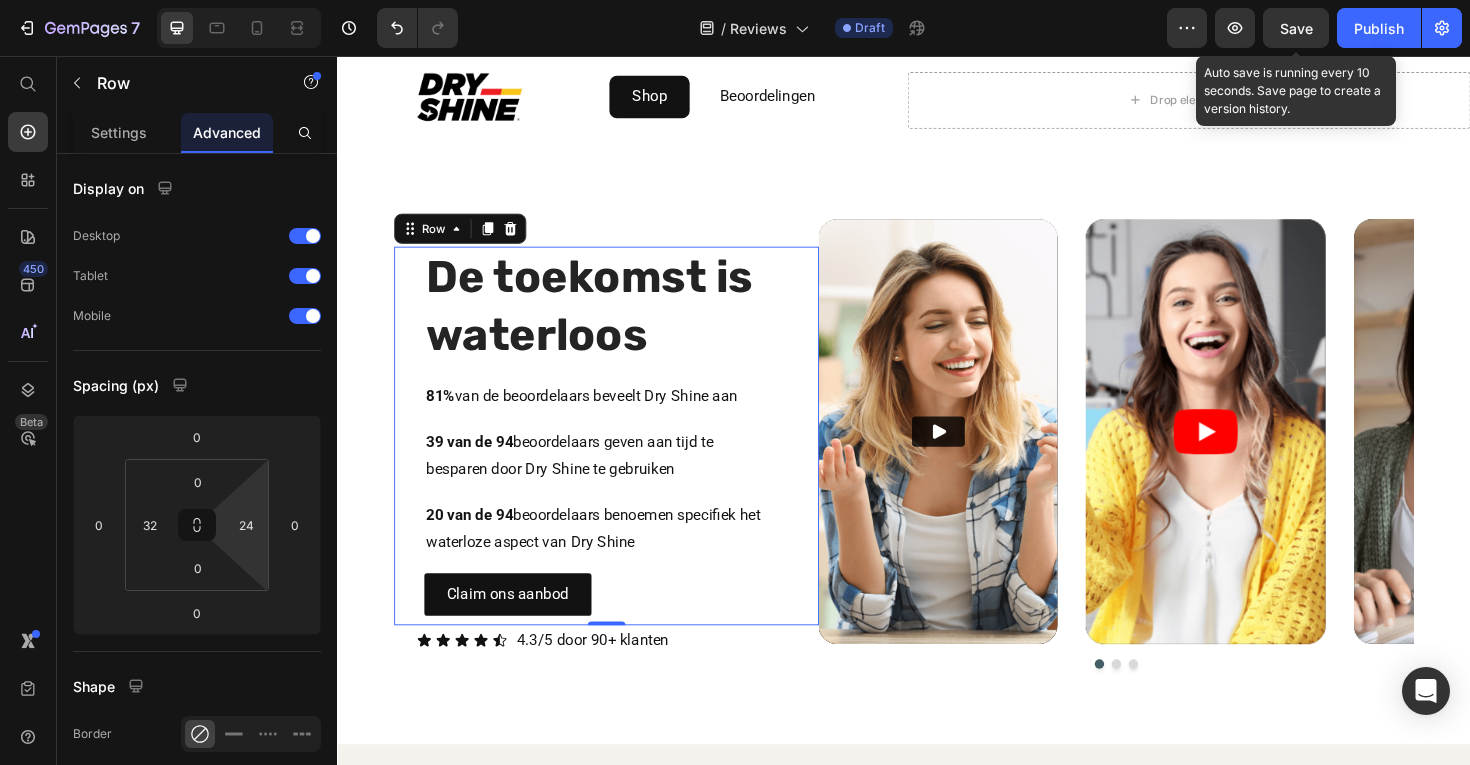 click on "Save" at bounding box center [1296, 28] 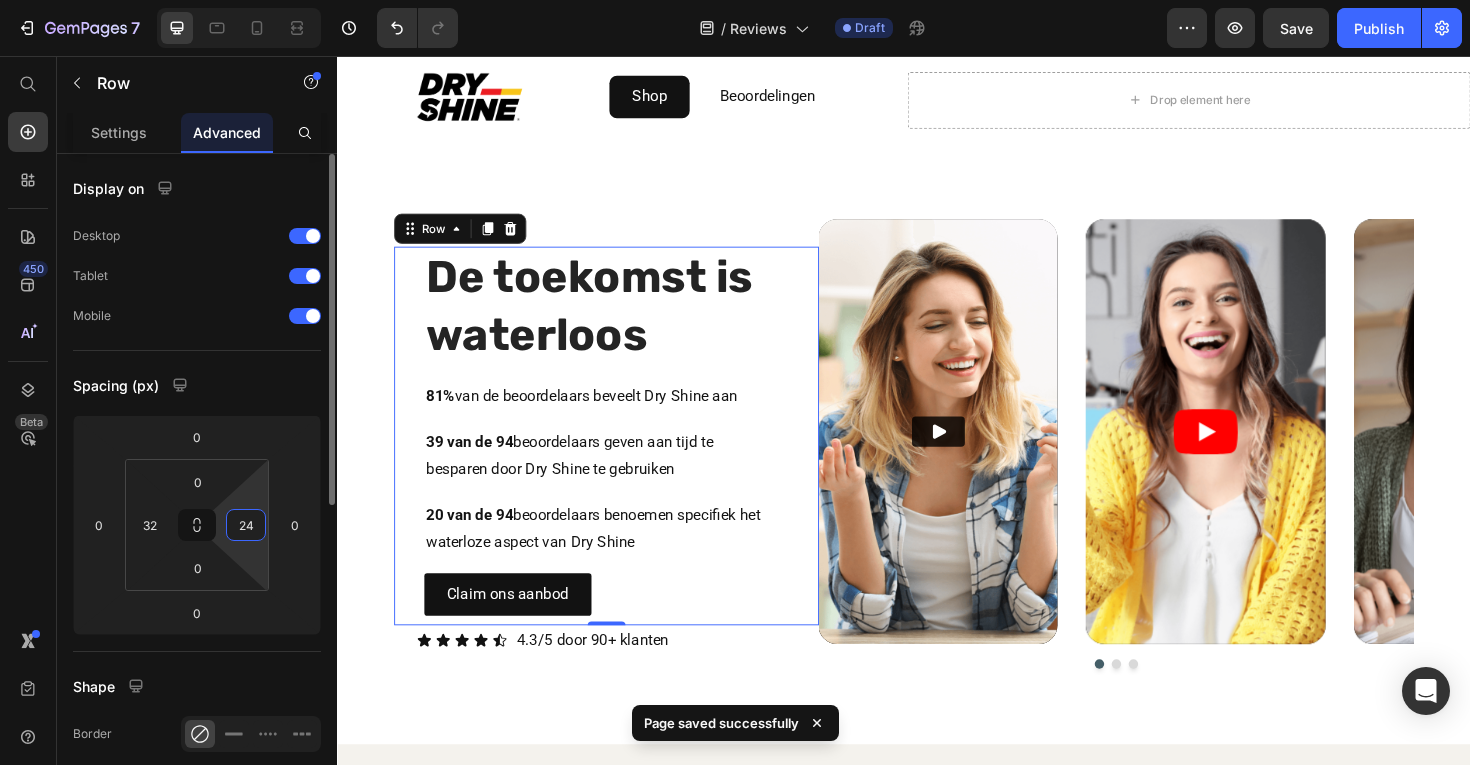 click on "24" at bounding box center [246, 525] 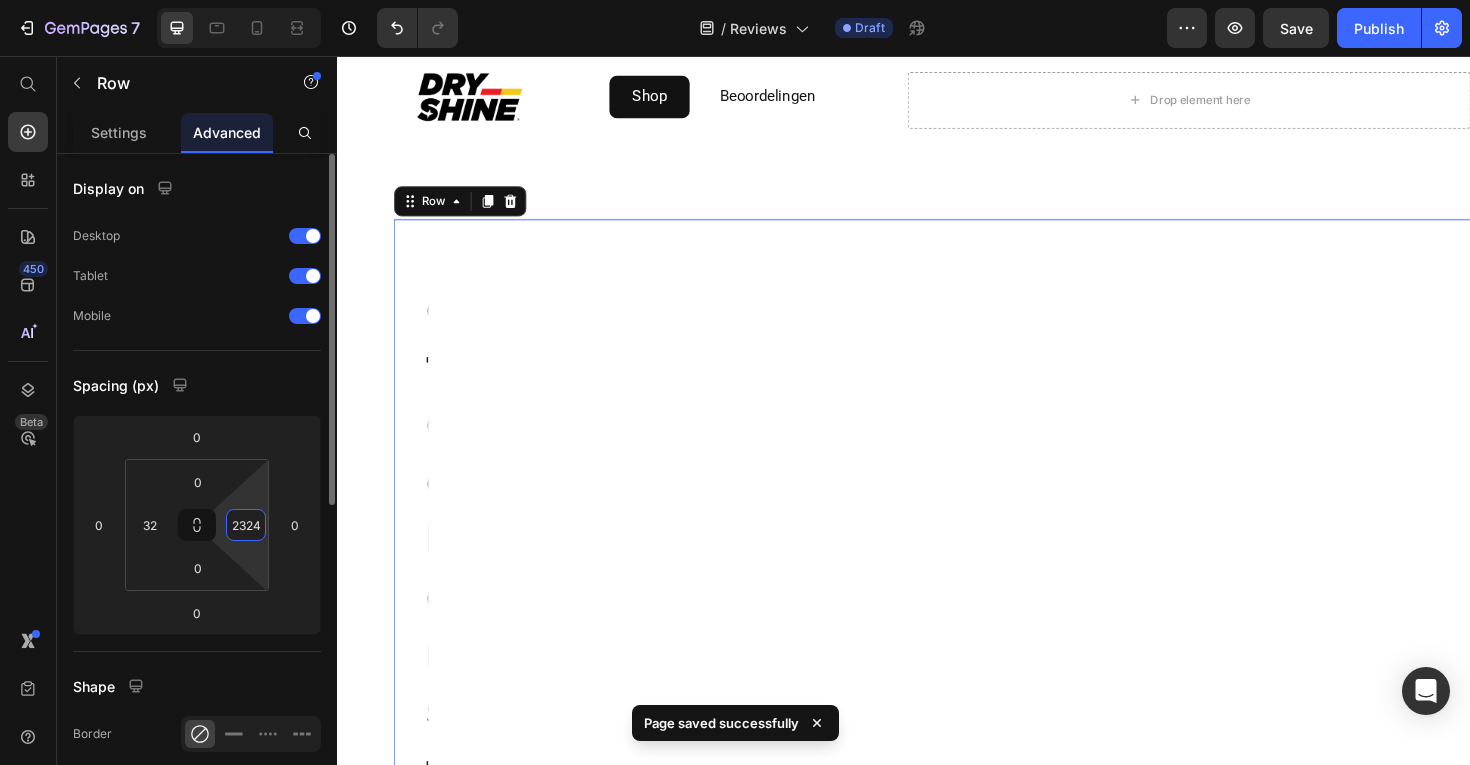 click on "2324" at bounding box center [246, 525] 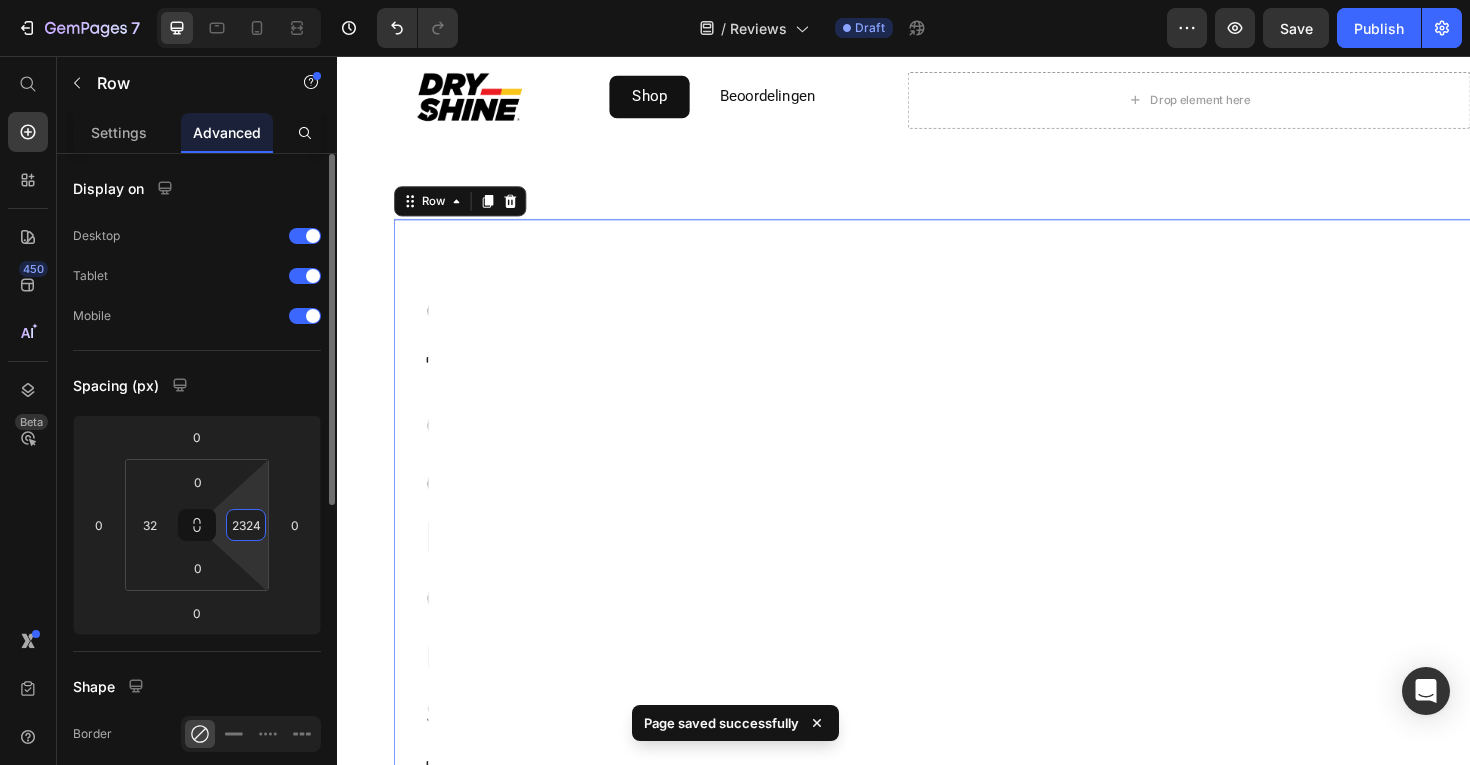 click on "2324" at bounding box center (246, 525) 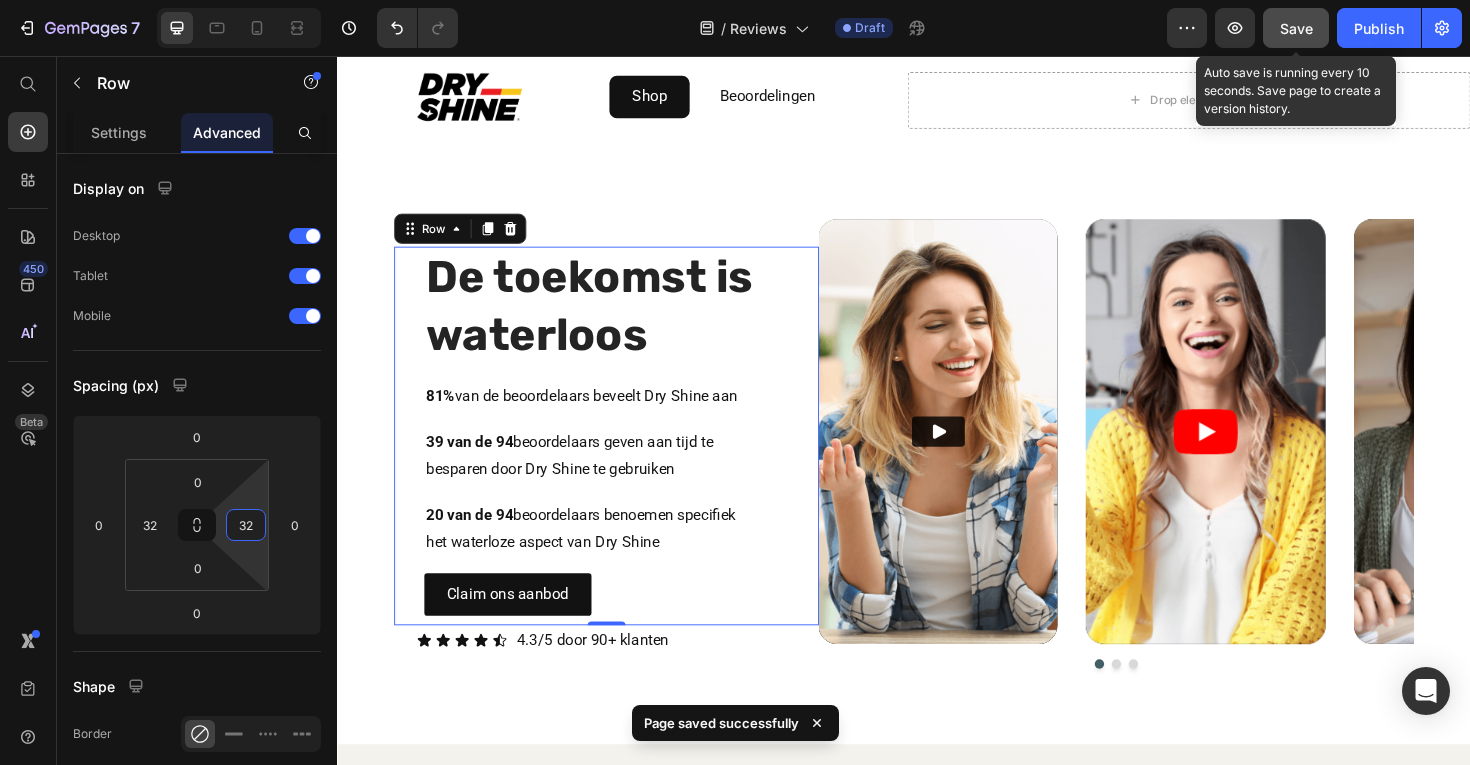 type on "32" 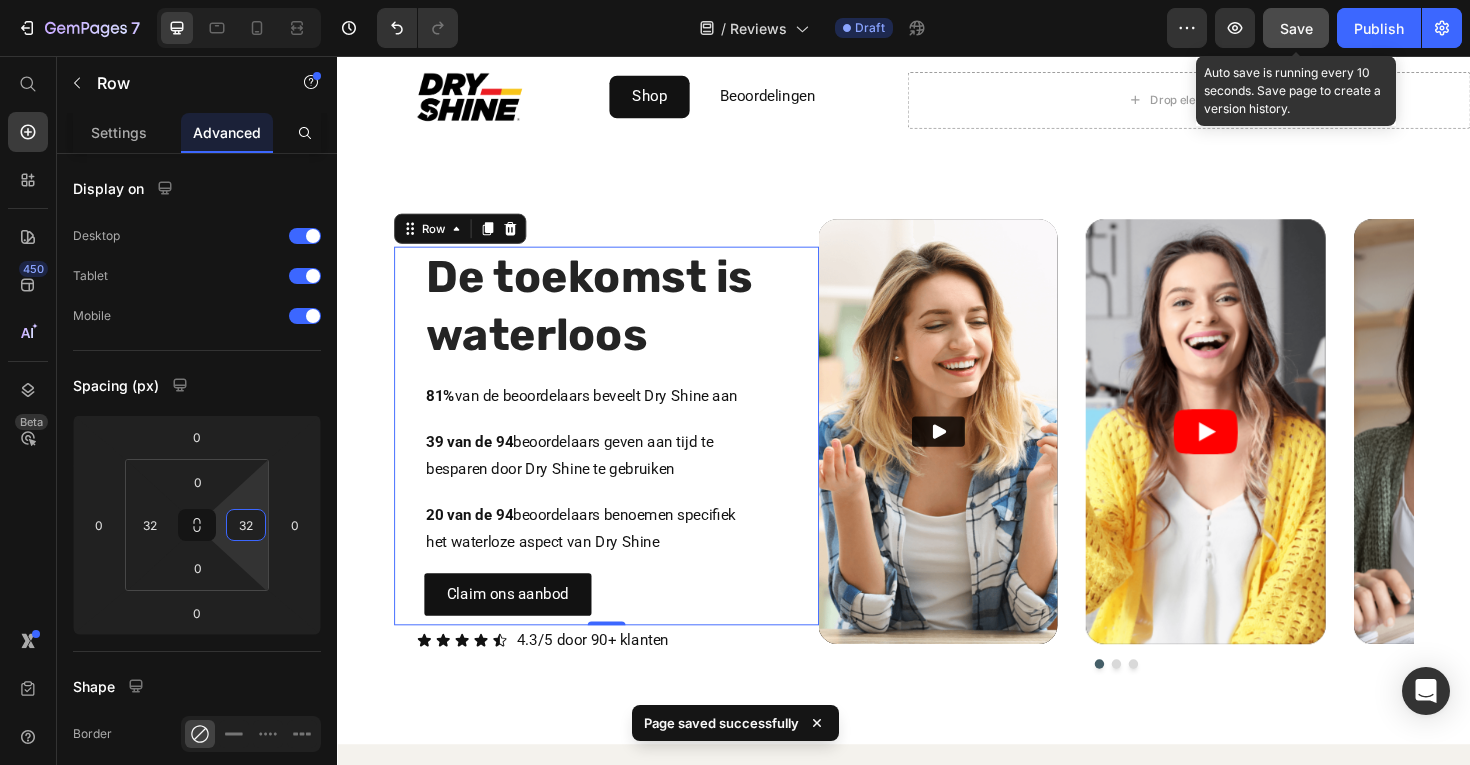 click on "Save" 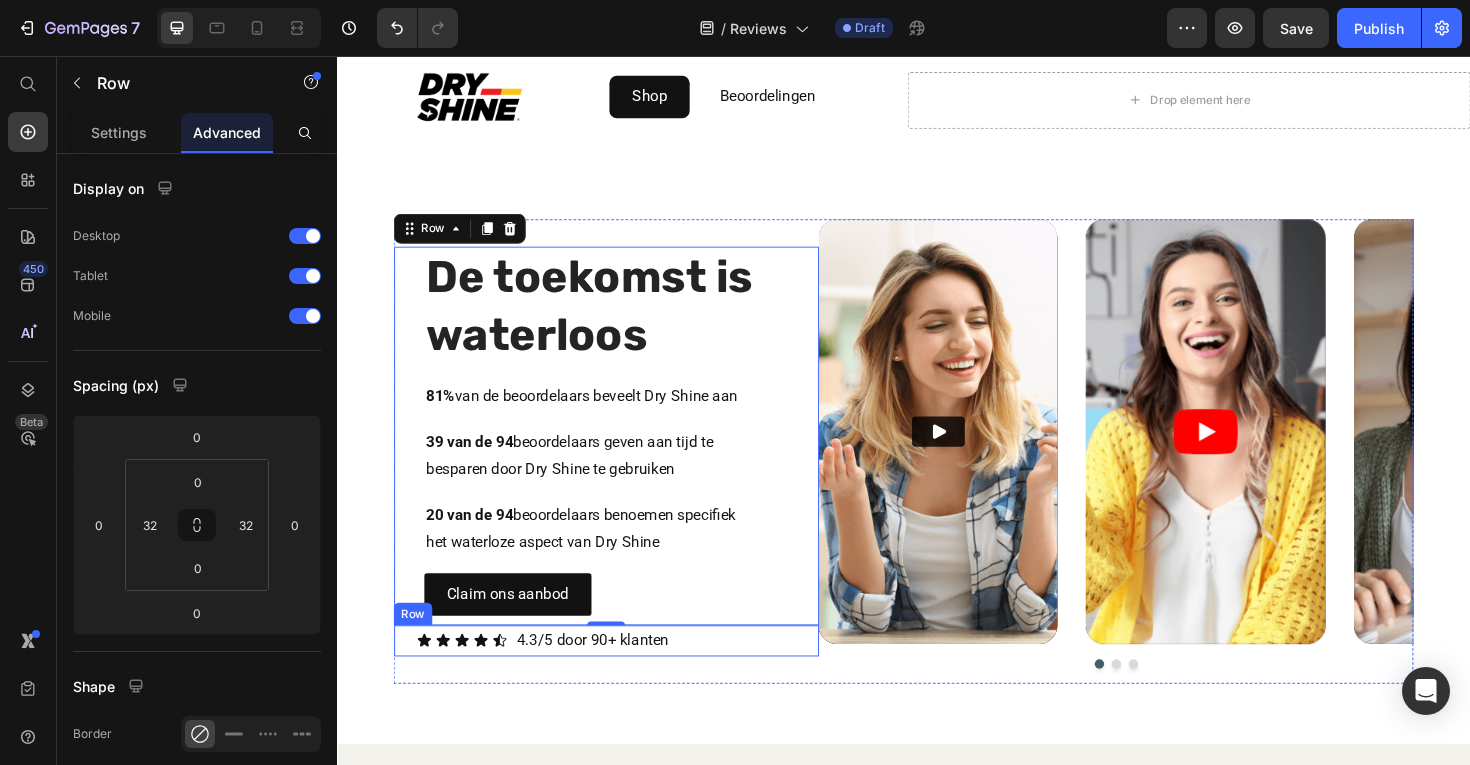 click on "Icon Icon Icon Icon Icon Icon List [NUMBER].[NUMBER]/[NUMBER] door [NUMBER]+ klanten Text Block Row" at bounding box center [622, 675] 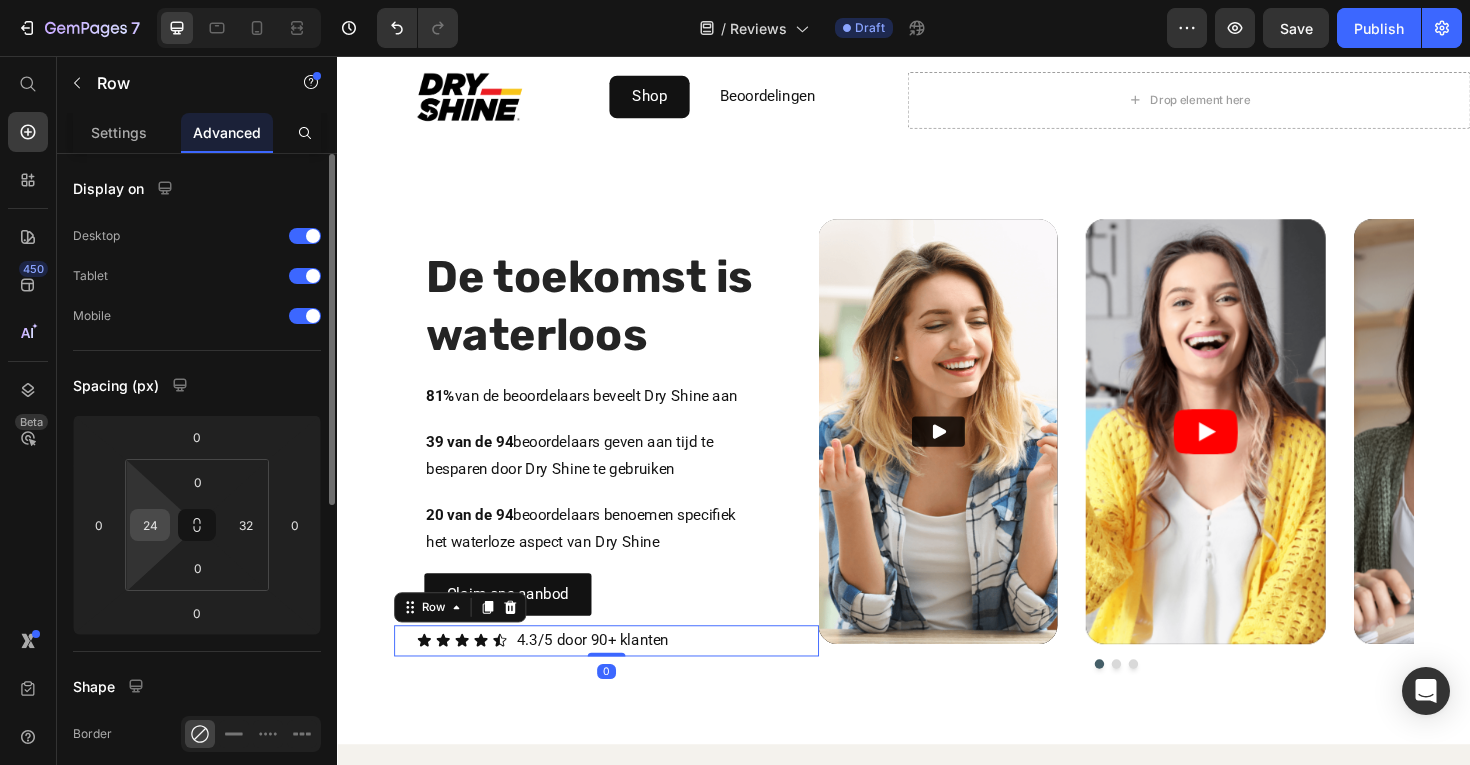 click on "24" at bounding box center (150, 525) 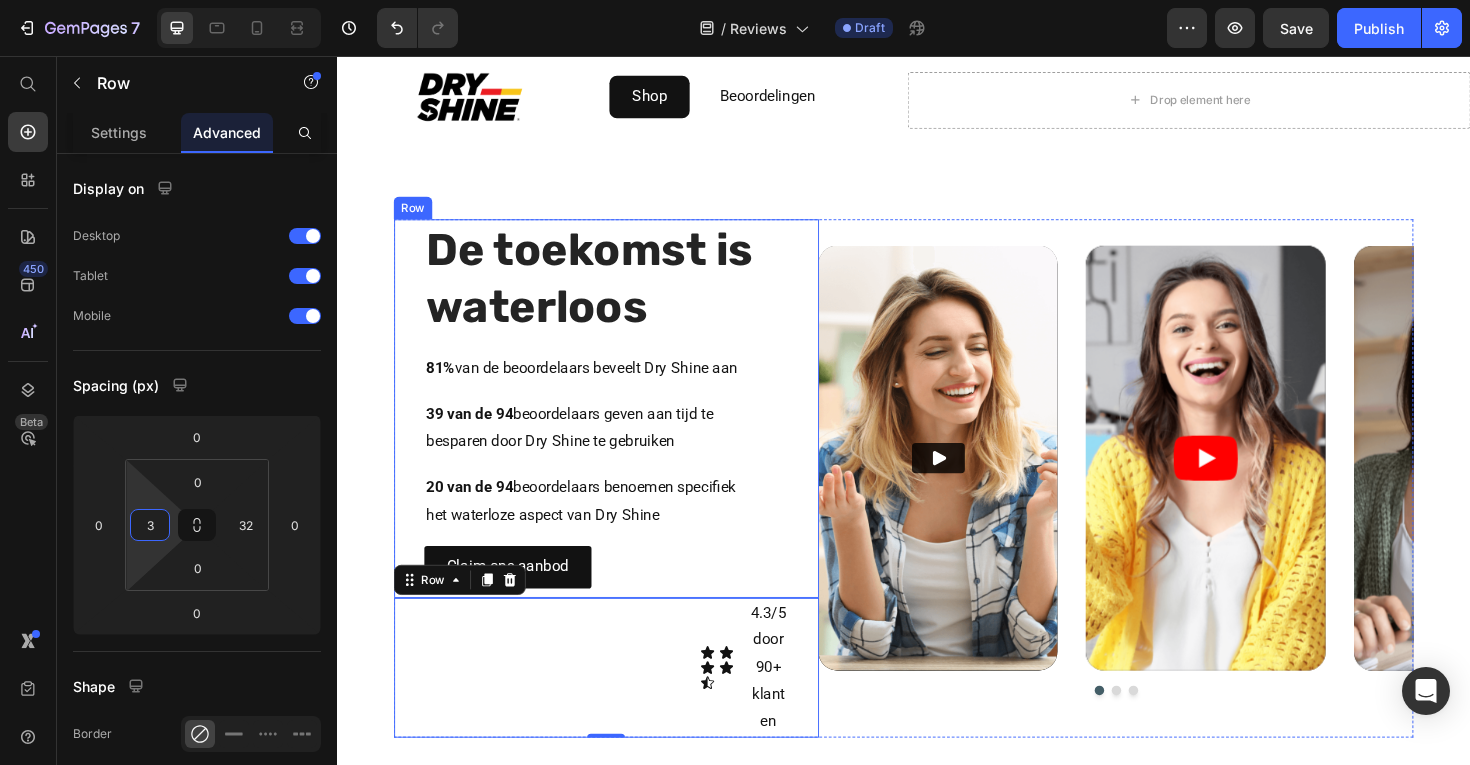 type on "32" 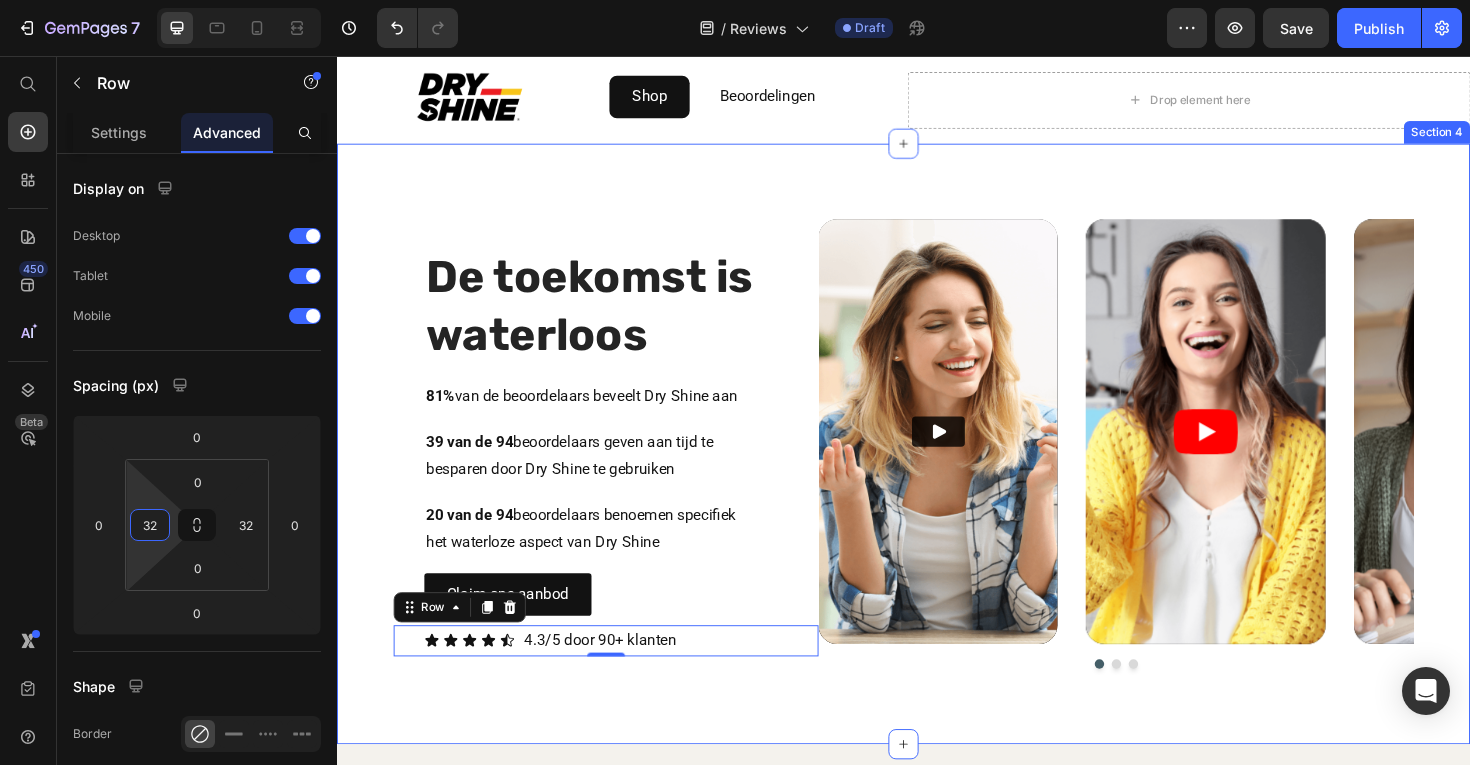 click on "De toekomst is waterloos Heading [NUMBER]% van de beoordelaars beveelt Dry Shine aan Text Block [NUMBER] van de [NUMBER] beoordelaars geven aan tijd te besparen door Dry Shine te gebruiken Text Block [NUMBER] van de [NUMBER] beoordelaars benoemen specifiek het waterloze aspect van Dry Shine Text Block Claim ons aanbod Button Row Icon Icon Icon Icon Icon Icon List [NUMBER].[NUMBER]/[NUMBER] door [NUMBER]+ klanten Text Block [NUMBER] Row Video Video Video Carousel Row Section [NUMBER]" at bounding box center [937, 467] 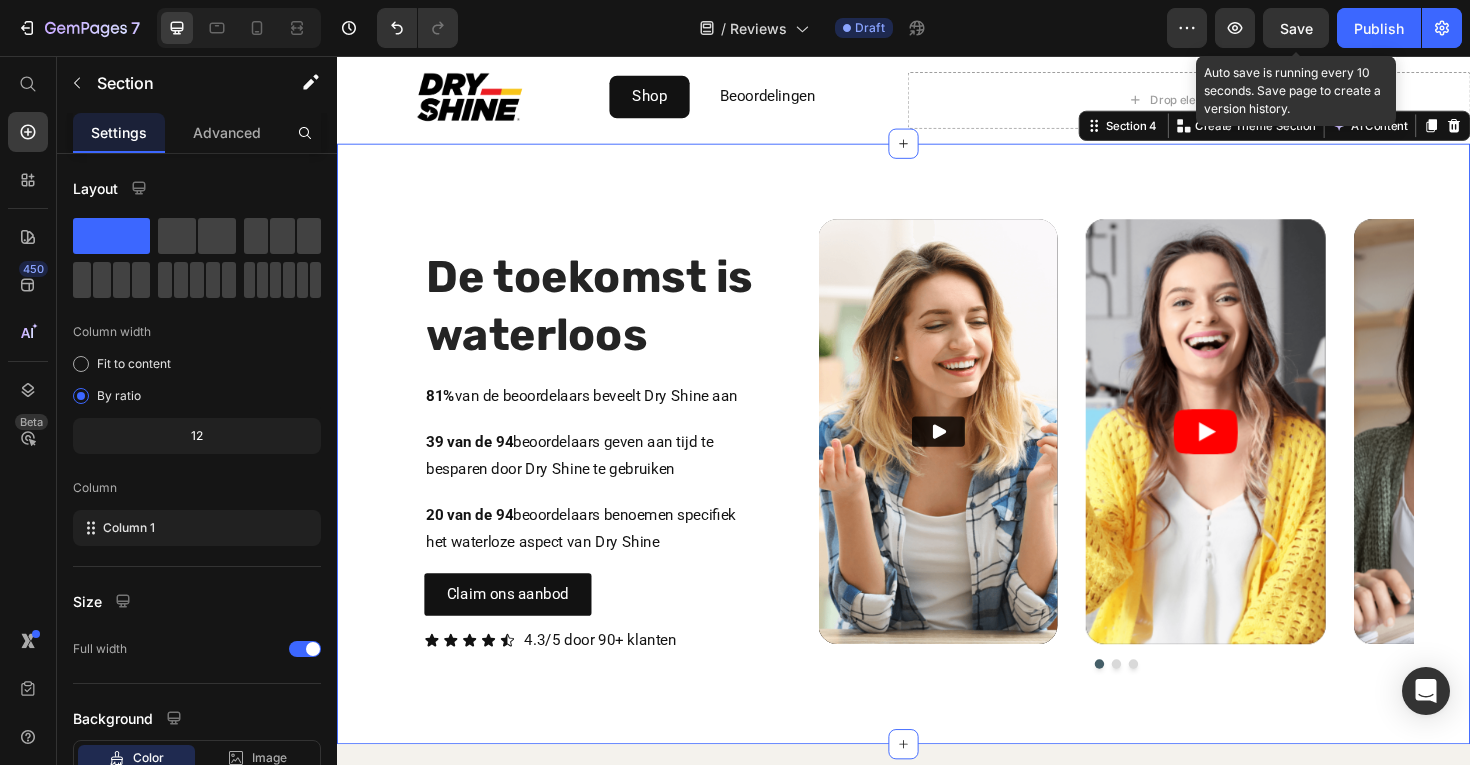 click on "Save" at bounding box center [1296, 28] 